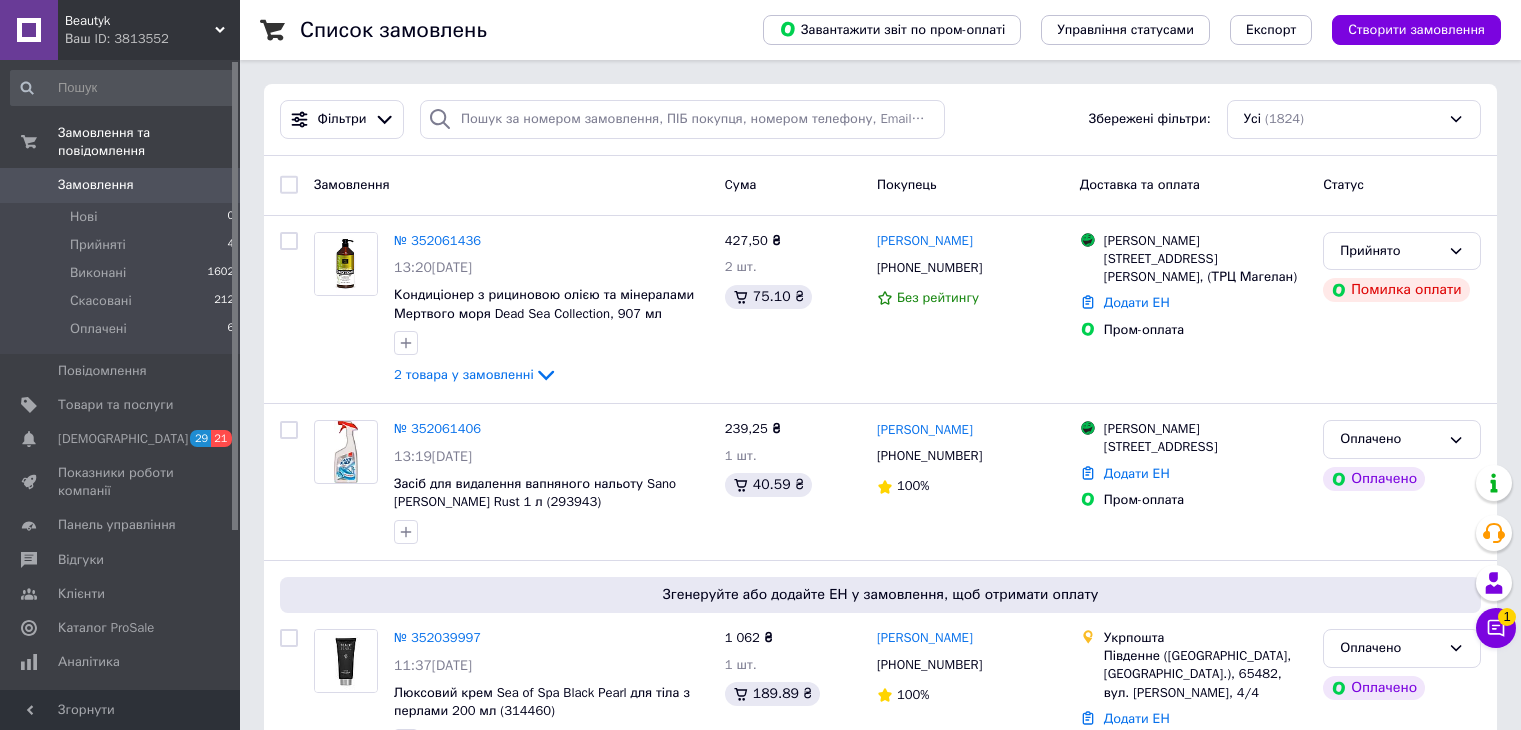 scroll, scrollTop: 0, scrollLeft: 0, axis: both 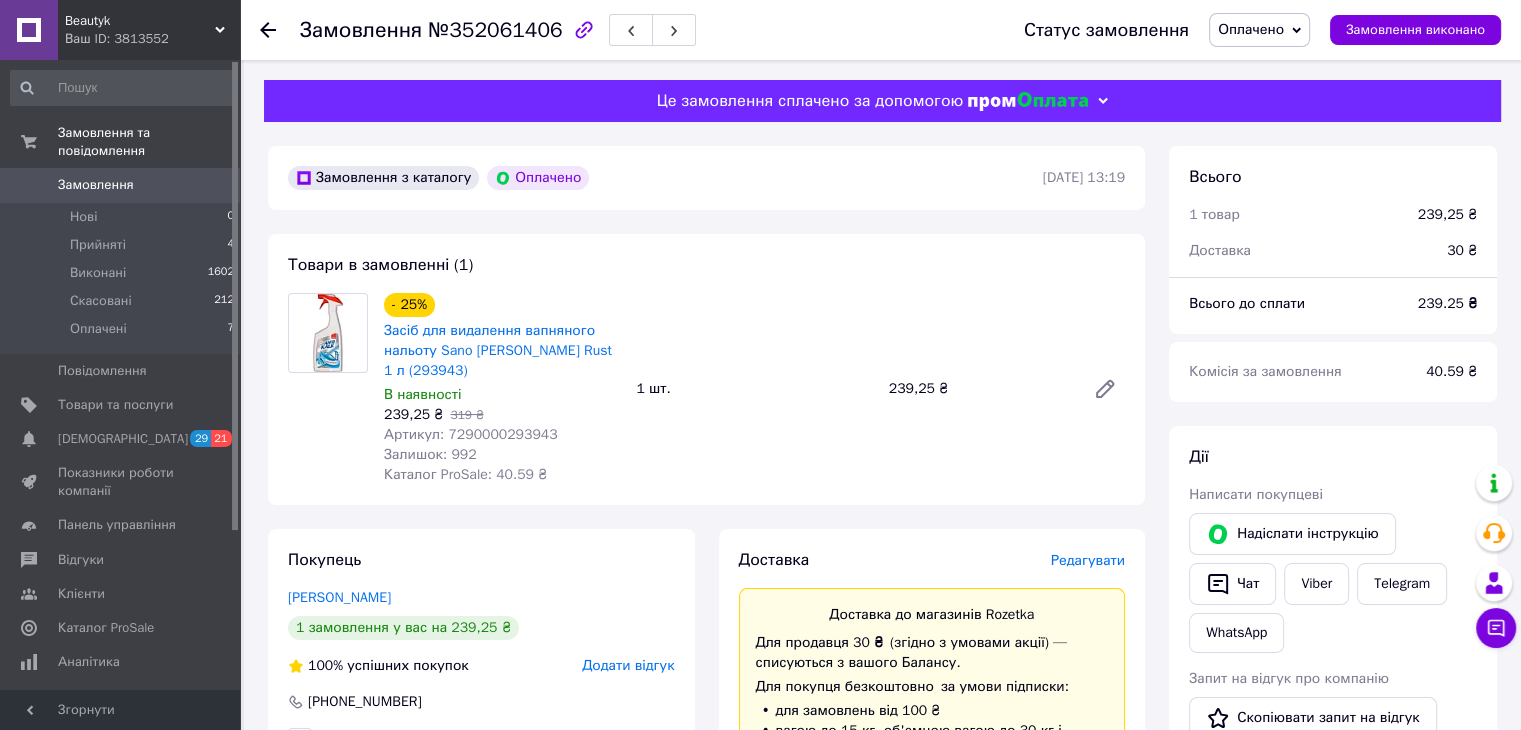 click on "Замовлення №352061406" at bounding box center (498, 30) 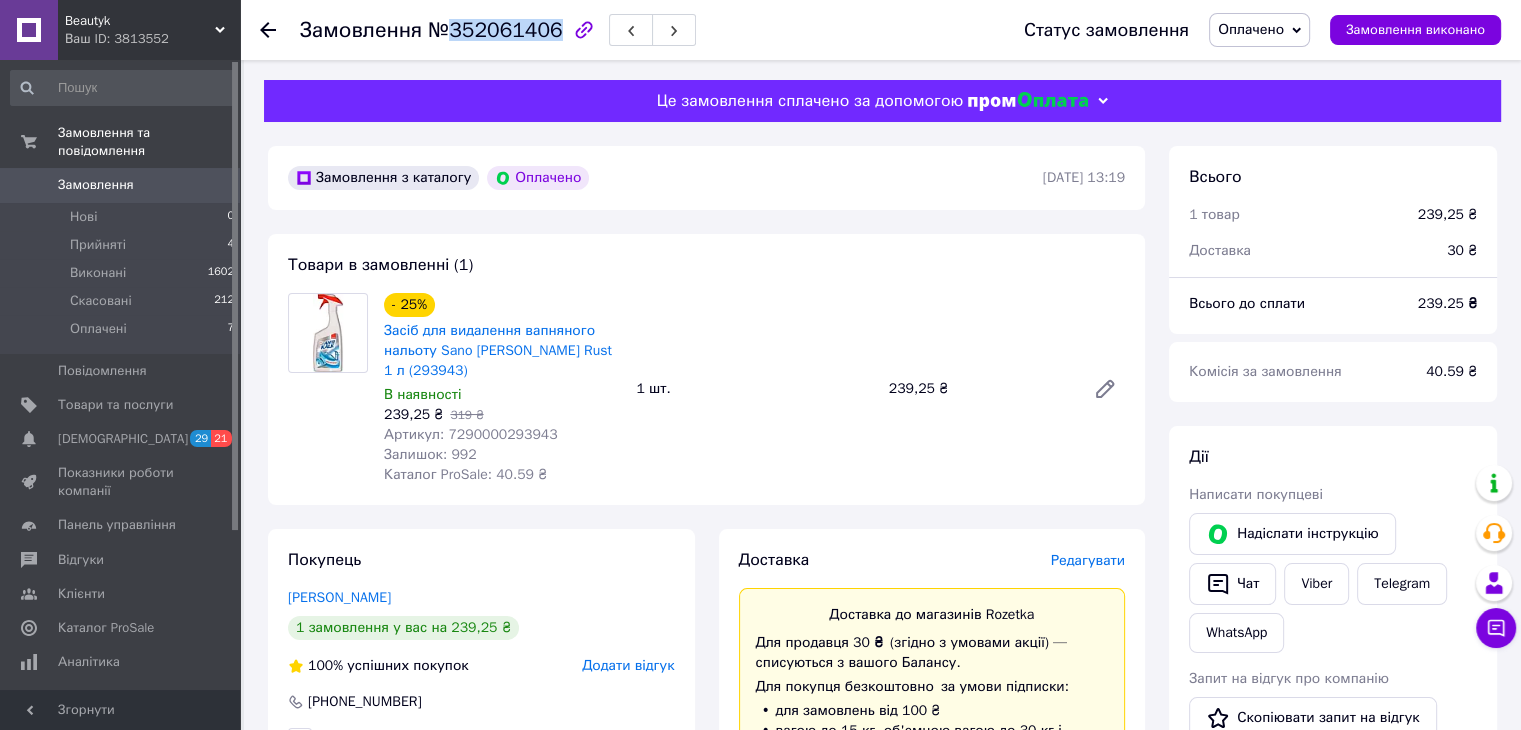 click on "№352061406" at bounding box center (495, 30) 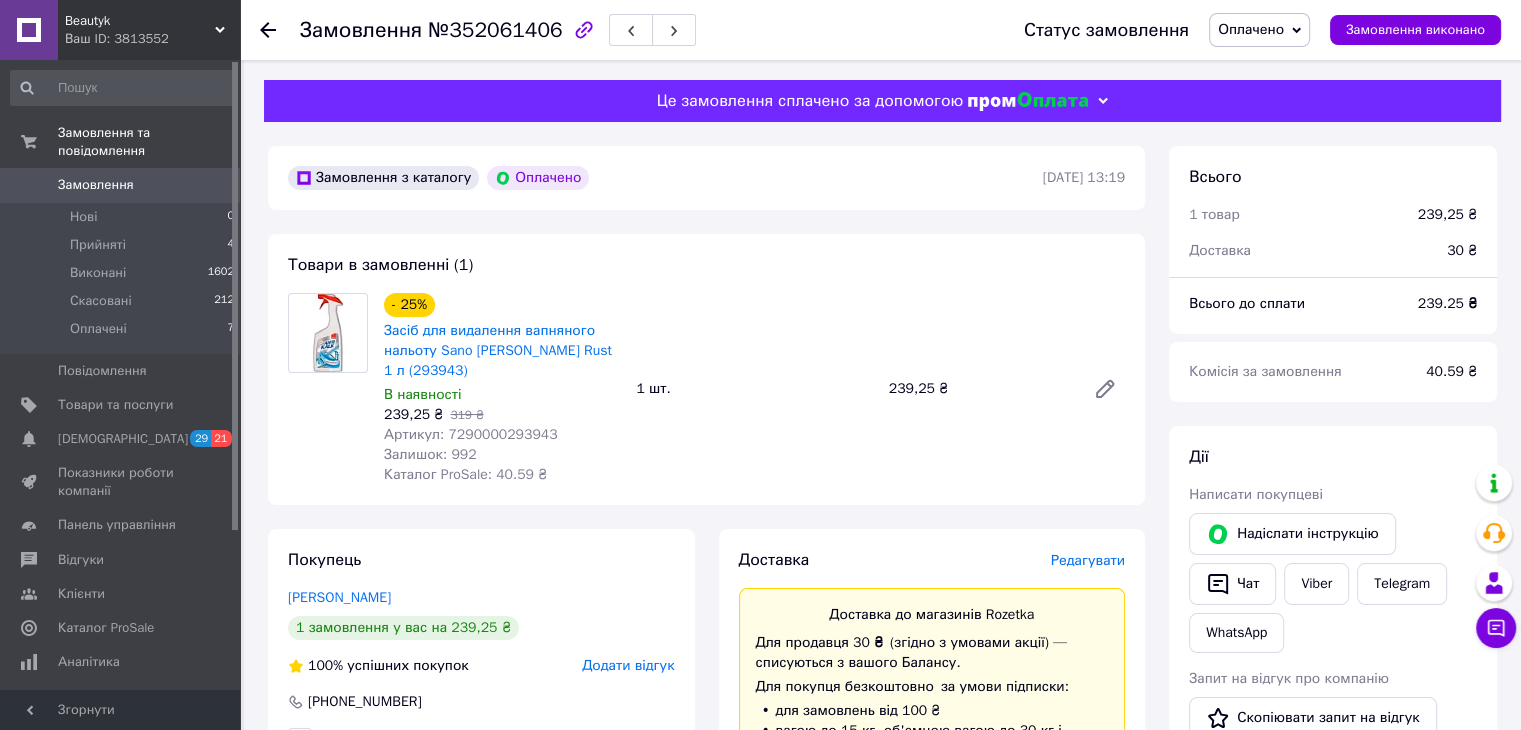 drag, startPoint x: 730, startPoint y: 335, endPoint x: 600, endPoint y: 641, distance: 332.46954 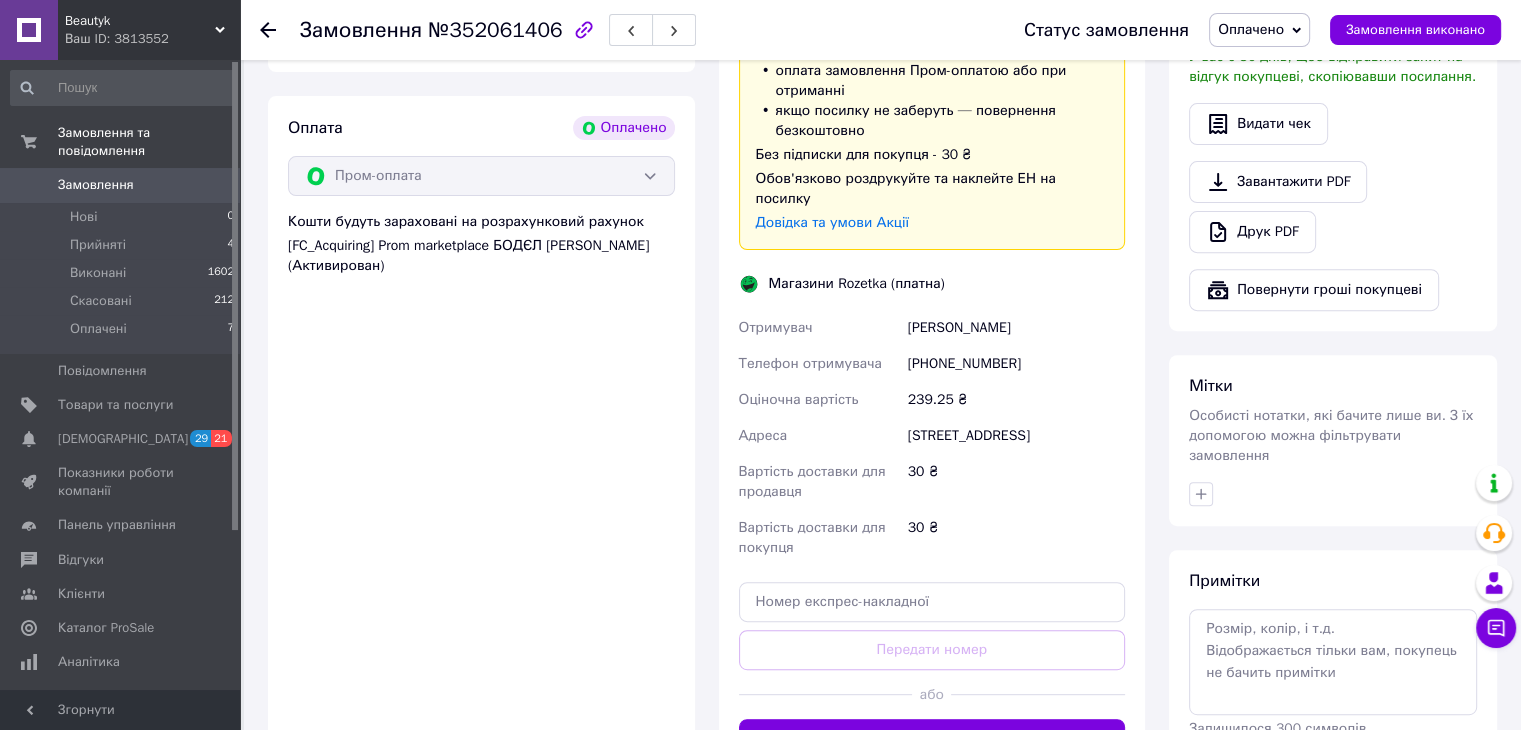 scroll, scrollTop: 900, scrollLeft: 0, axis: vertical 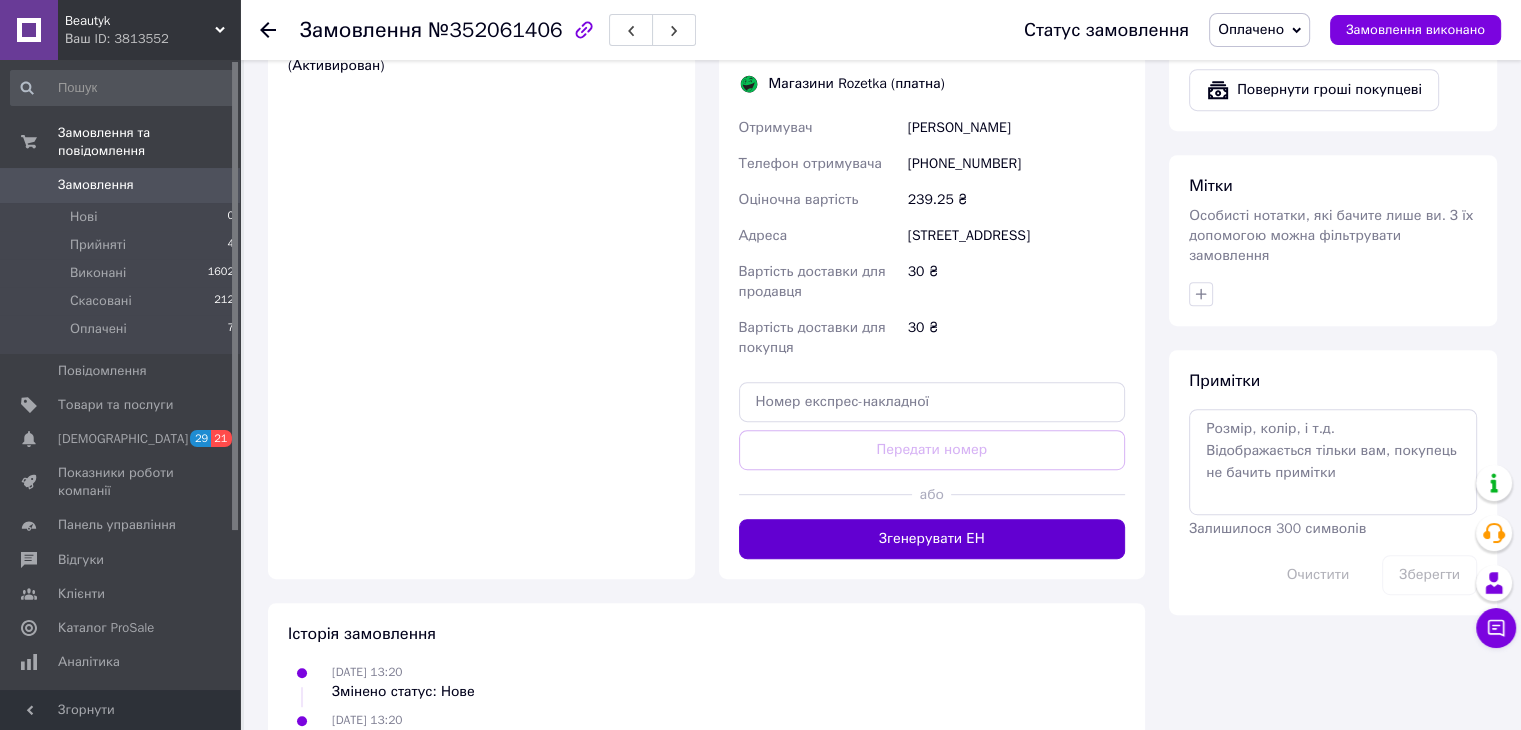 click on "Згенерувати ЕН" at bounding box center [932, 539] 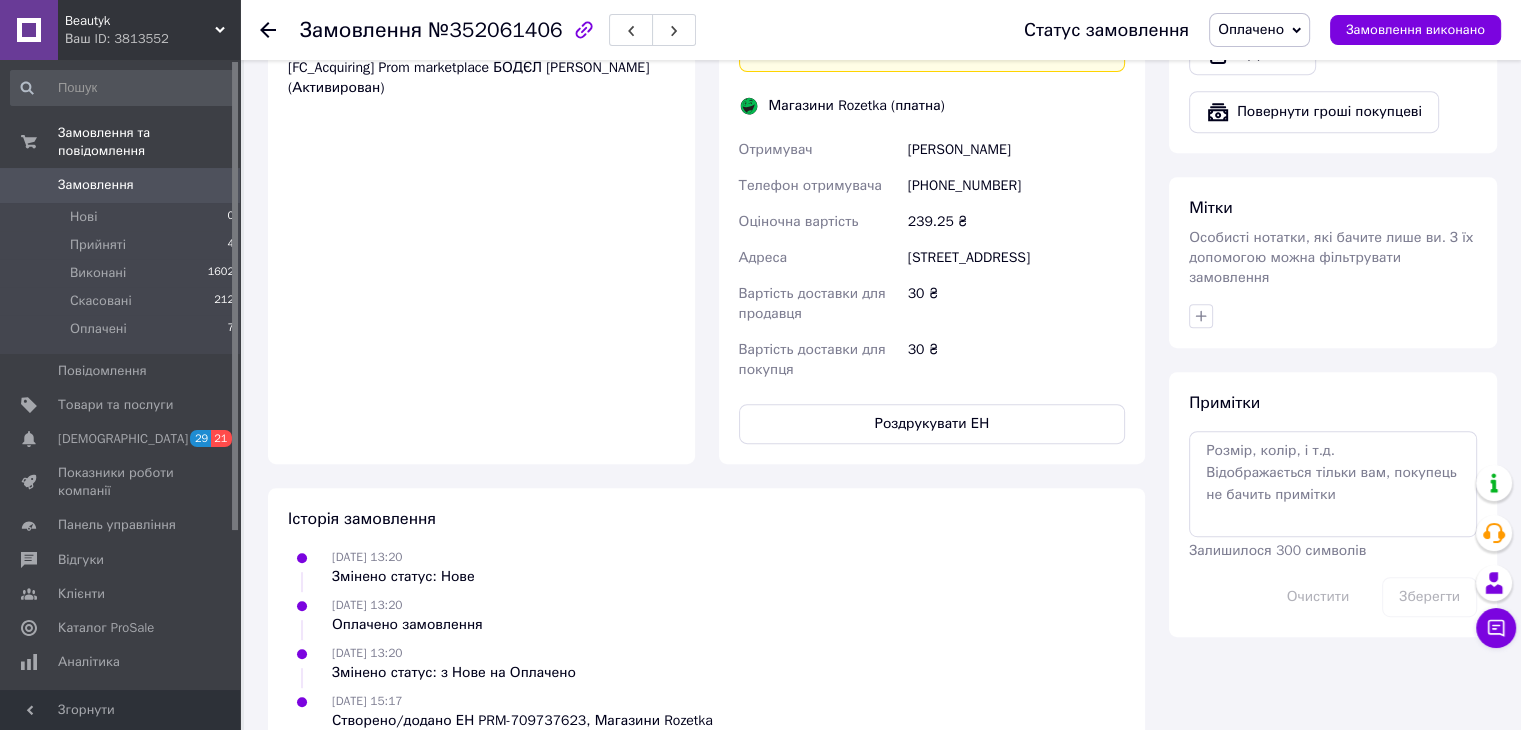scroll, scrollTop: 900, scrollLeft: 0, axis: vertical 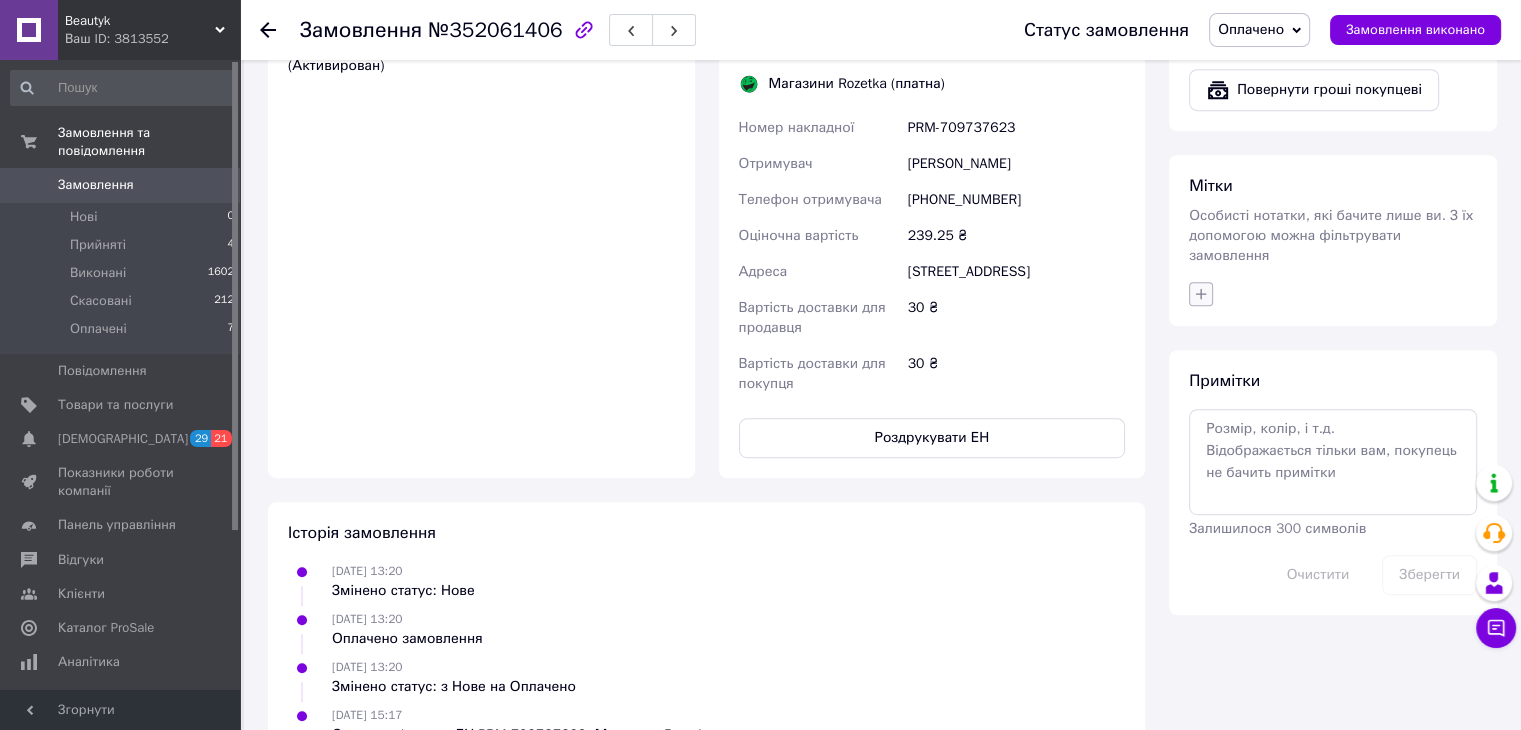 click 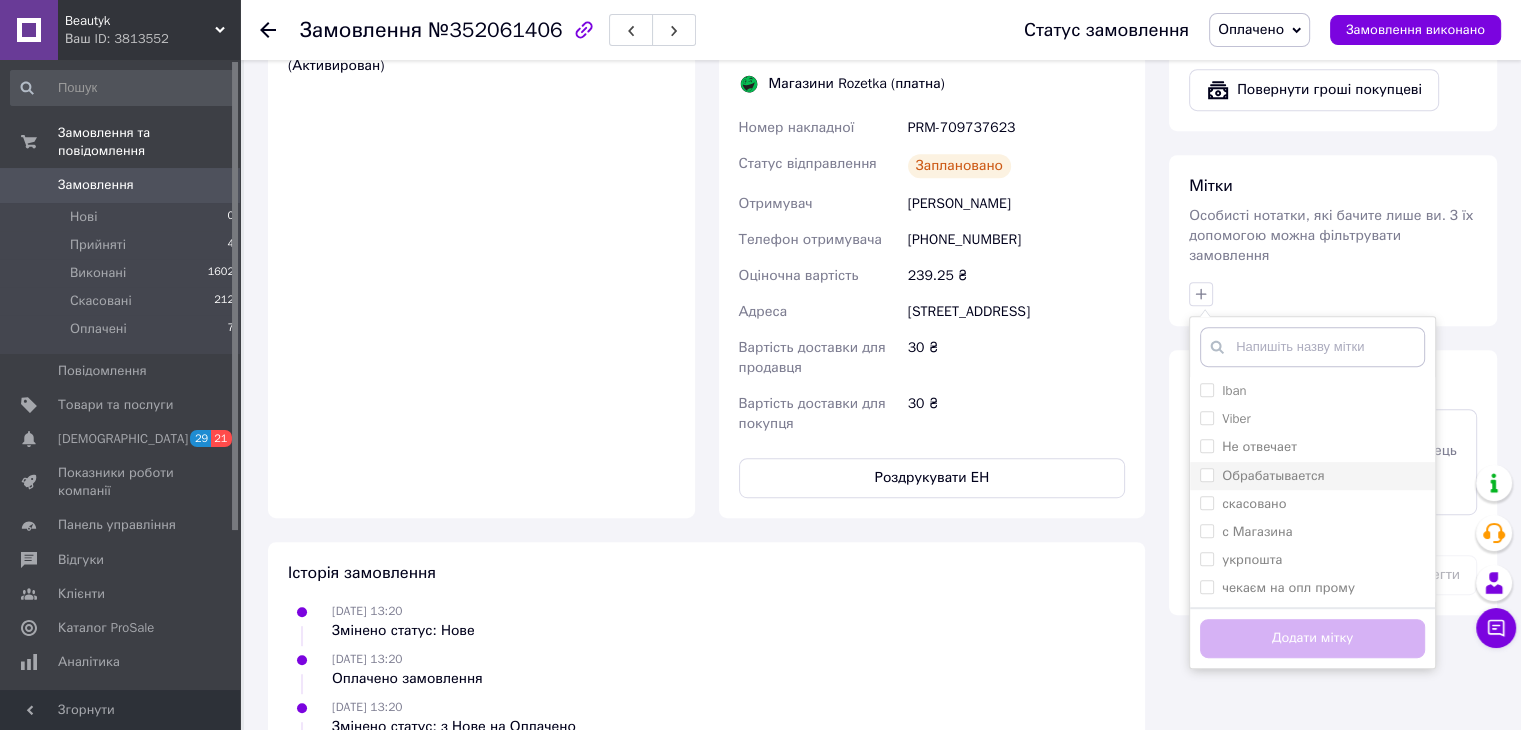 click on "Обрабатывается" at bounding box center [1273, 475] 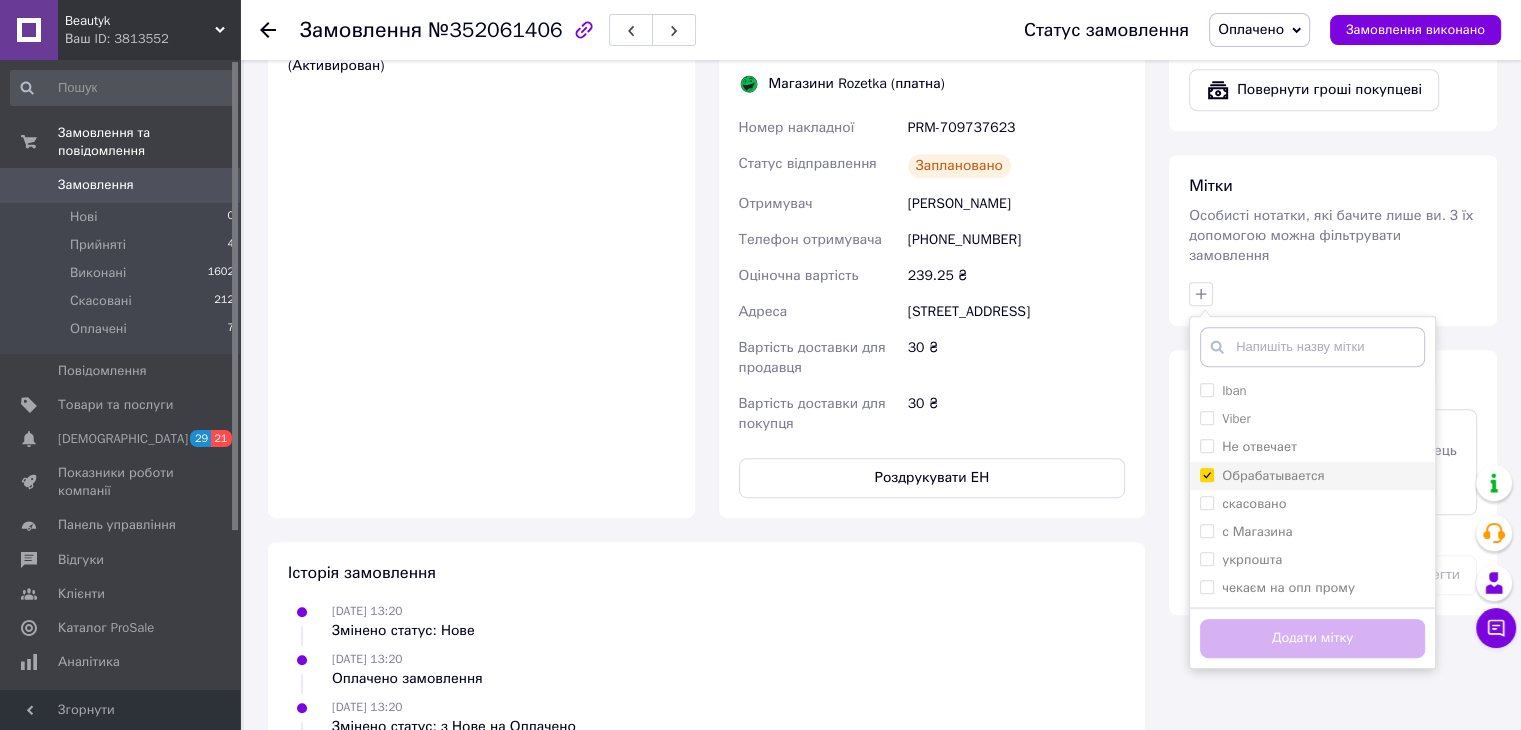 checkbox on "true" 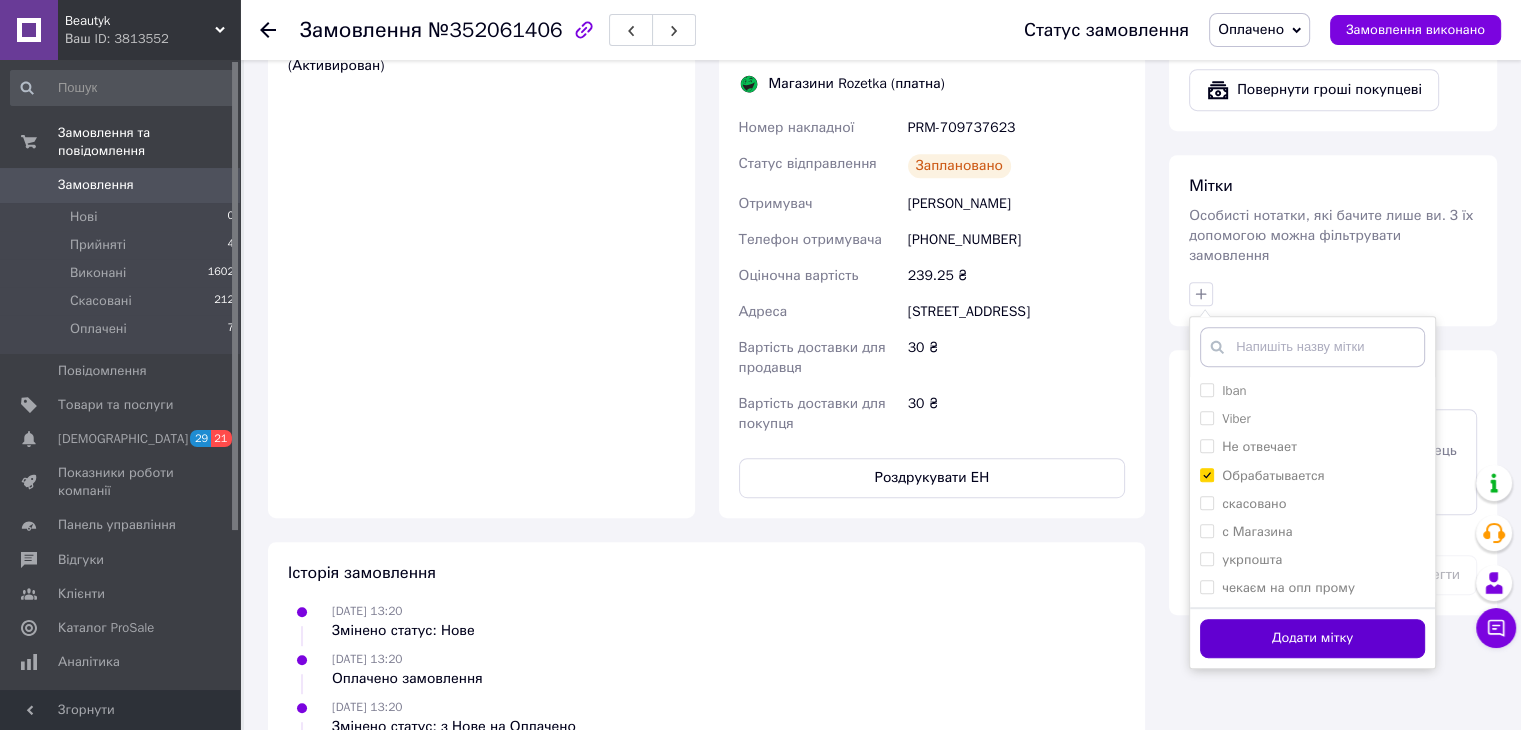click on "Додати мітку" at bounding box center (1312, 638) 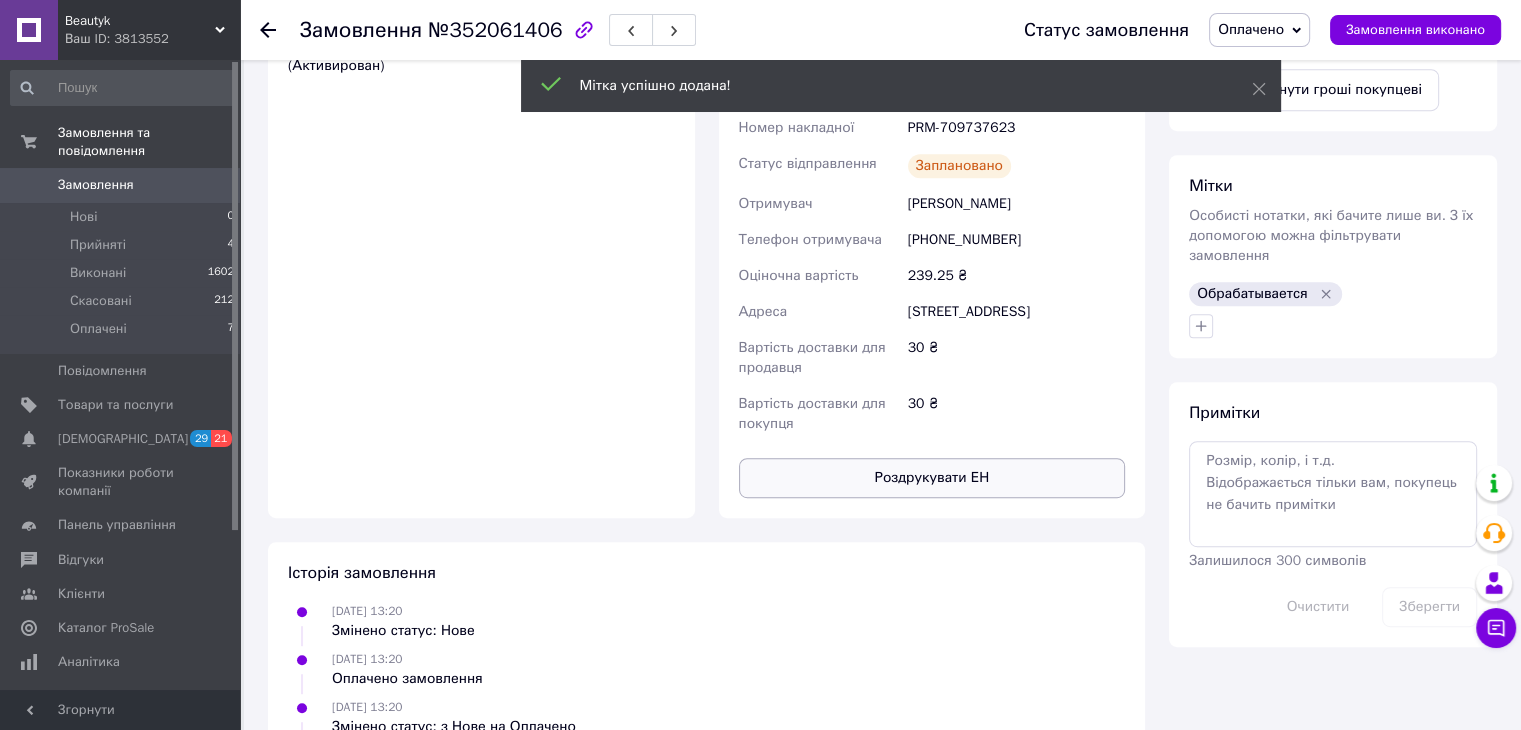 click on "Роздрукувати ЕН" at bounding box center (932, 478) 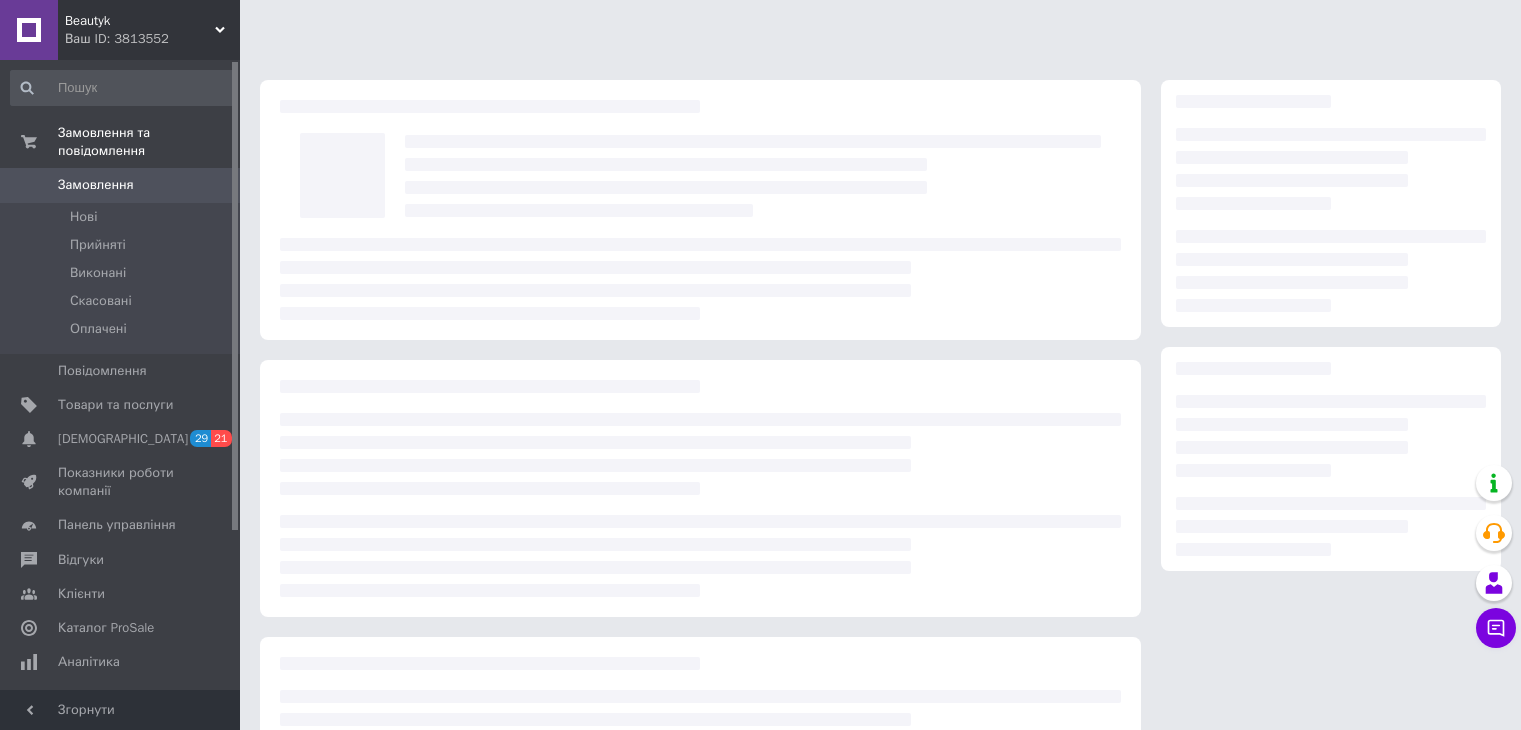 scroll, scrollTop: 0, scrollLeft: 0, axis: both 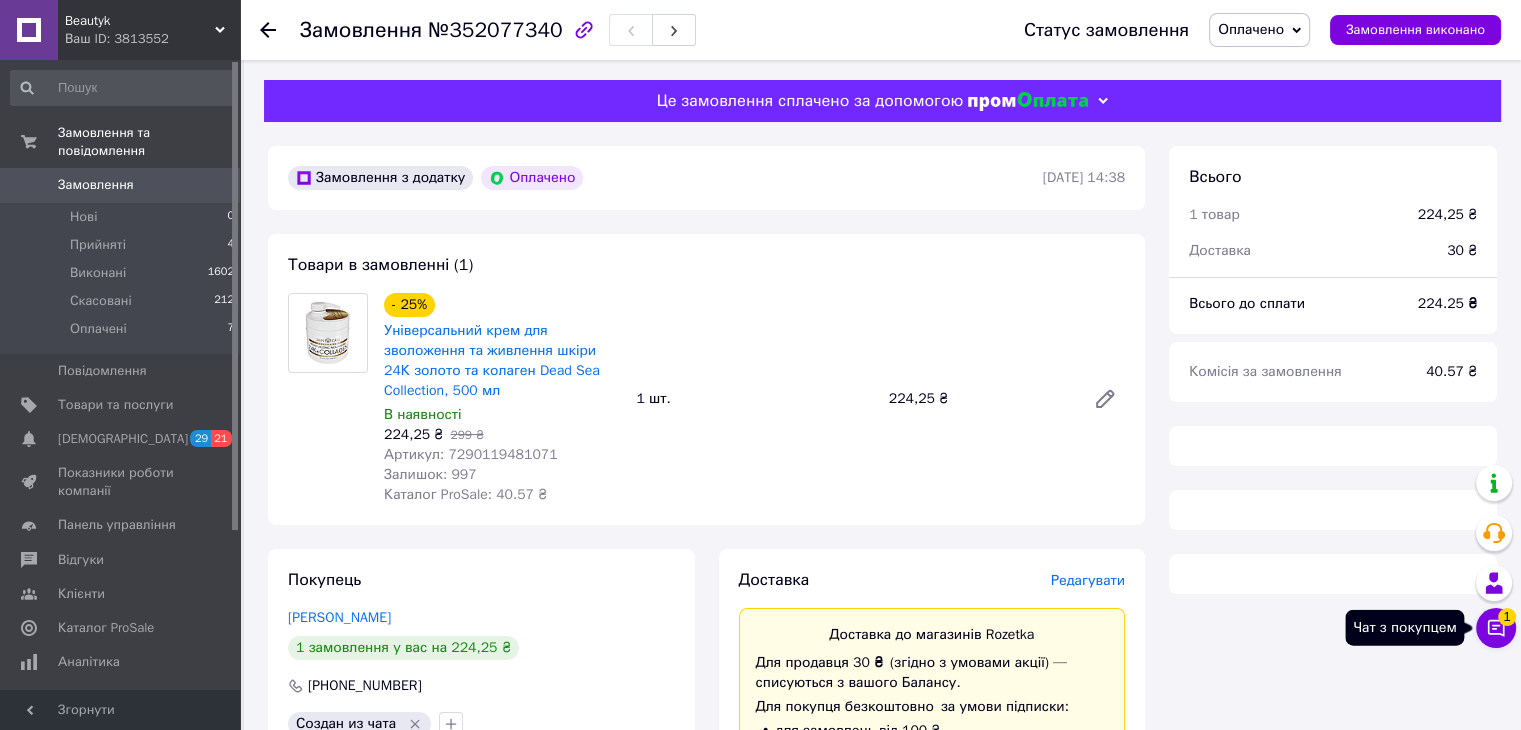 click 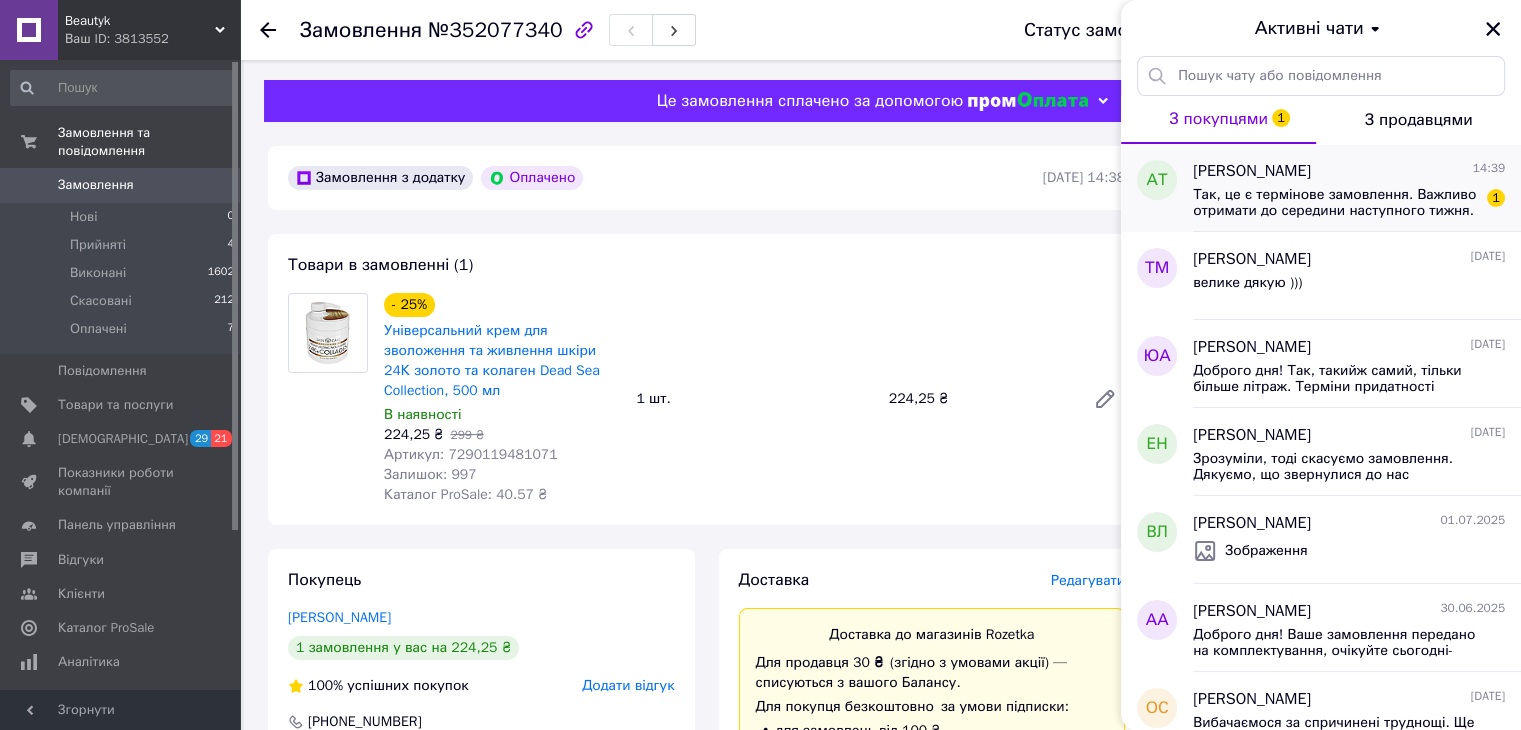 click on "Так, це є термінове замовлення.
Важливо отримати до середини наступного тижня." at bounding box center (1335, 203) 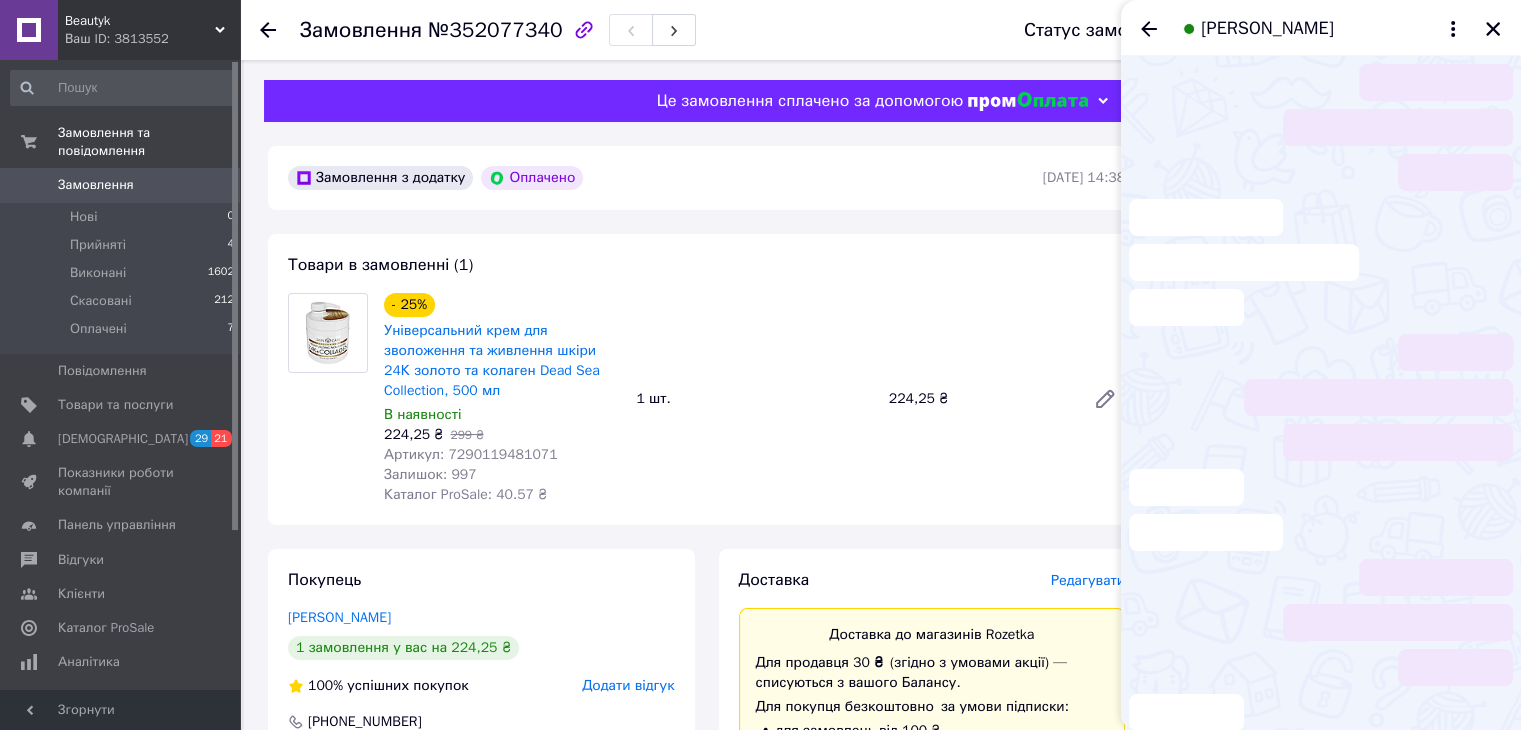 scroll, scrollTop: 19, scrollLeft: 0, axis: vertical 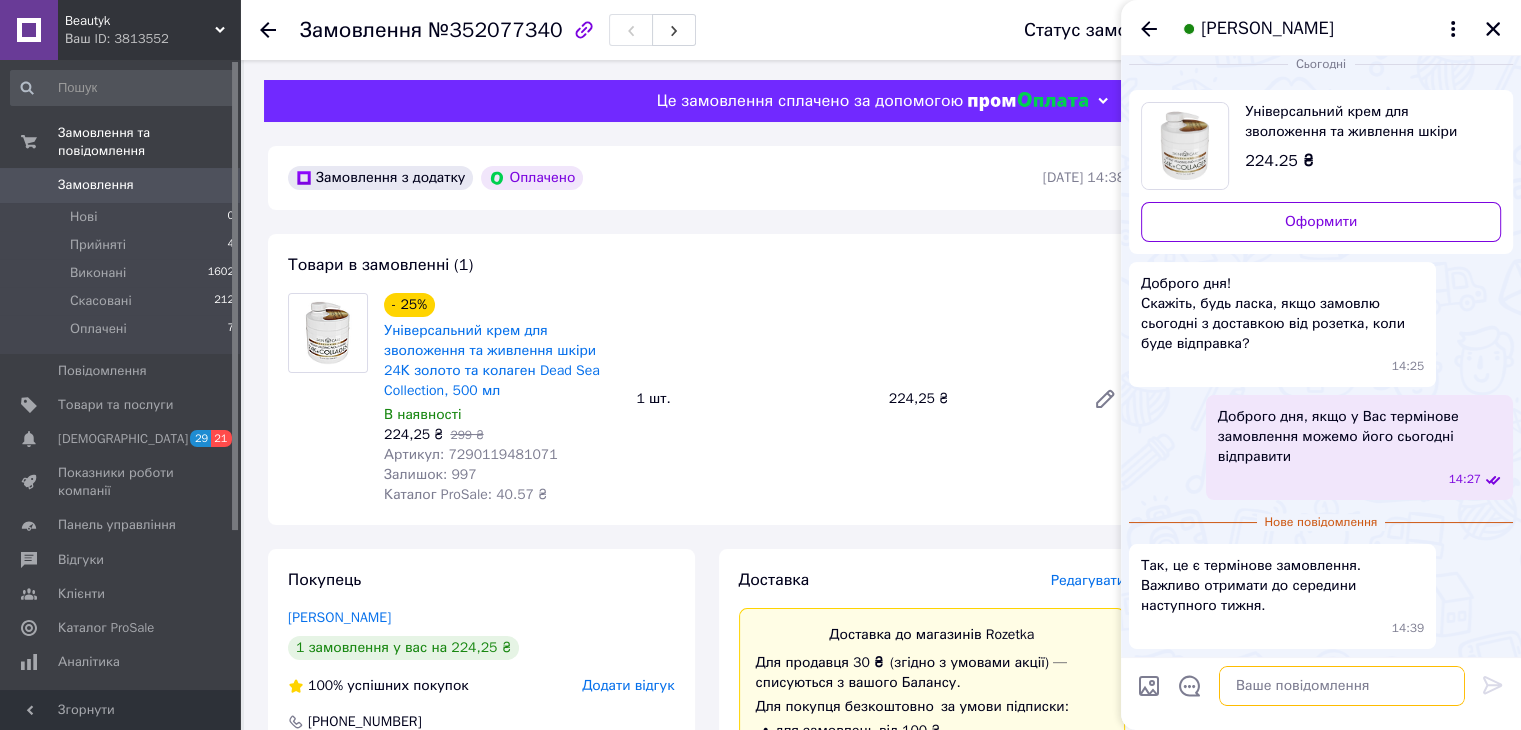 click at bounding box center (1342, 686) 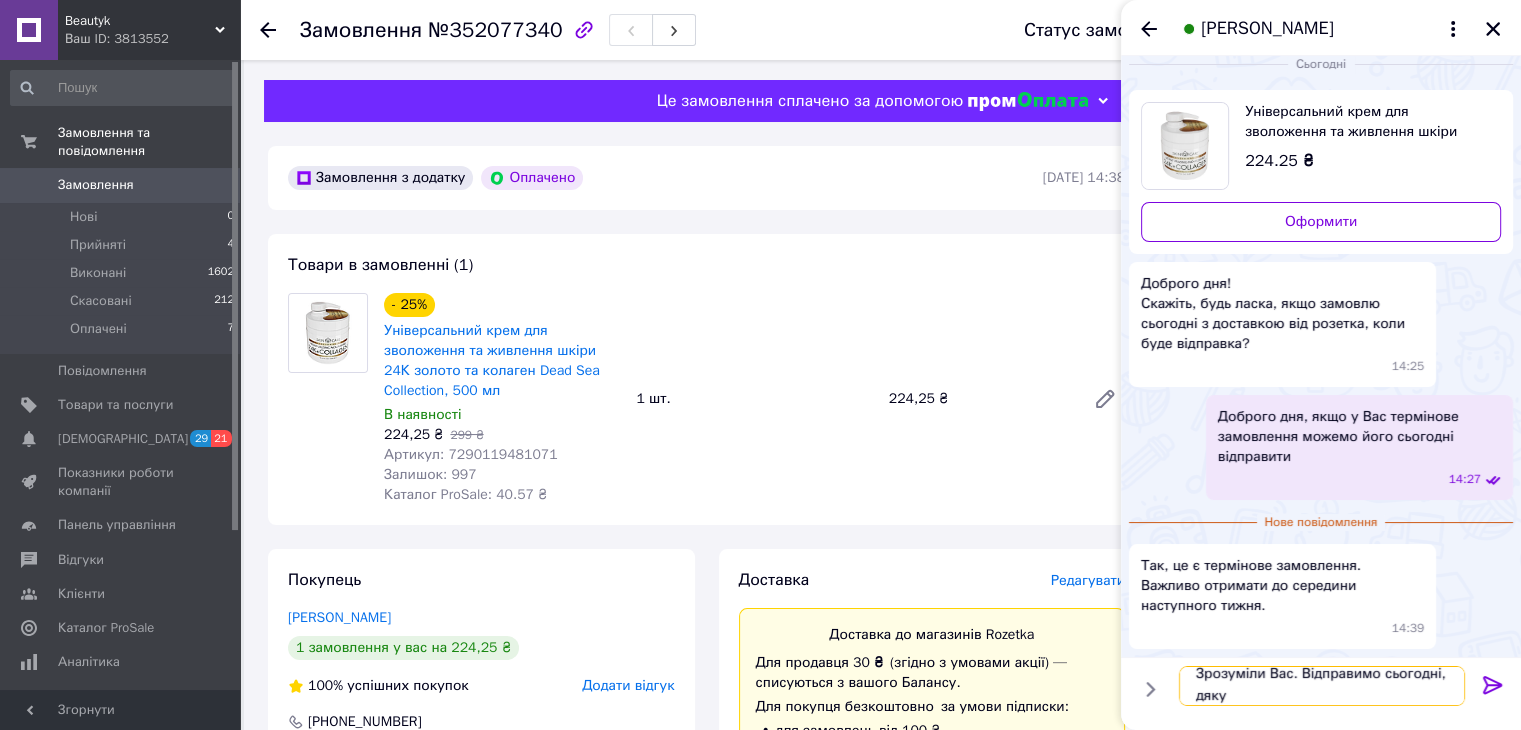 scroll, scrollTop: 1, scrollLeft: 0, axis: vertical 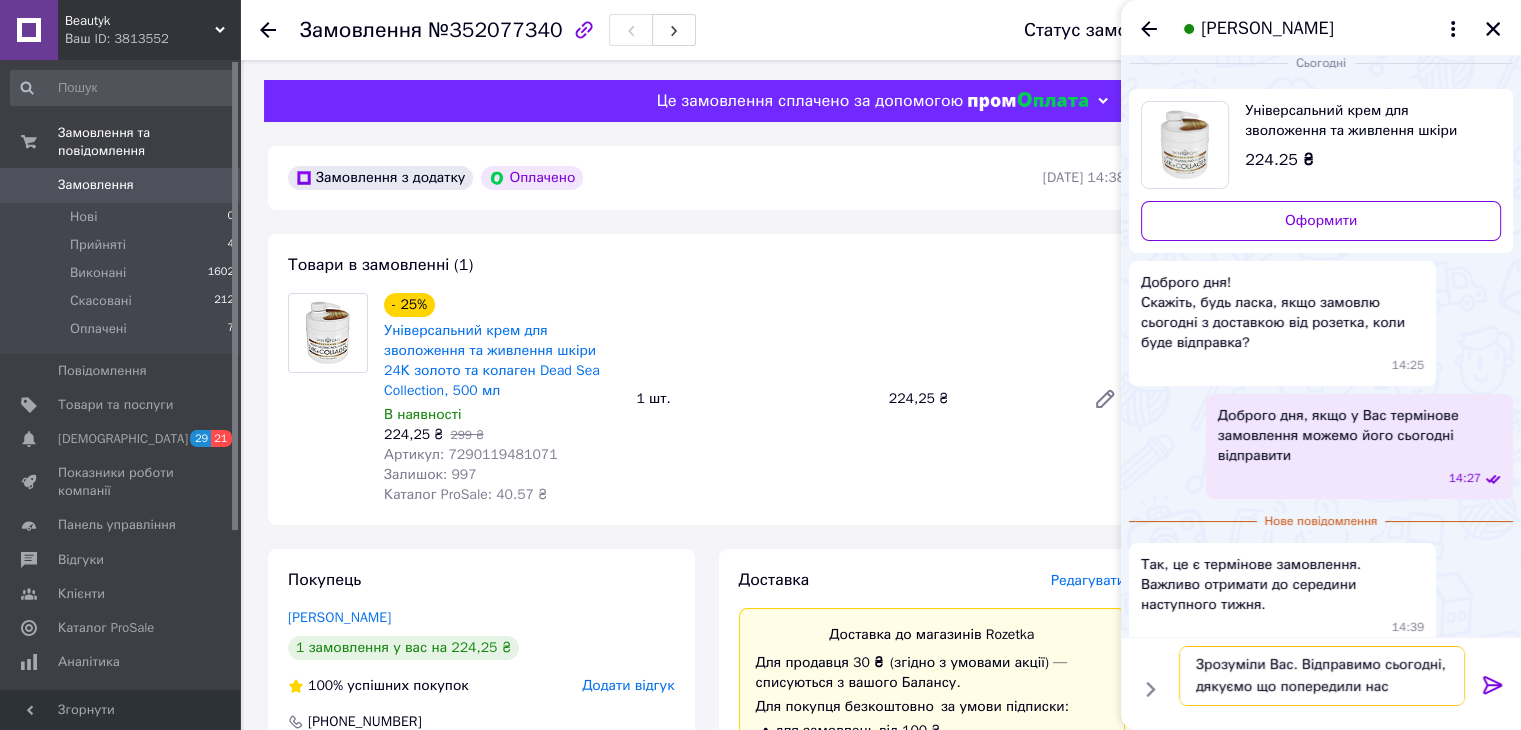 click on "Зрозуміли Вас. Відправимо сьогодні, дякуємо що попередили нас" at bounding box center [1322, 676] 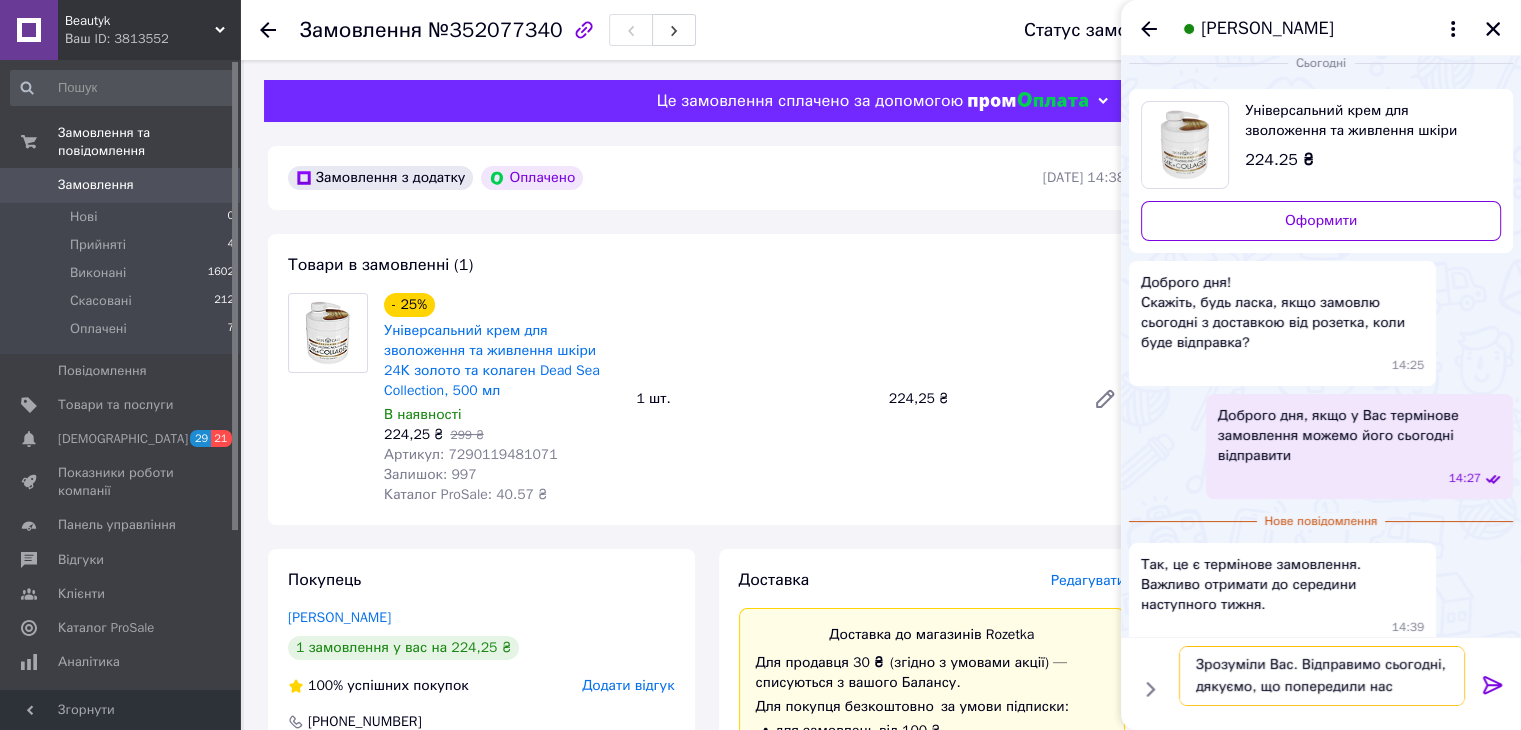 type on "Зрозуміли Вас. Відправимо сьогодні, дякуємо, що попередили нас" 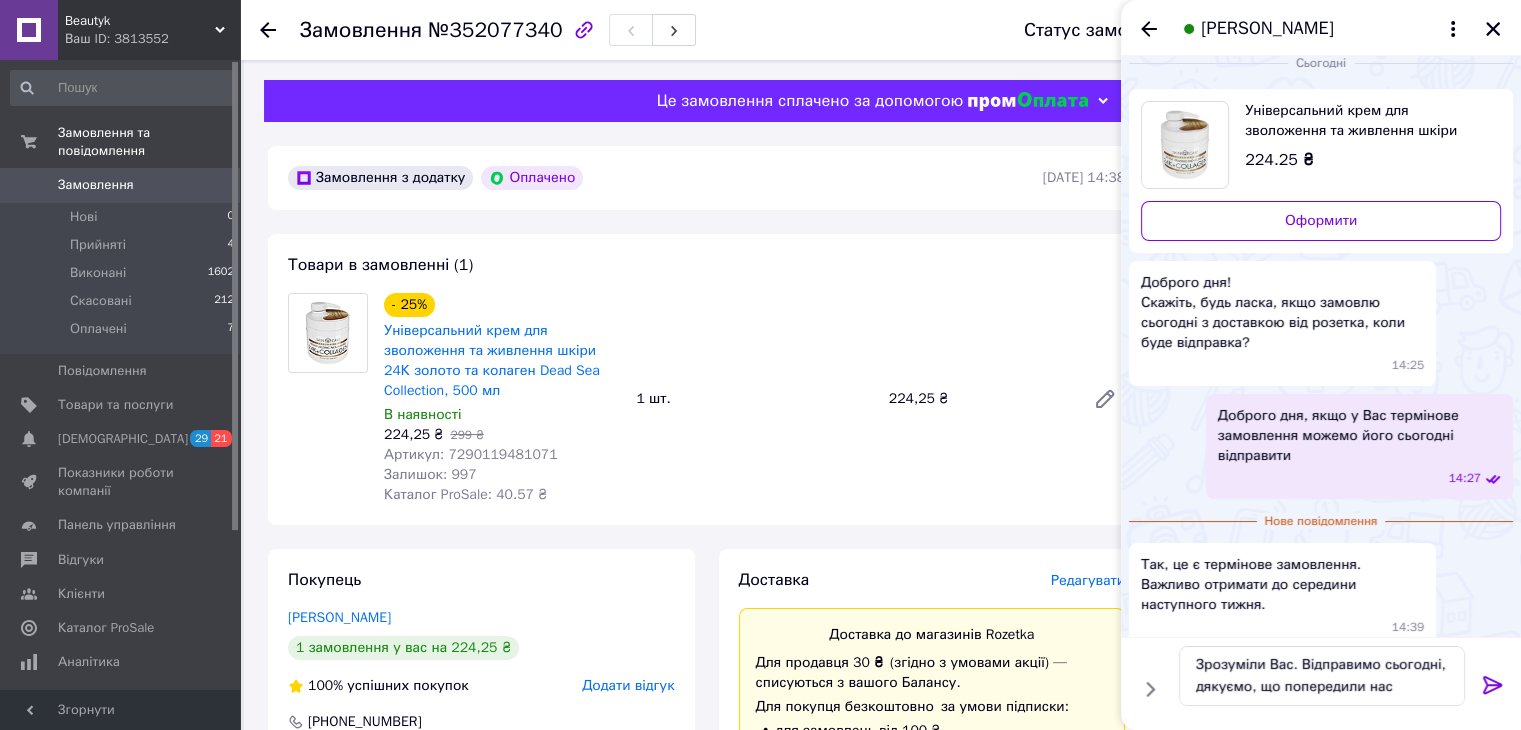 click 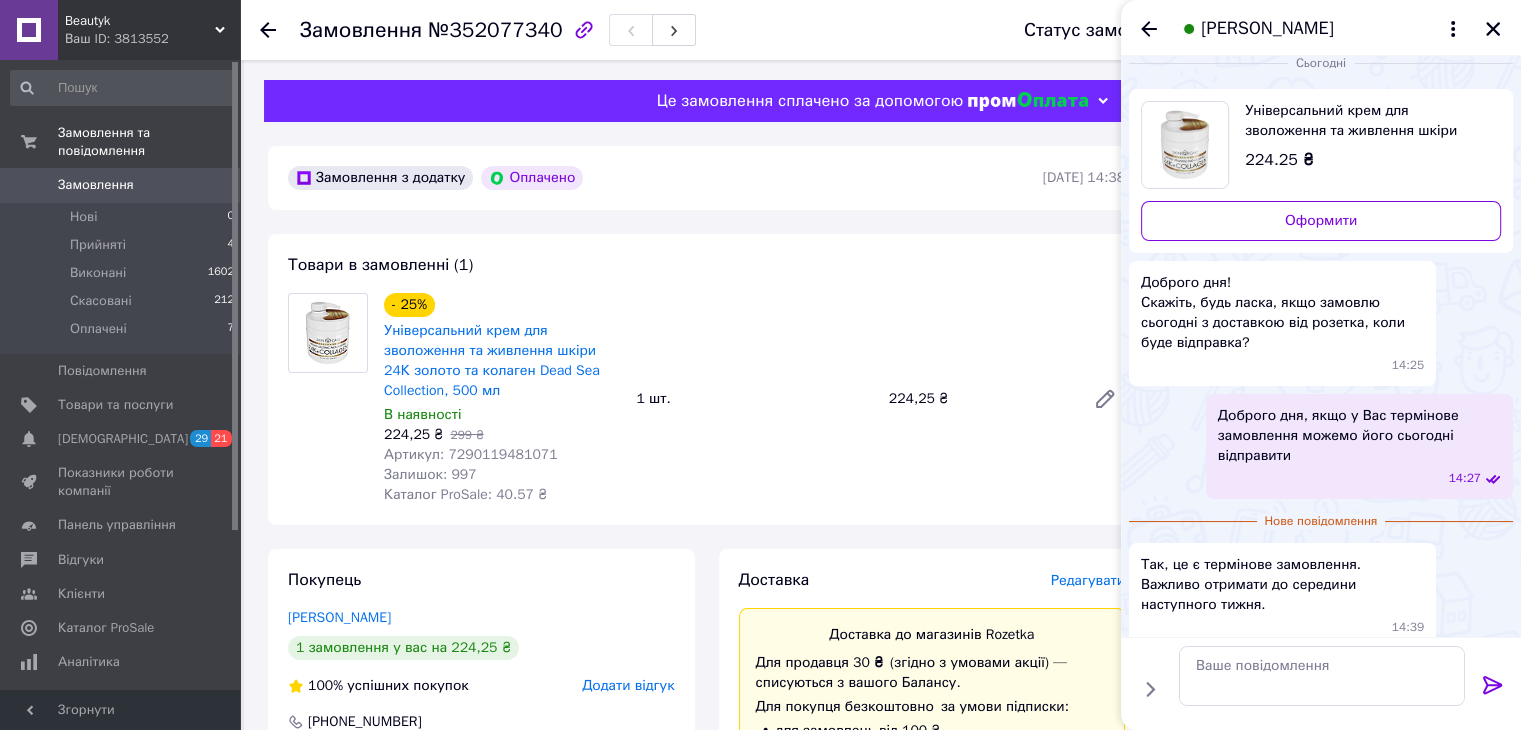 scroll, scrollTop: 0, scrollLeft: 0, axis: both 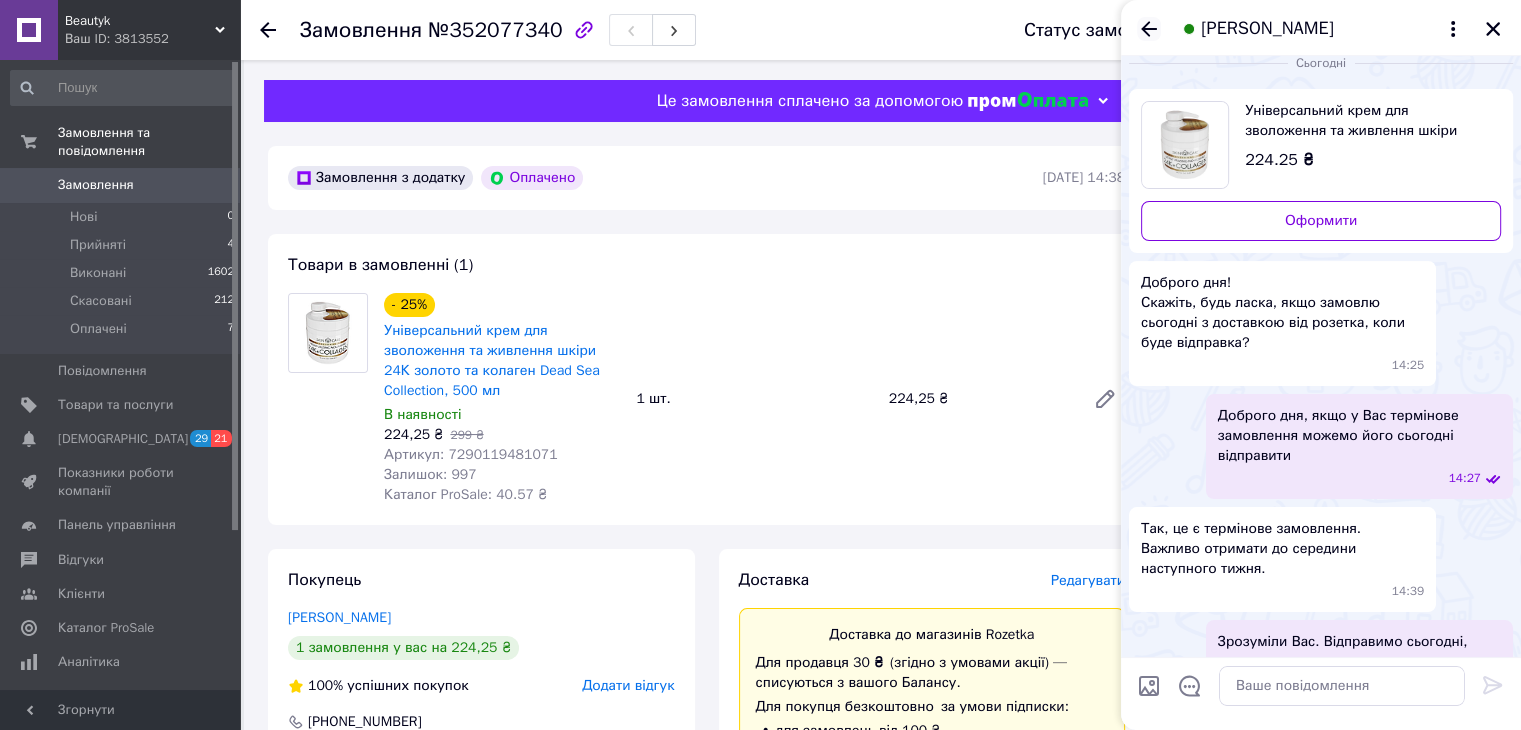 click 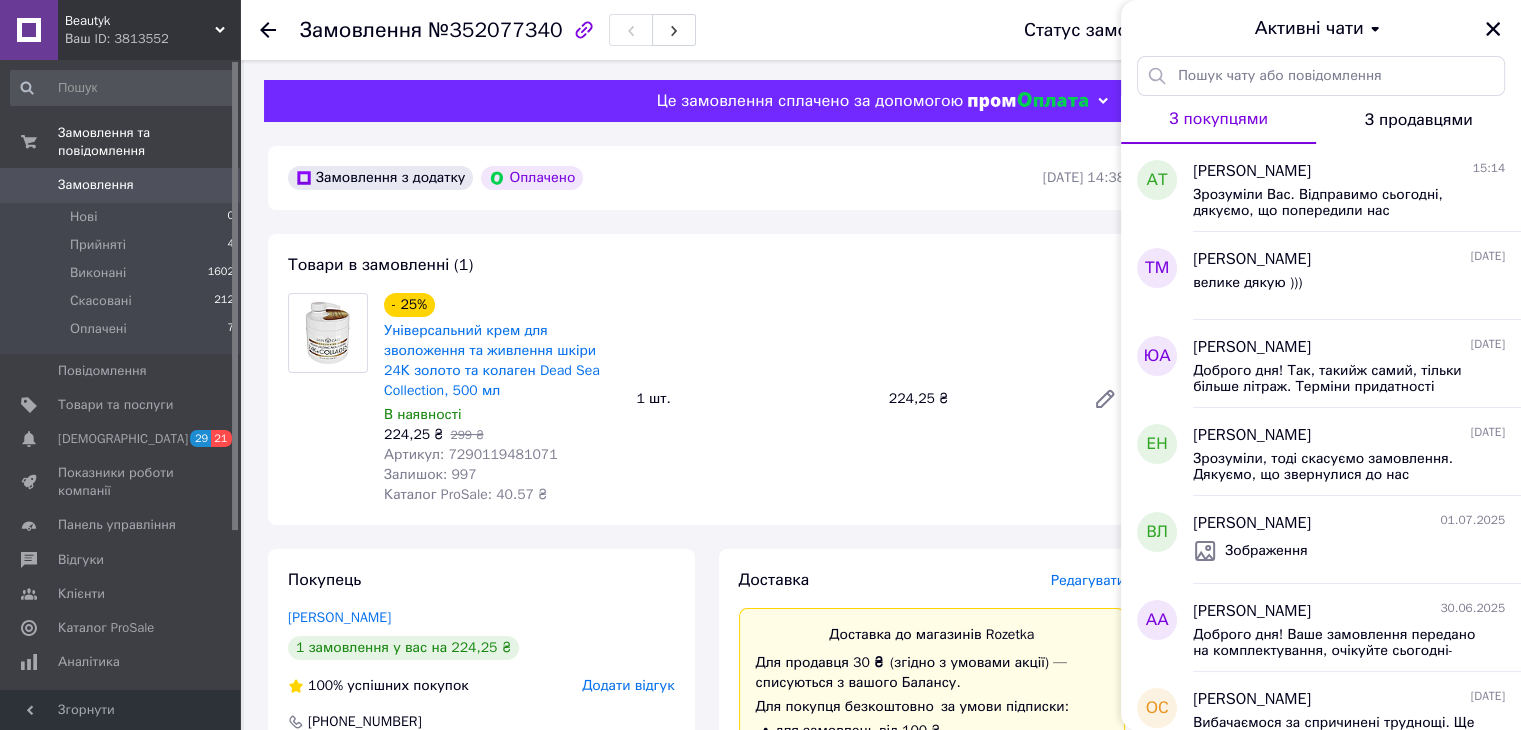 click on "Замовлення з додатку Оплачено 10.07.2025 | 14:38" at bounding box center [706, 178] 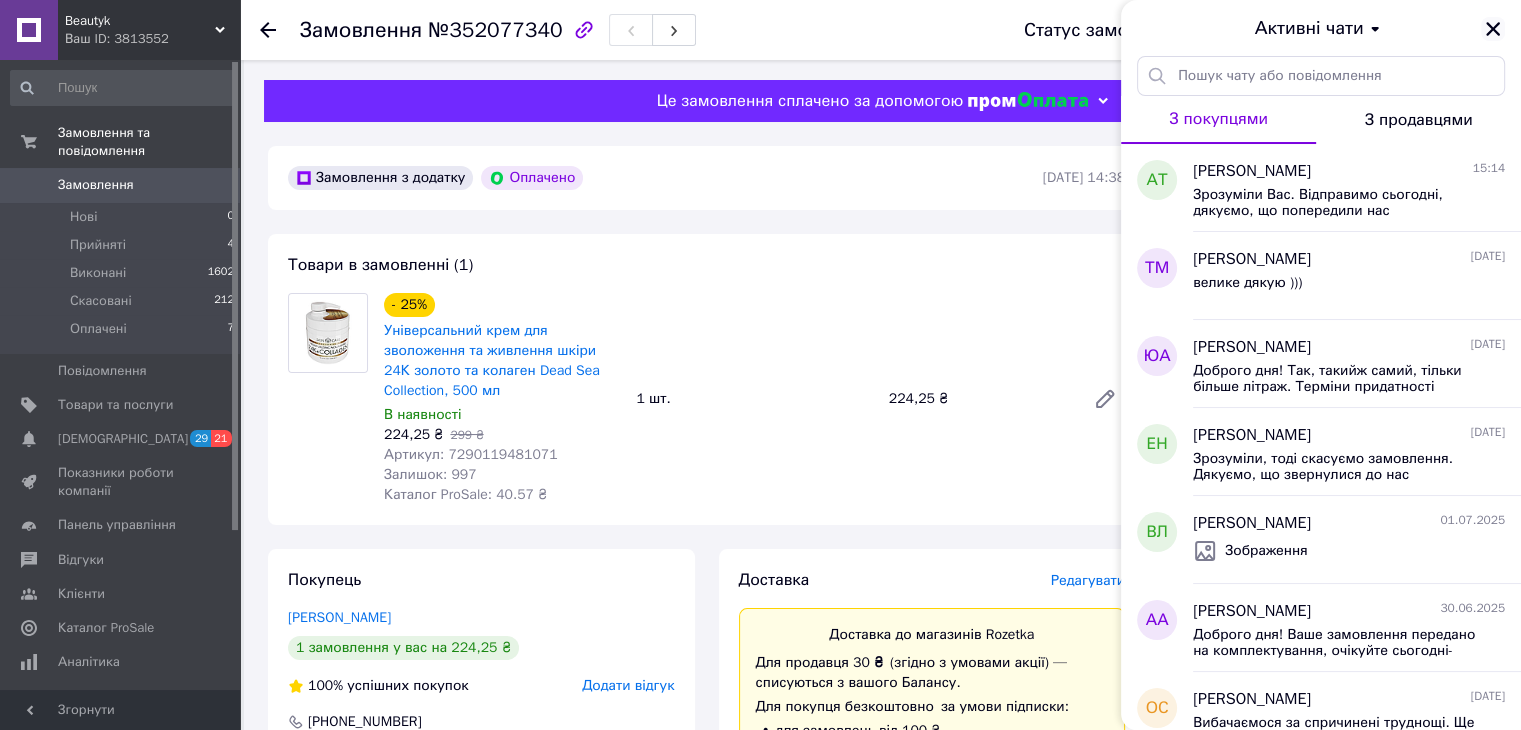 click 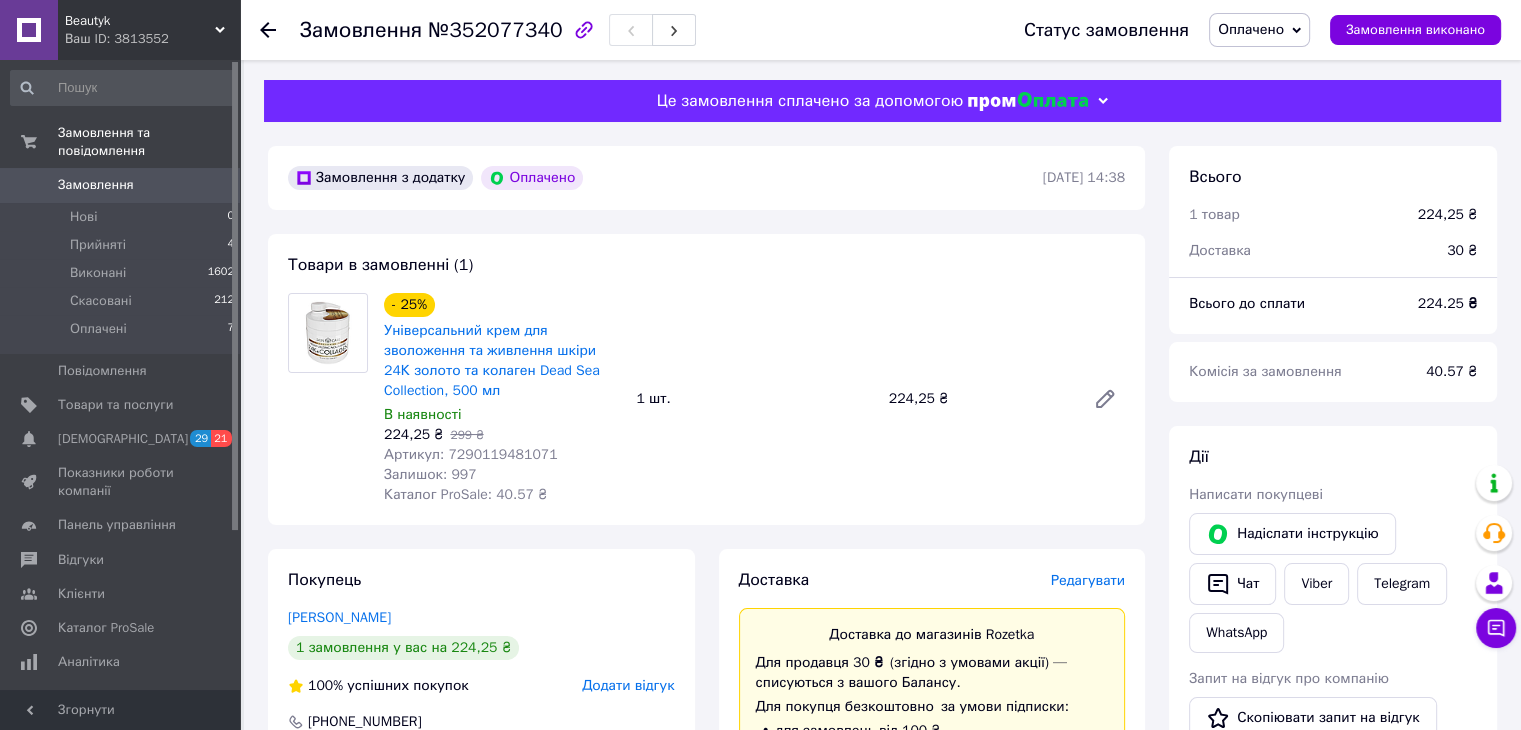 click on "№352077340" at bounding box center [495, 30] 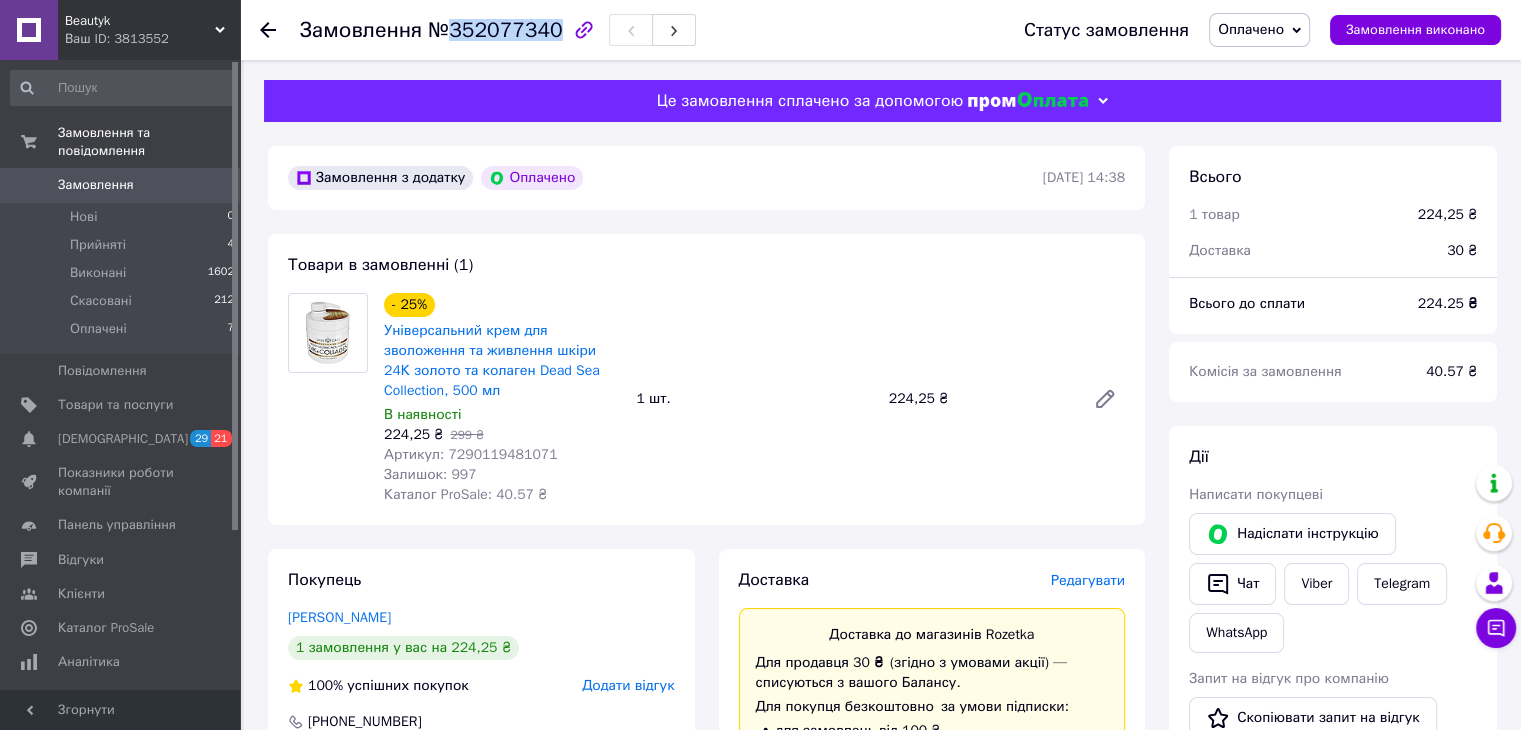 click on "№352077340" at bounding box center (495, 30) 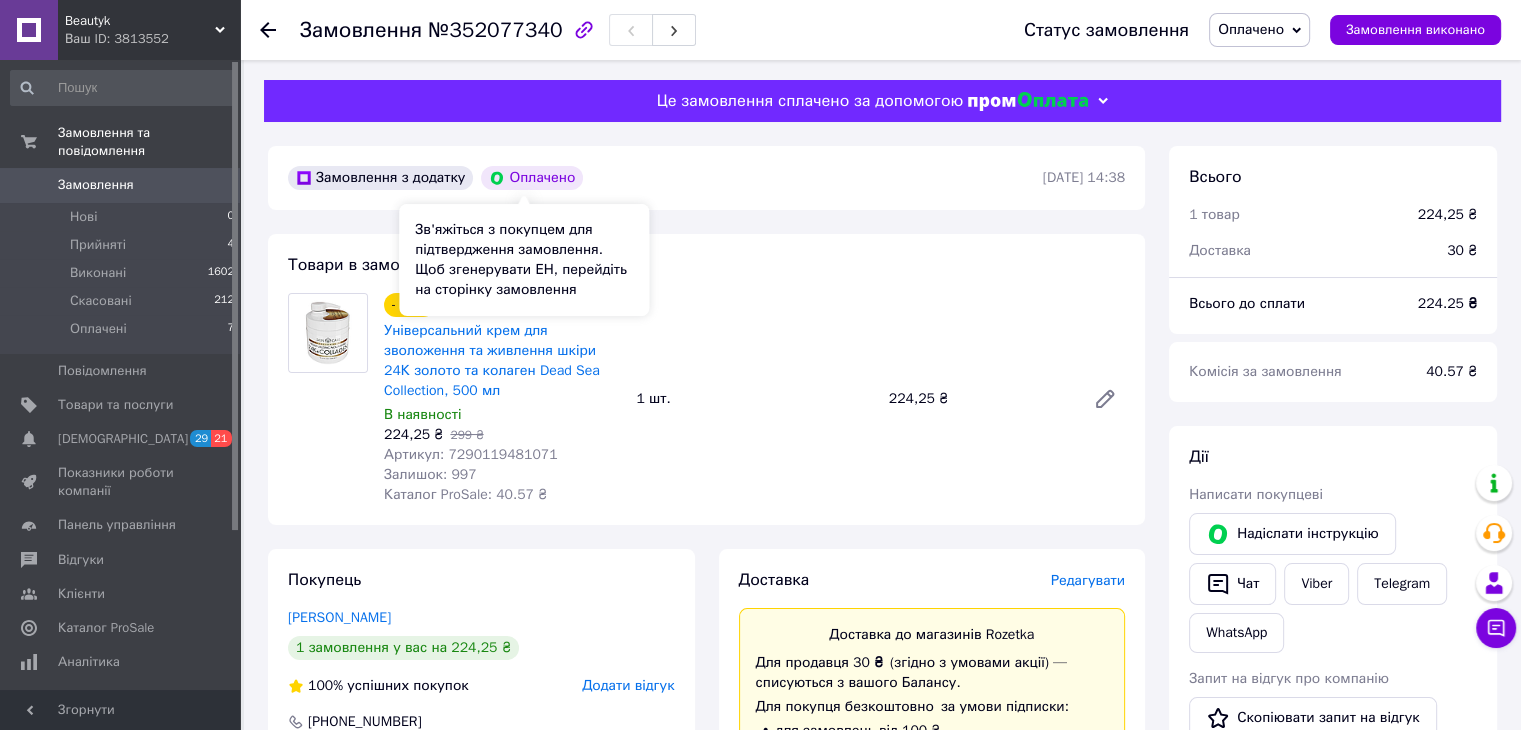 click on "Оплачено" at bounding box center [532, 178] 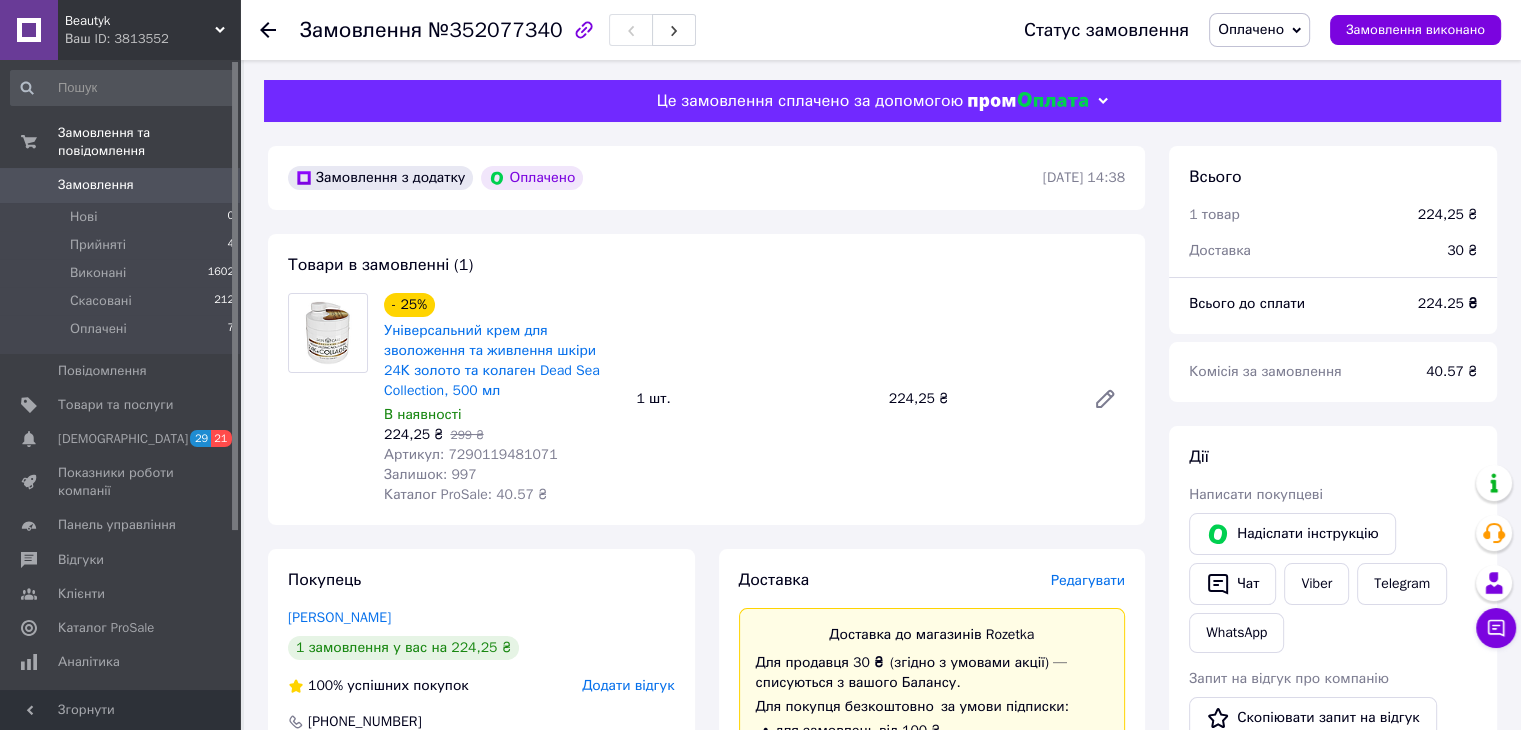 drag, startPoint x: 661, startPoint y: 199, endPoint x: 657, endPoint y: 218, distance: 19.416489 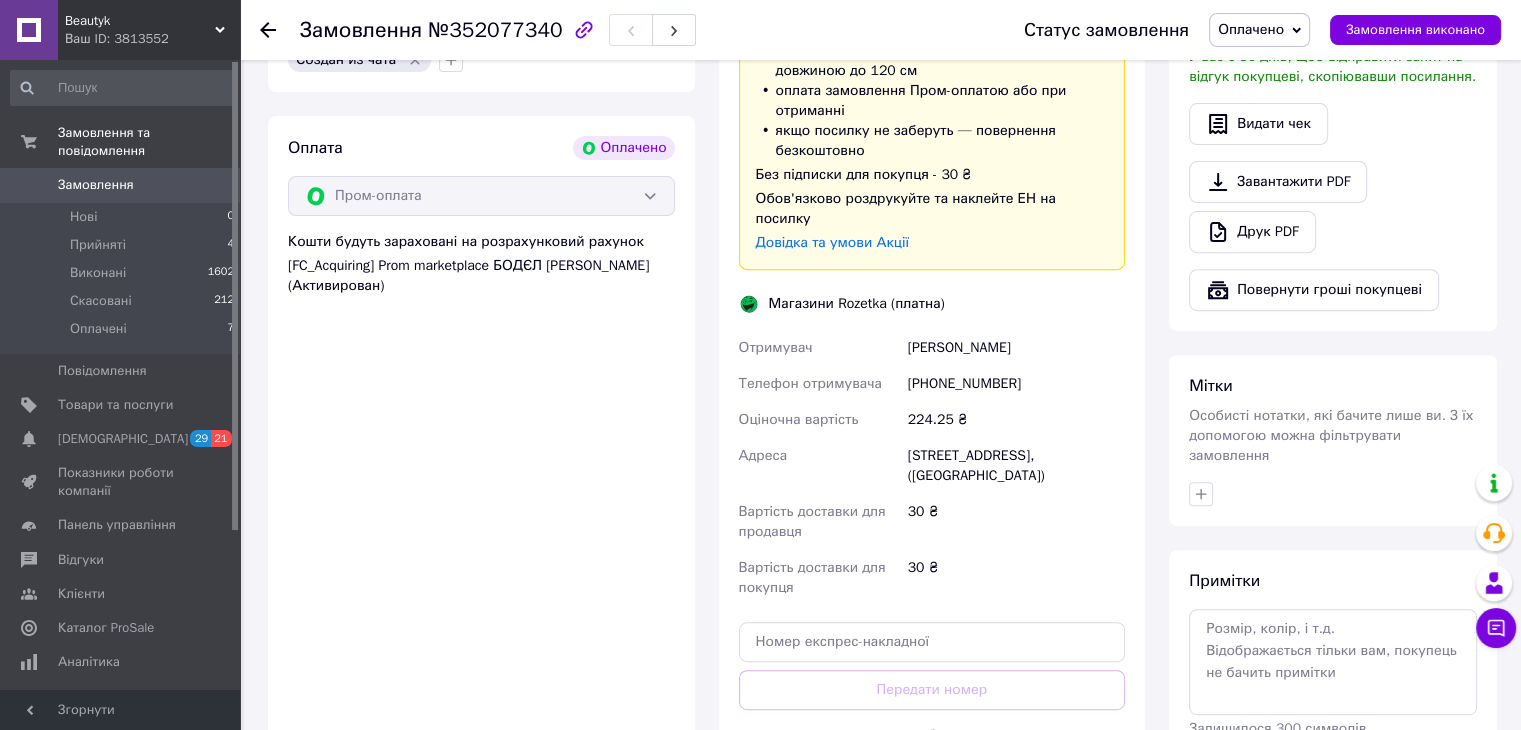 scroll, scrollTop: 1034, scrollLeft: 0, axis: vertical 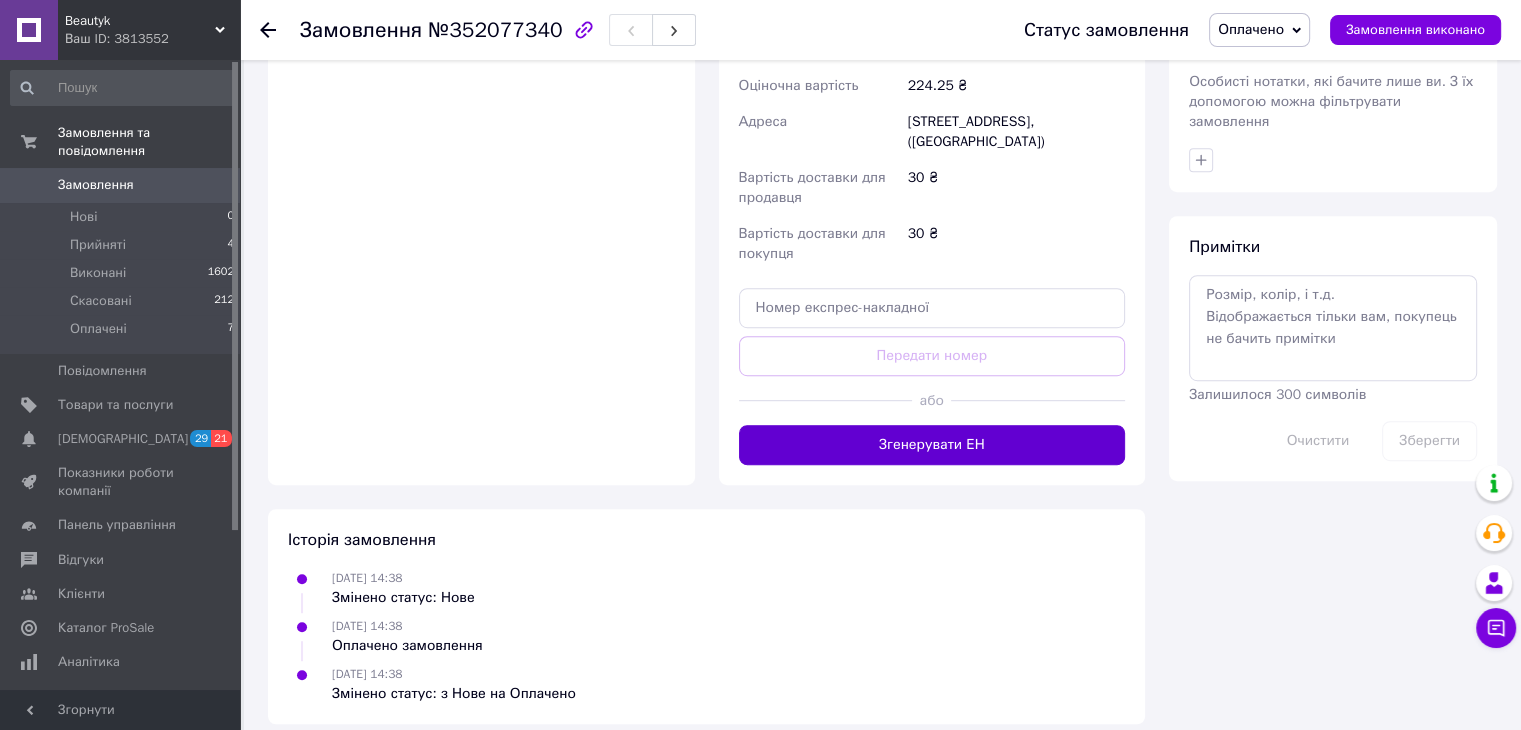 click on "Згенерувати ЕН" at bounding box center (932, 445) 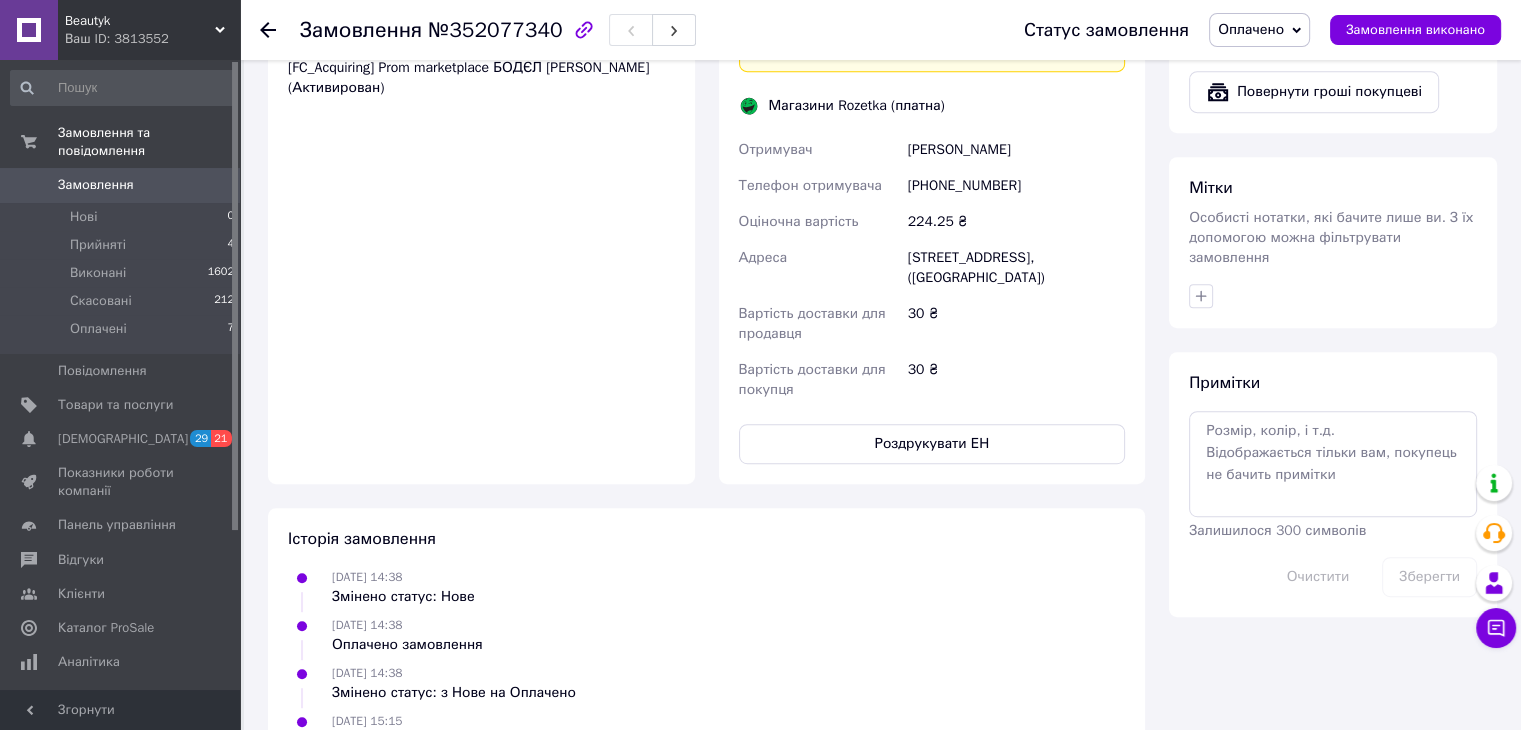 scroll, scrollTop: 946, scrollLeft: 0, axis: vertical 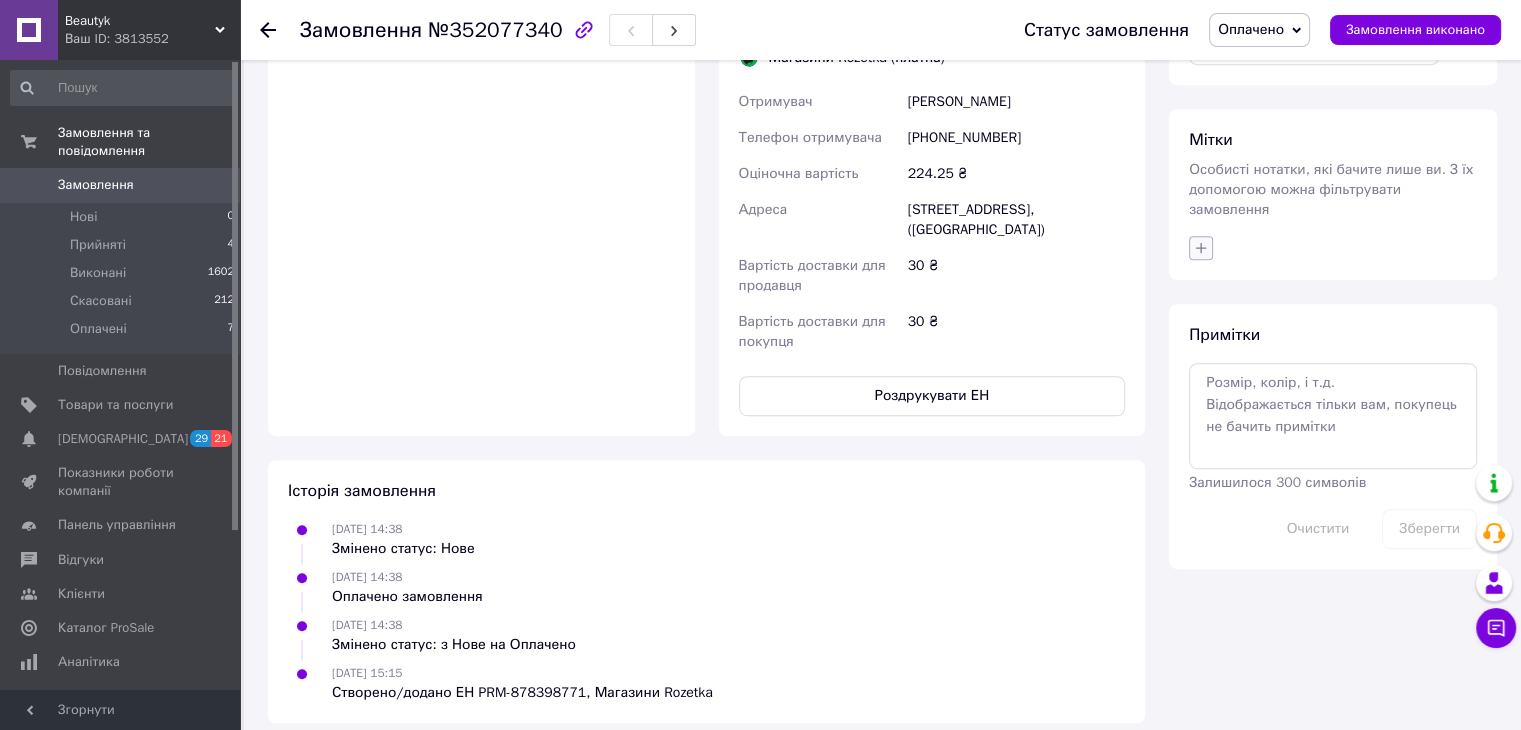 click 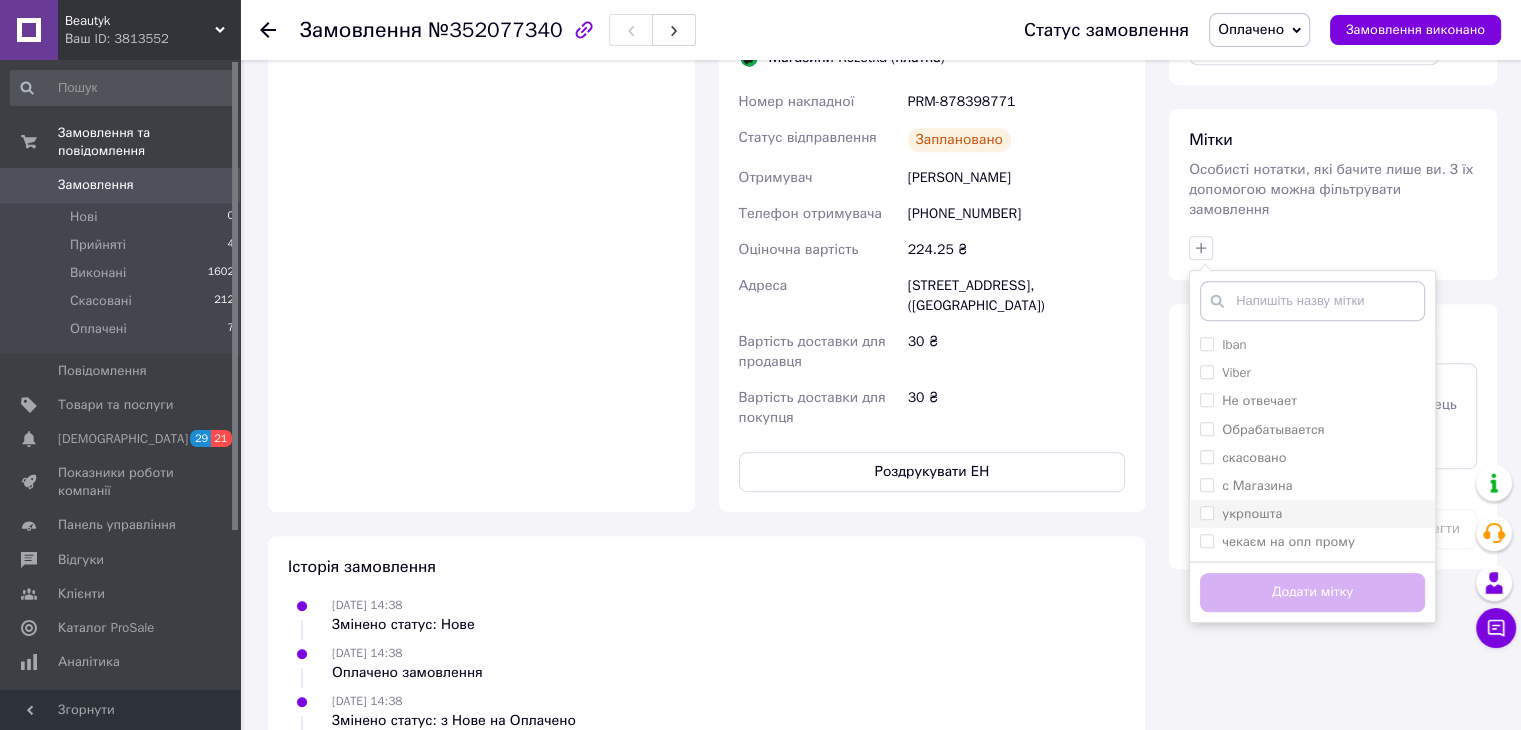 drag, startPoint x: 1254, startPoint y: 401, endPoint x: 1265, endPoint y: 496, distance: 95.63472 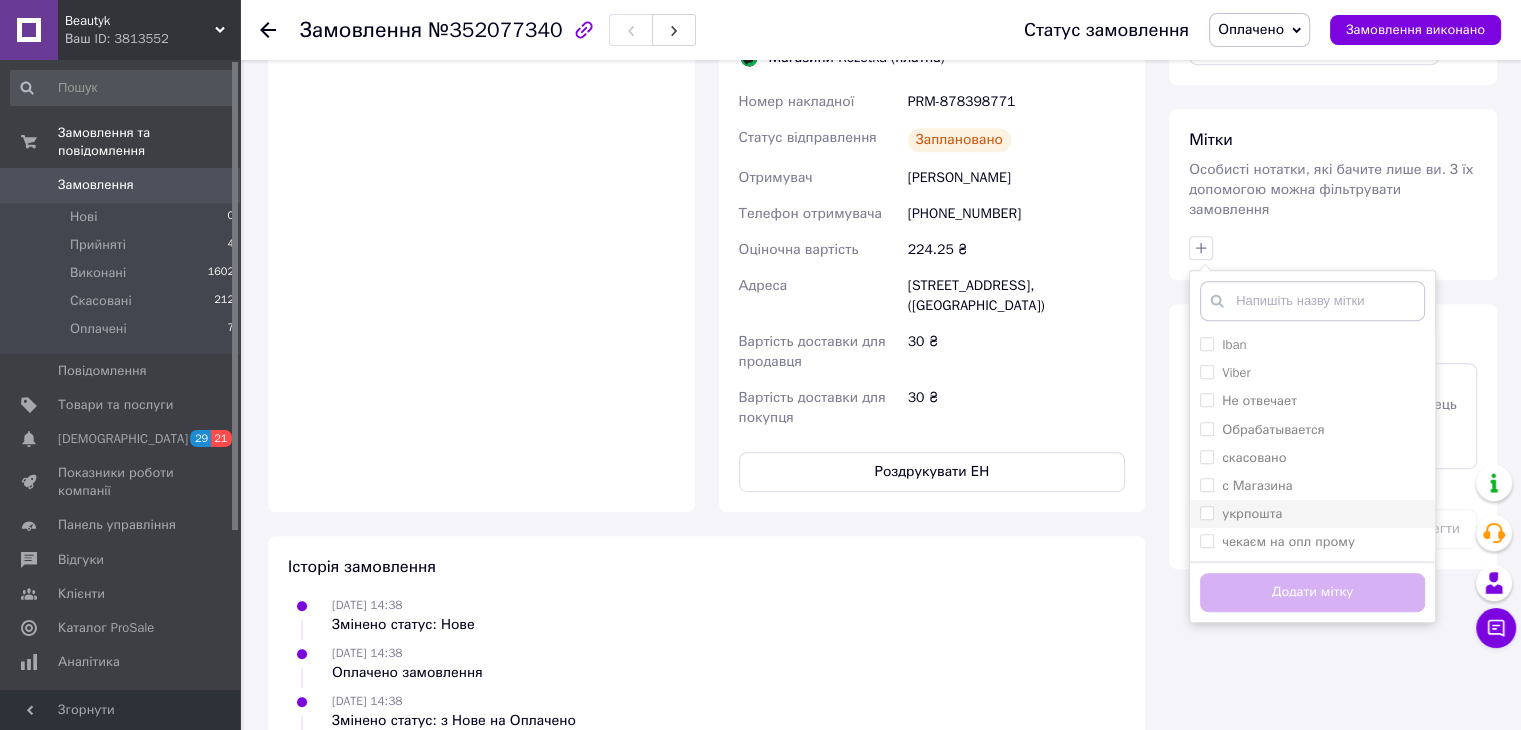 click on "Обрабатывается" at bounding box center [1273, 429] 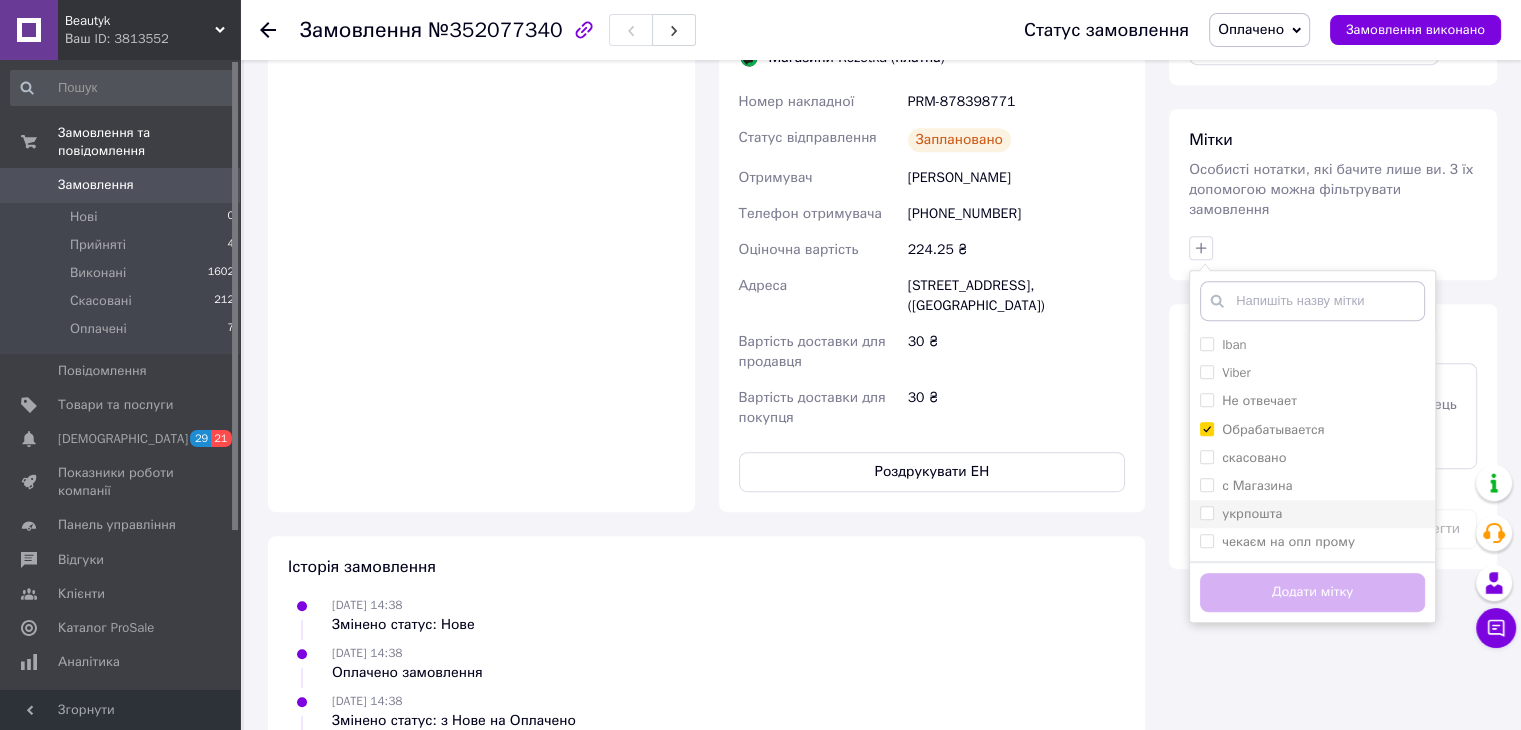 checkbox on "true" 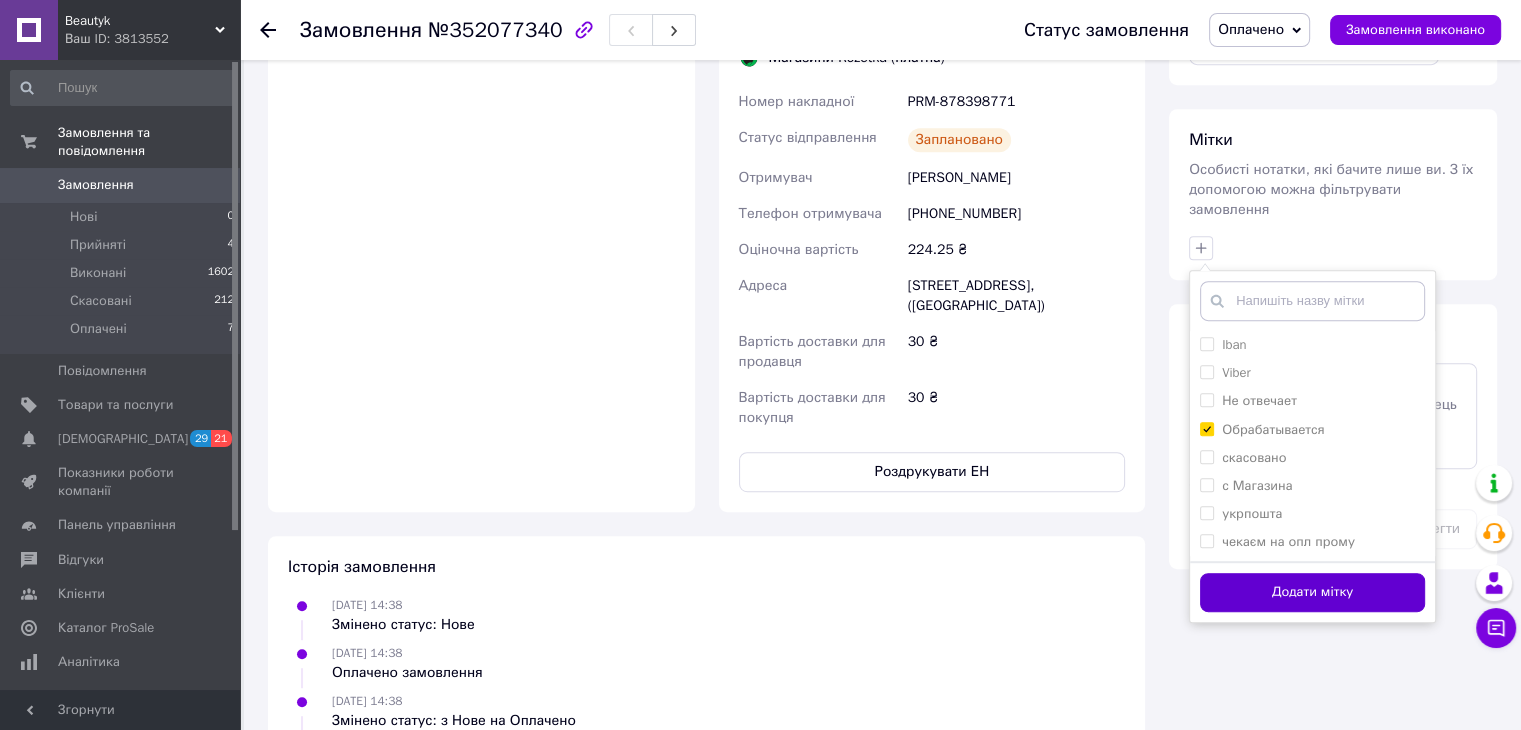 click on "Додати мітку" at bounding box center (1312, 592) 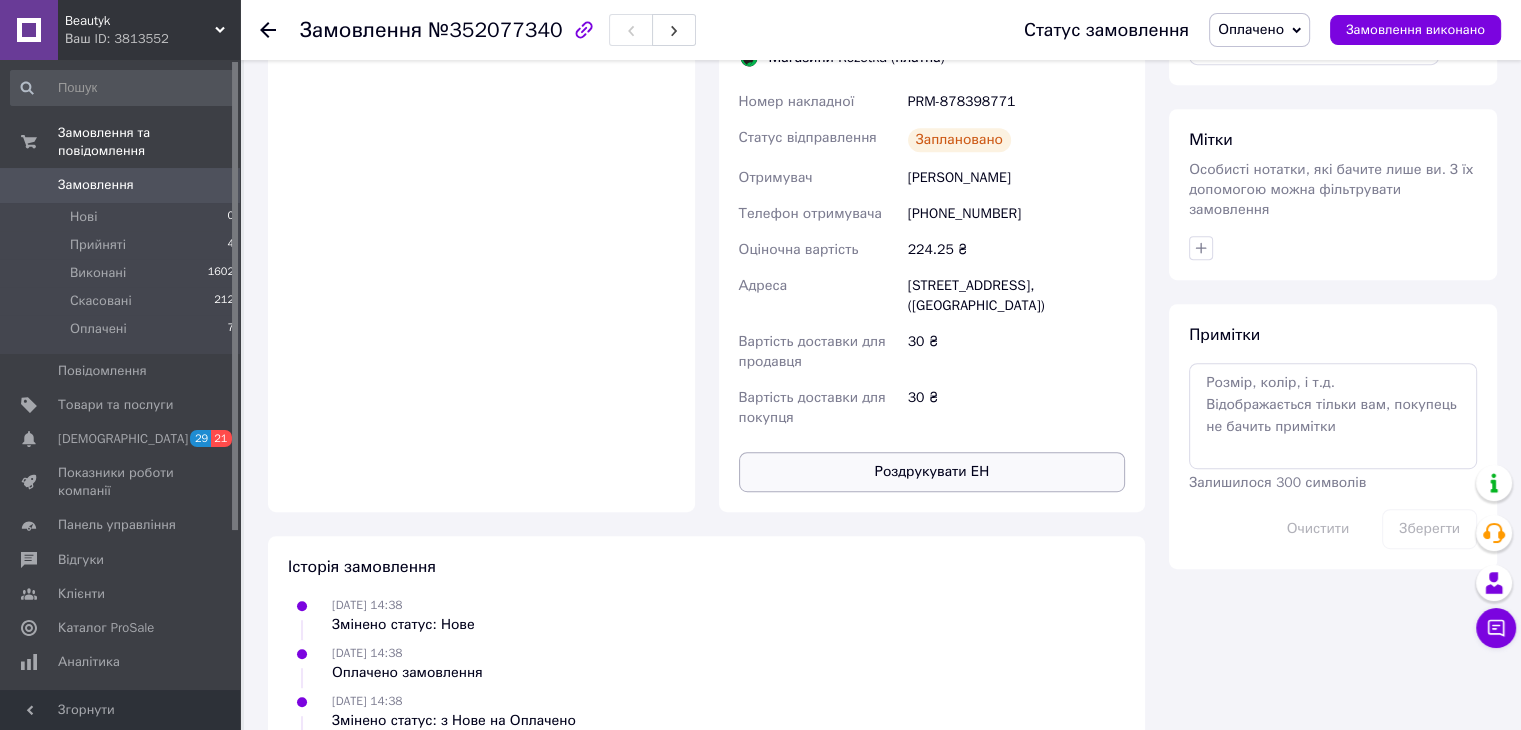 click on "Роздрукувати ЕН" at bounding box center (932, 472) 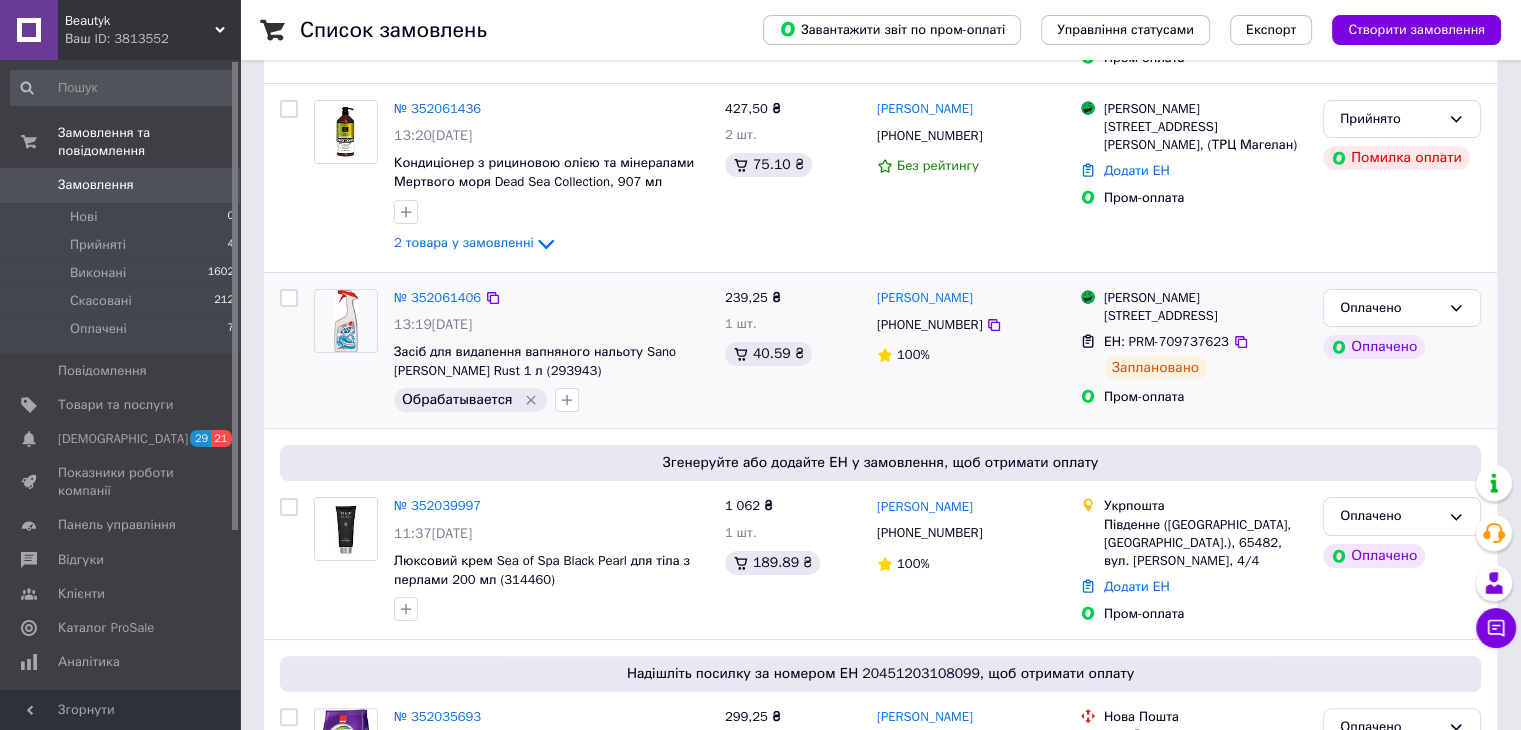 scroll, scrollTop: 400, scrollLeft: 0, axis: vertical 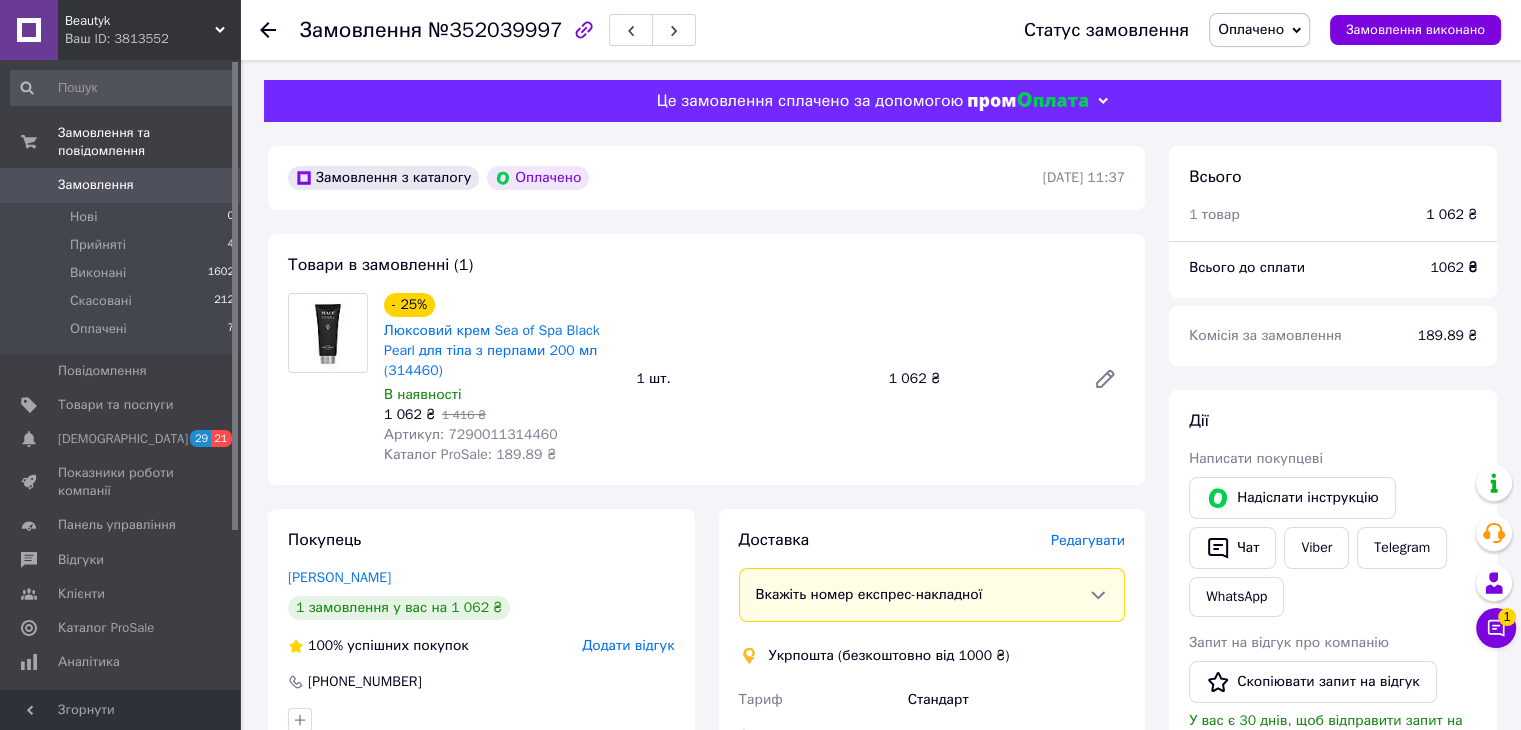click on "№352039997" at bounding box center (495, 30) 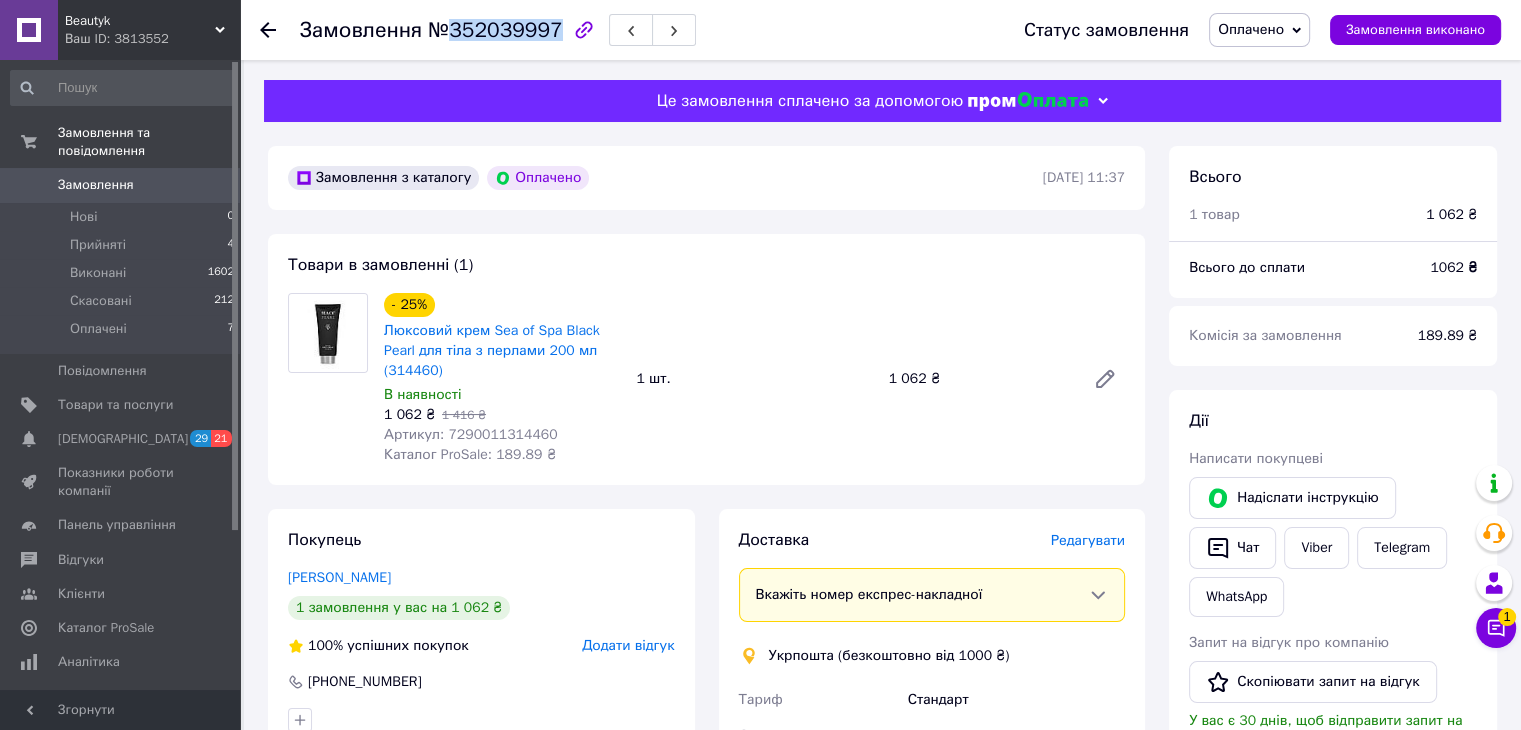 click on "№352039997" at bounding box center (495, 30) 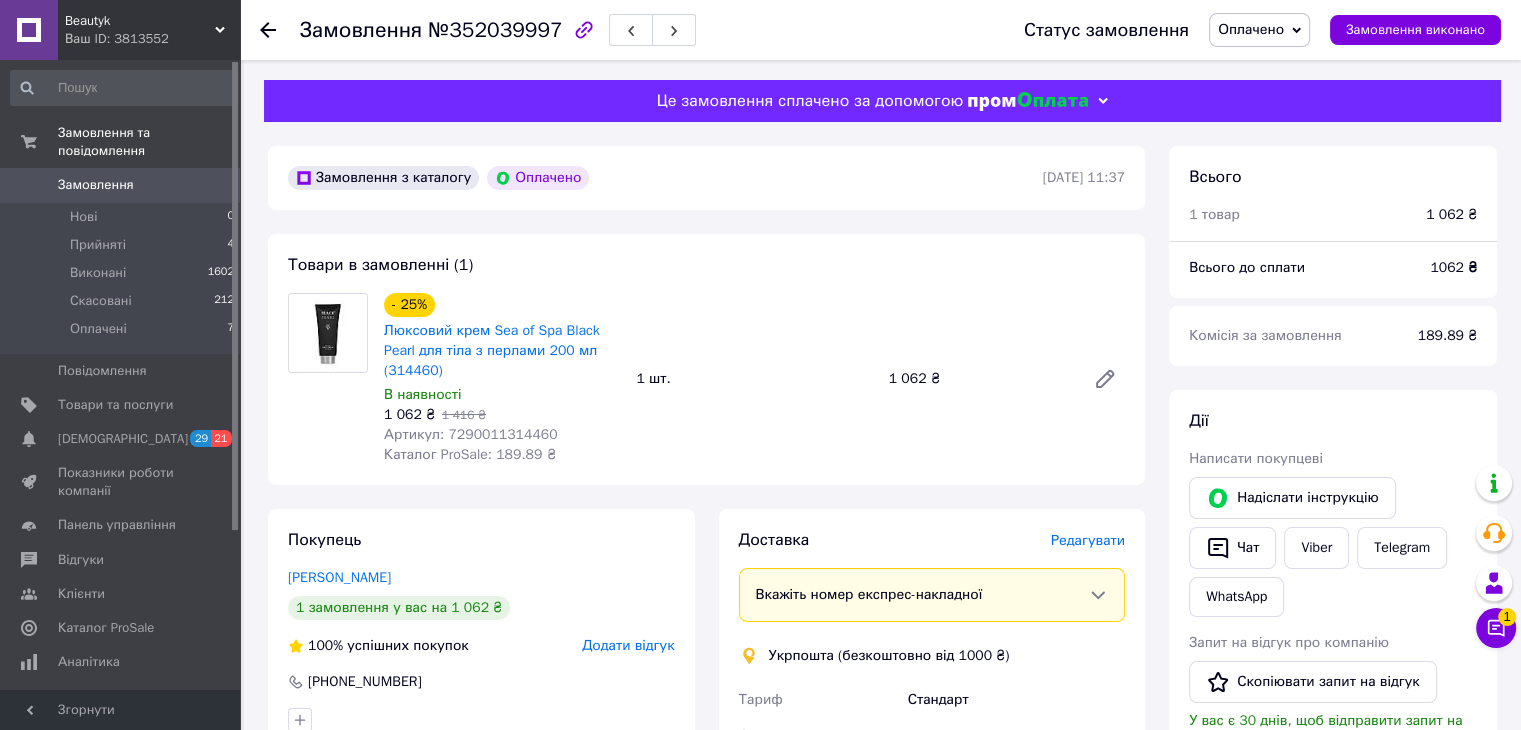 click on "Замовлення з каталогу Оплачено" at bounding box center (663, 178) 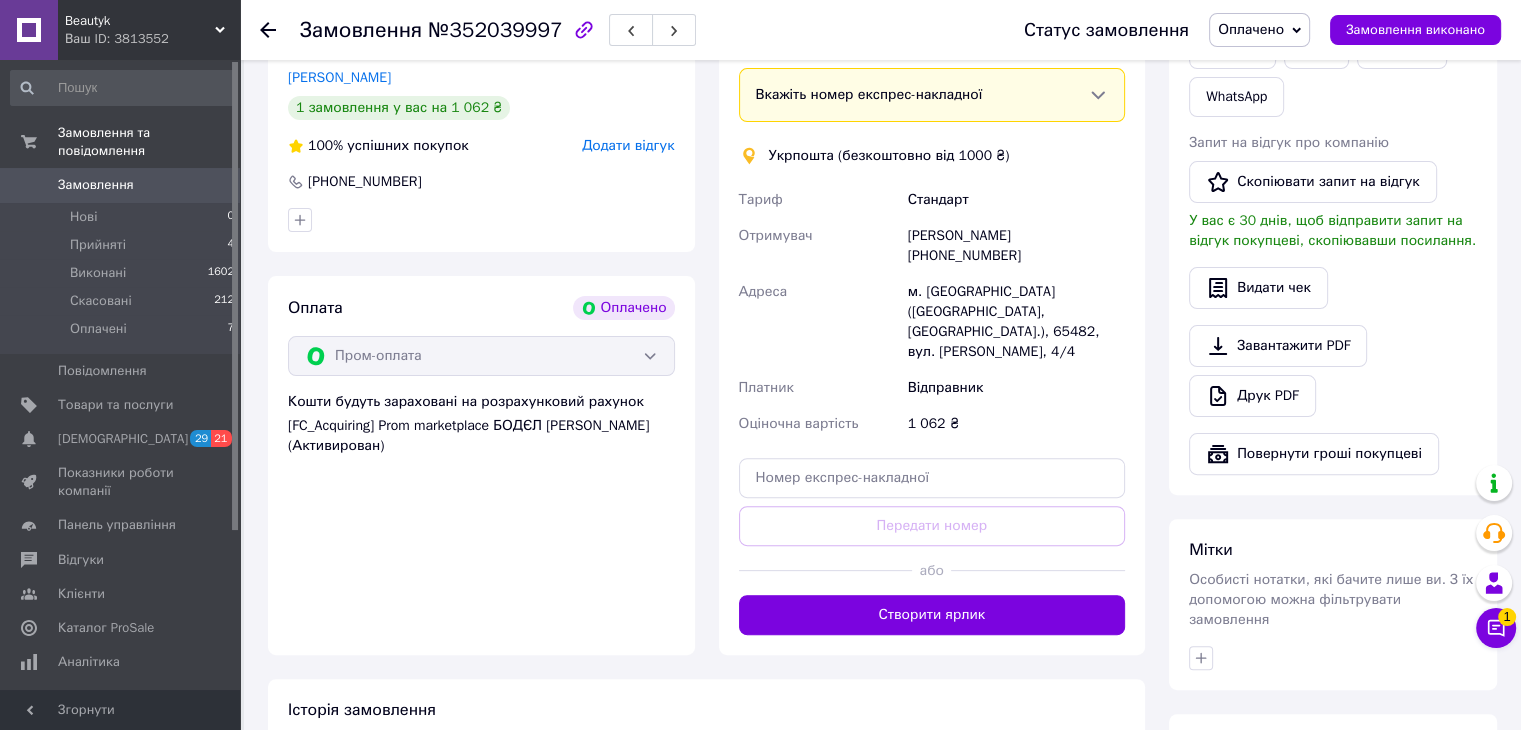 scroll, scrollTop: 300, scrollLeft: 0, axis: vertical 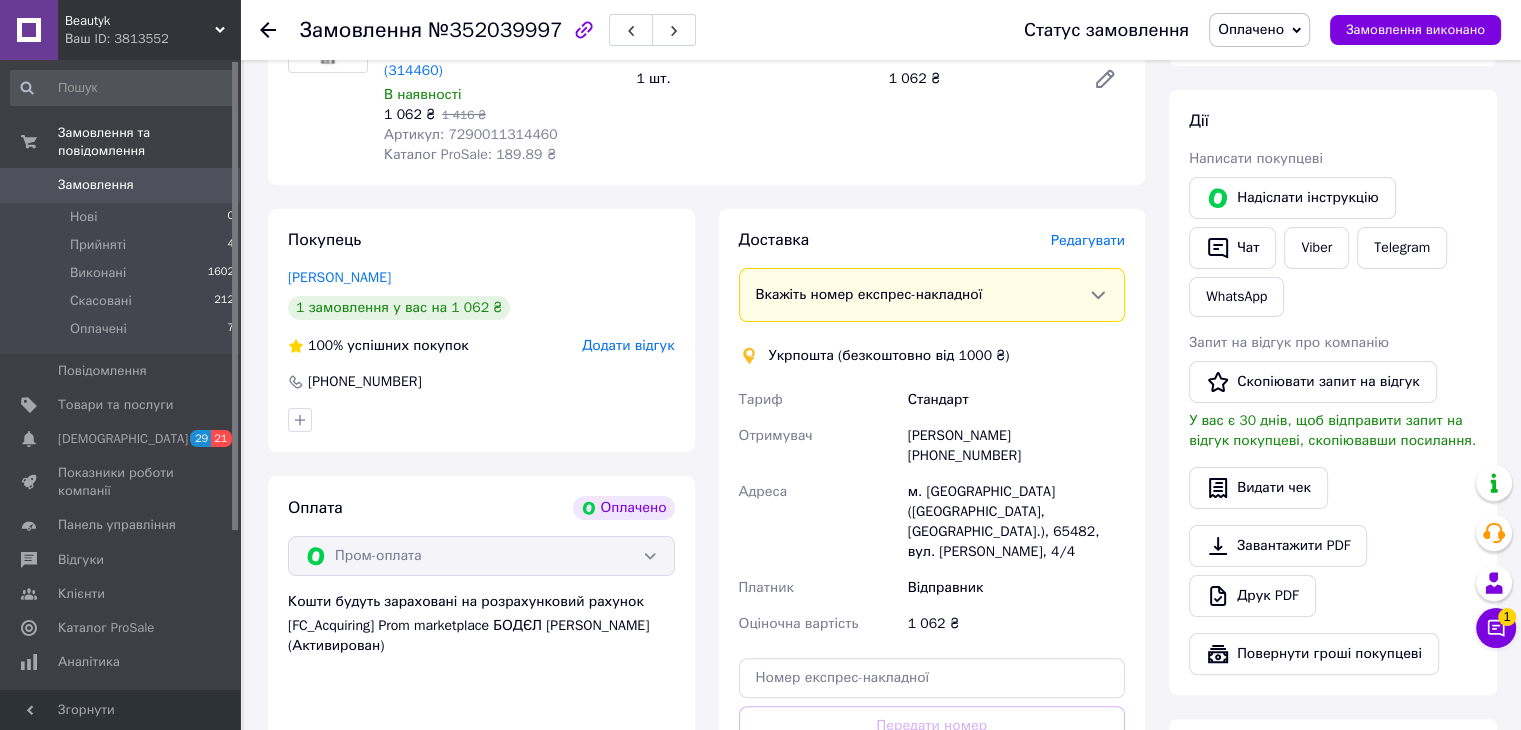 click on "[PHONE_NUMBER]" at bounding box center [365, 382] 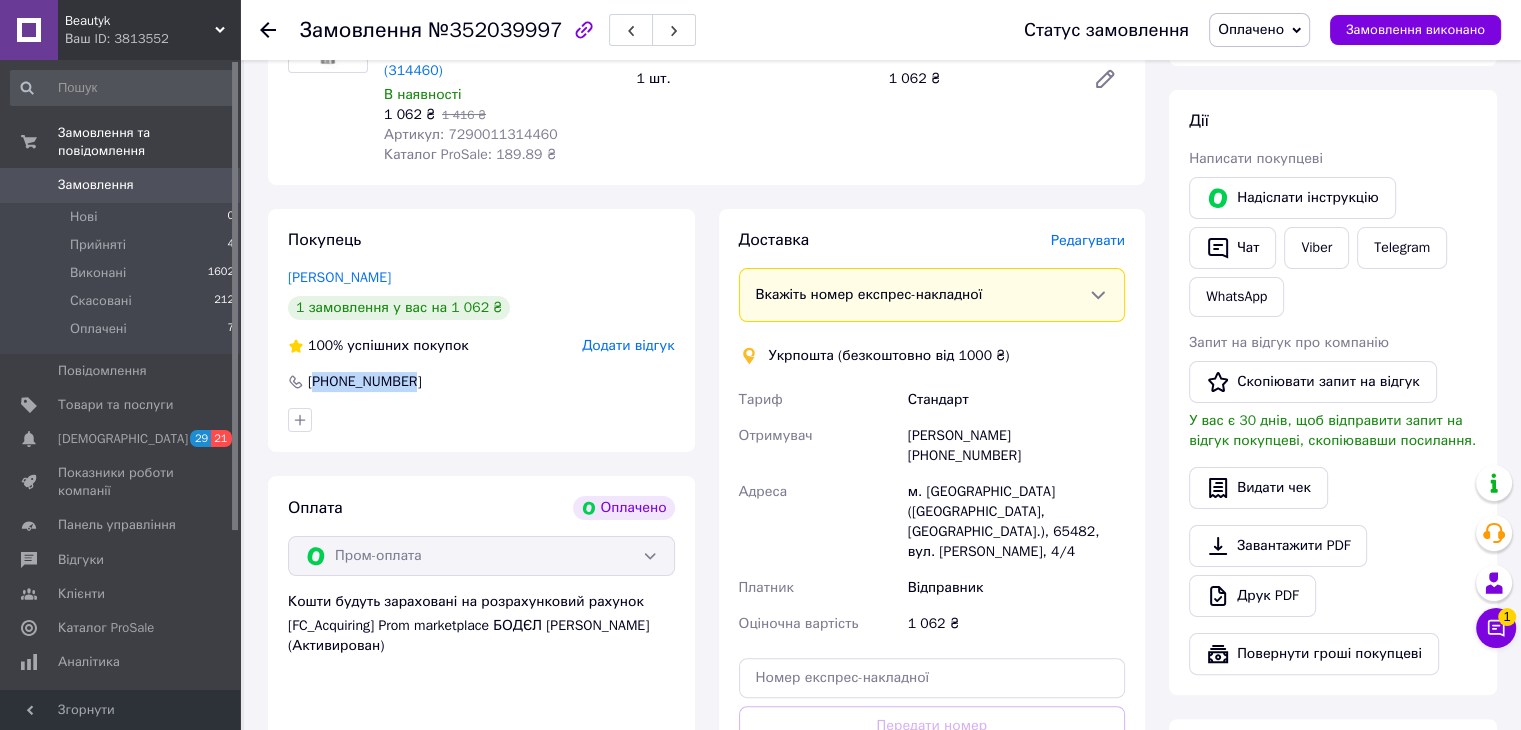 click on "[PHONE_NUMBER]" at bounding box center (365, 382) 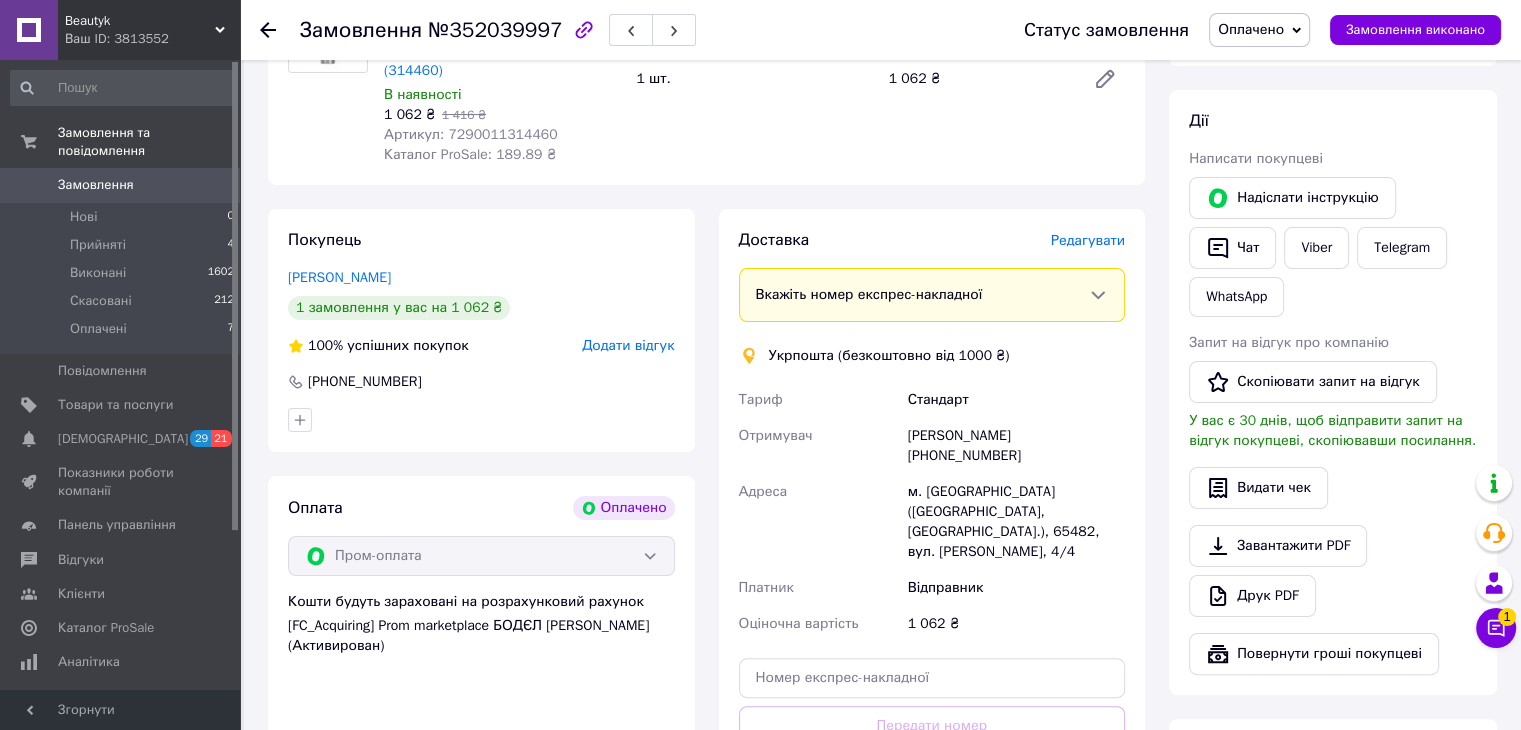 drag, startPoint x: 468, startPoint y: 400, endPoint x: 567, endPoint y: 716, distance: 331.145 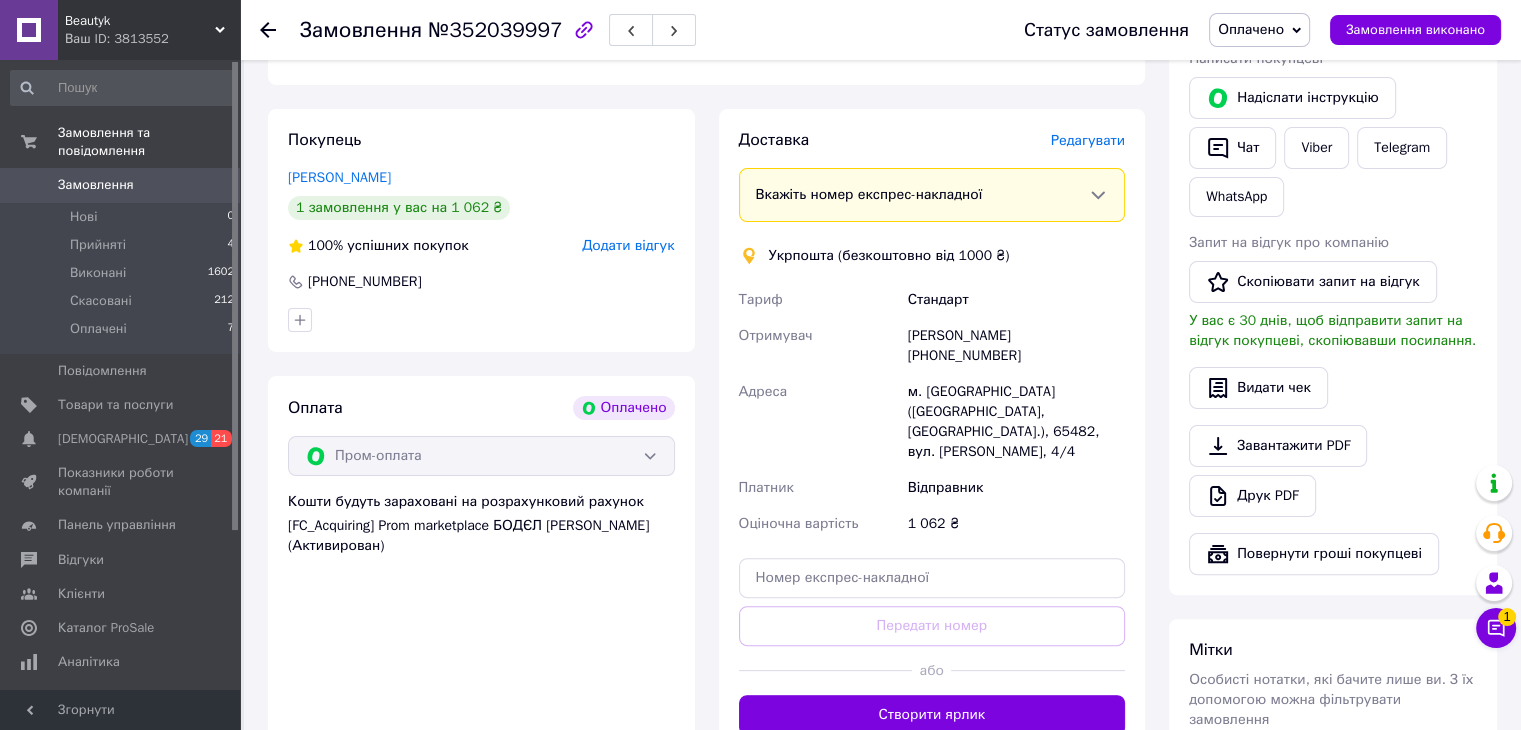 scroll, scrollTop: 0, scrollLeft: 0, axis: both 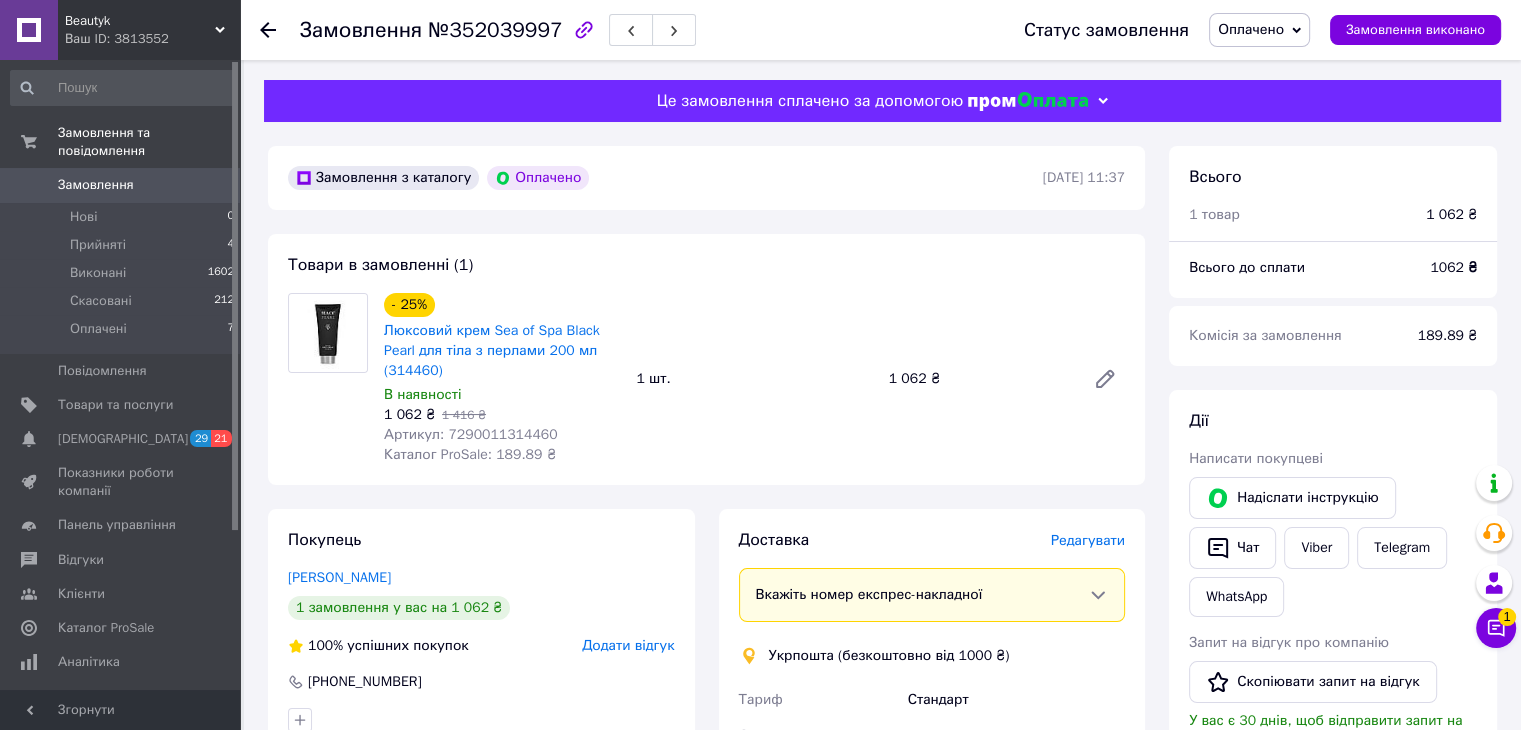 drag, startPoint x: 1104, startPoint y: 219, endPoint x: 1092, endPoint y: 229, distance: 15.6205 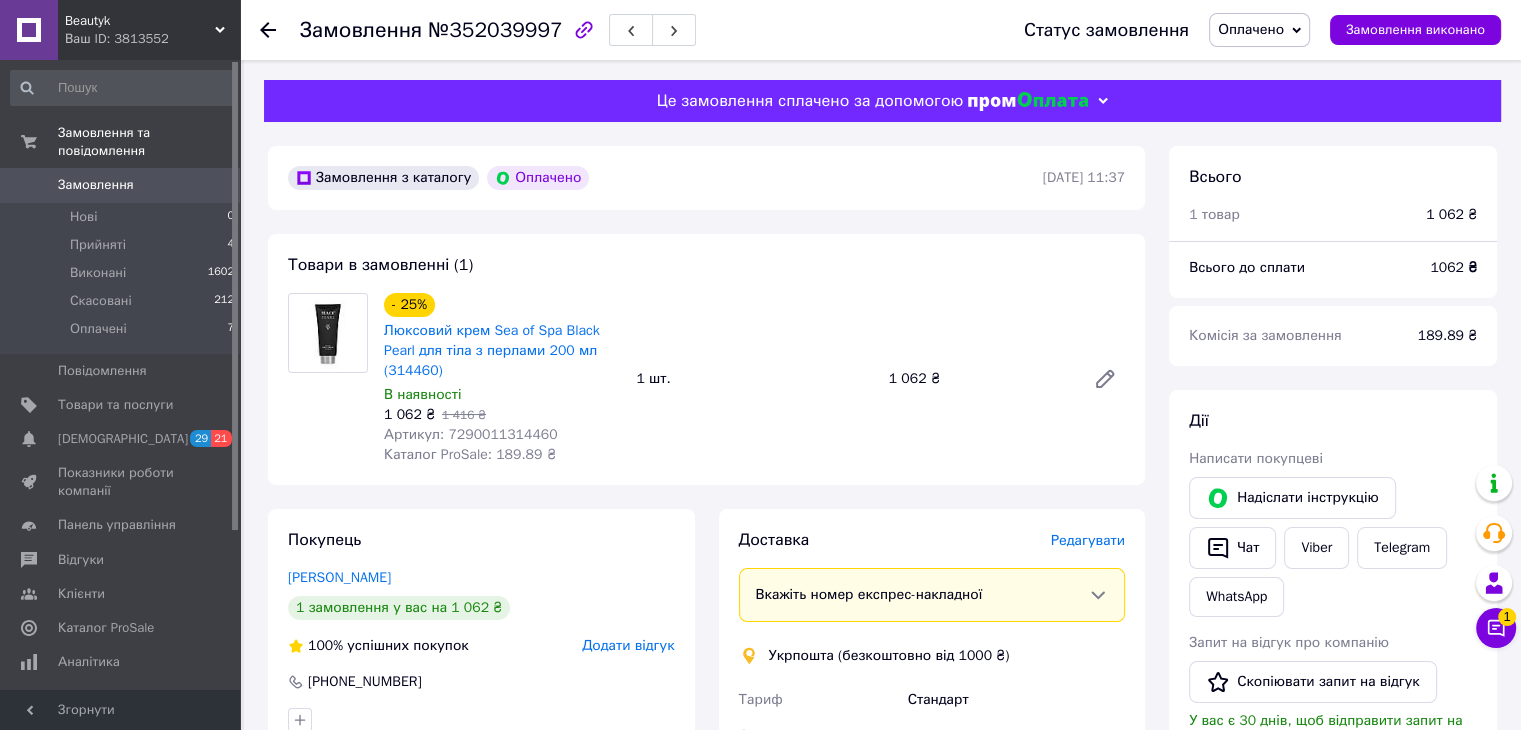 click on "Замовлення з каталогу Оплачено 10.07.2025 | 11:37 Товари в замовленні (1) - 25% Люксовий крем Sea of Spa Black Pearl для тіла з перлами 200 мл (314460) В наявності 1 062 ₴   1 416 ₴ Артикул: 7290011314460 Каталог ProSale: 189.89 ₴  1 шт. 1 062 ₴ Покупець Ірина Достоєвська 1 замовлення у вас на 1 062 ₴ 100%   успішних покупок Додати відгук +380982488540 Оплата Оплачено Пром-оплата Кошти будуть зараховані на розрахунковий рахунок [FC_Acquiring] Prom marketplace БОДЄЛ ЮЛІЯ ВАЛЕРІЇВНА (Активирован) Доставка Редагувати Вкажіть номер експрес-накладної Укрпошта (безкоштовно від 1000 ₴) Тариф Стандарт Отримувач Адреса Платник 1 062 ₴" at bounding box center [706, 812] 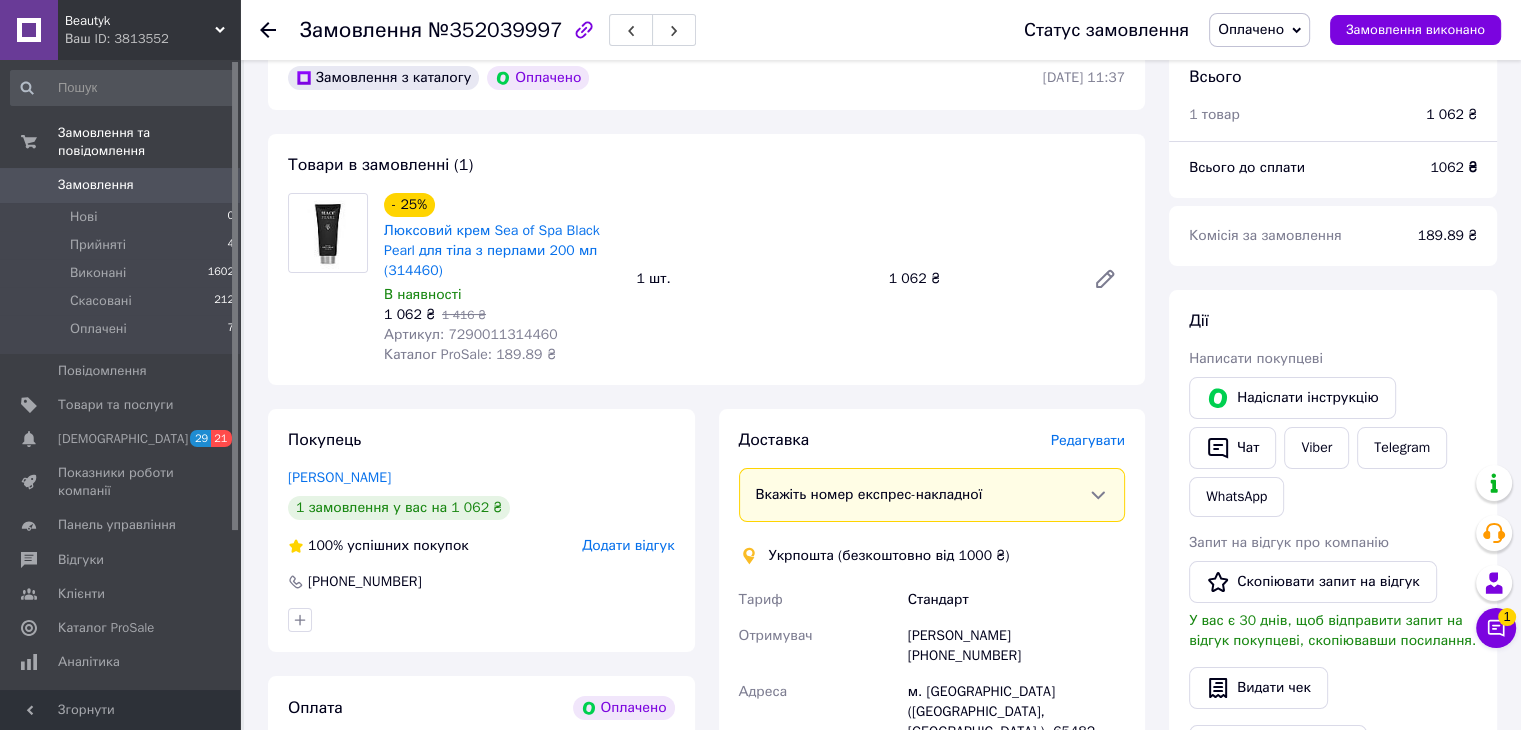 scroll, scrollTop: 0, scrollLeft: 0, axis: both 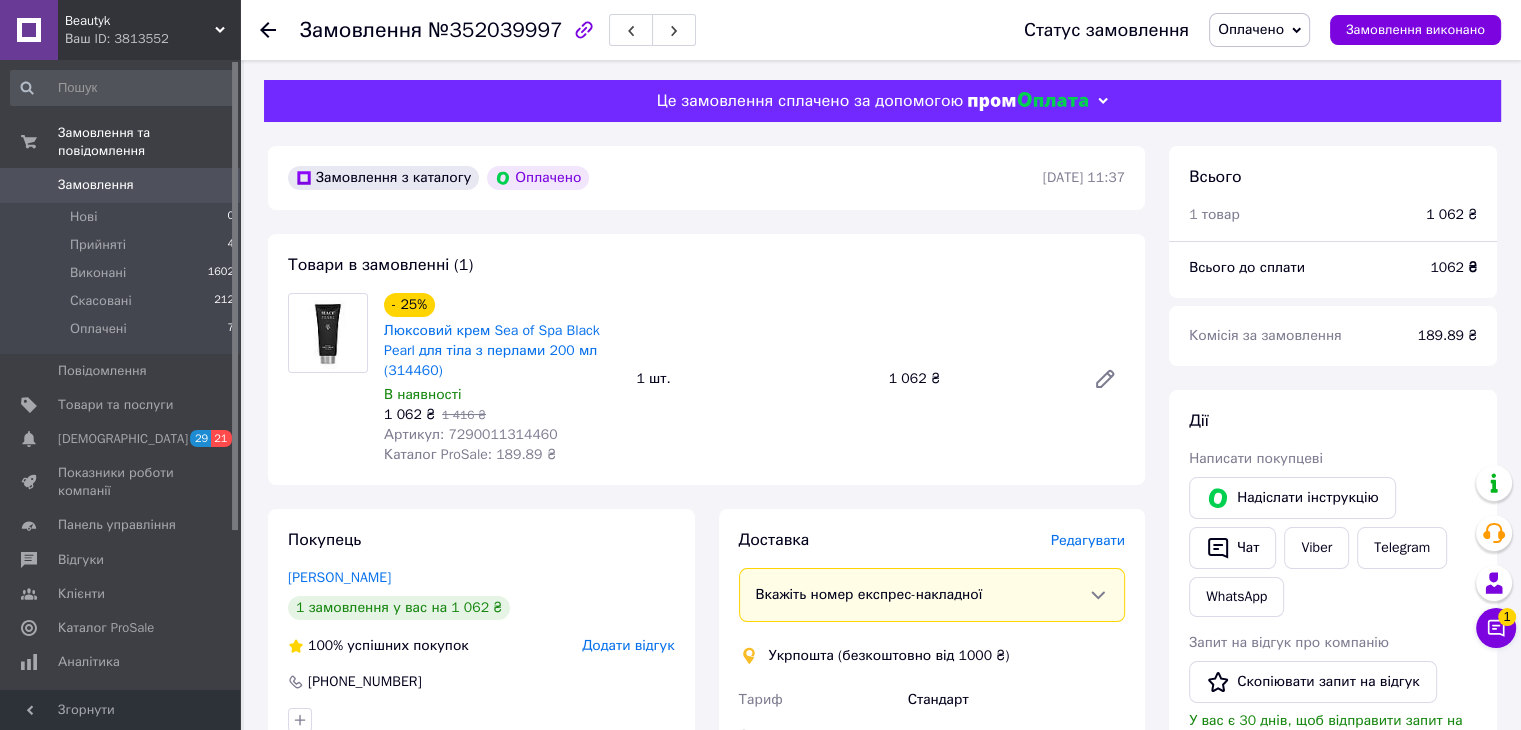 click on "Замовлення з каталогу Оплачено 10.07.2025 | 11:37 Товари в замовленні (1) - 25% Люксовий крем Sea of Spa Black Pearl для тіла з перлами 200 мл (314460) В наявності 1 062 ₴   1 416 ₴ Артикул: 7290011314460 Каталог ProSale: 189.89 ₴  1 шт. 1 062 ₴ Покупець Ірина Достоєвська 1 замовлення у вас на 1 062 ₴ 100%   успішних покупок Додати відгук +380982488540 Оплата Оплачено Пром-оплата Кошти будуть зараховані на розрахунковий рахунок [FC_Acquiring] Prom marketplace БОДЄЛ ЮЛІЯ ВАЛЕРІЇВНА (Активирован) Доставка Редагувати Вкажіть номер експрес-накладної Укрпошта (безкоштовно від 1000 ₴) Тариф Стандарт Отримувач Адреса Платник 1 062 ₴" at bounding box center (706, 812) 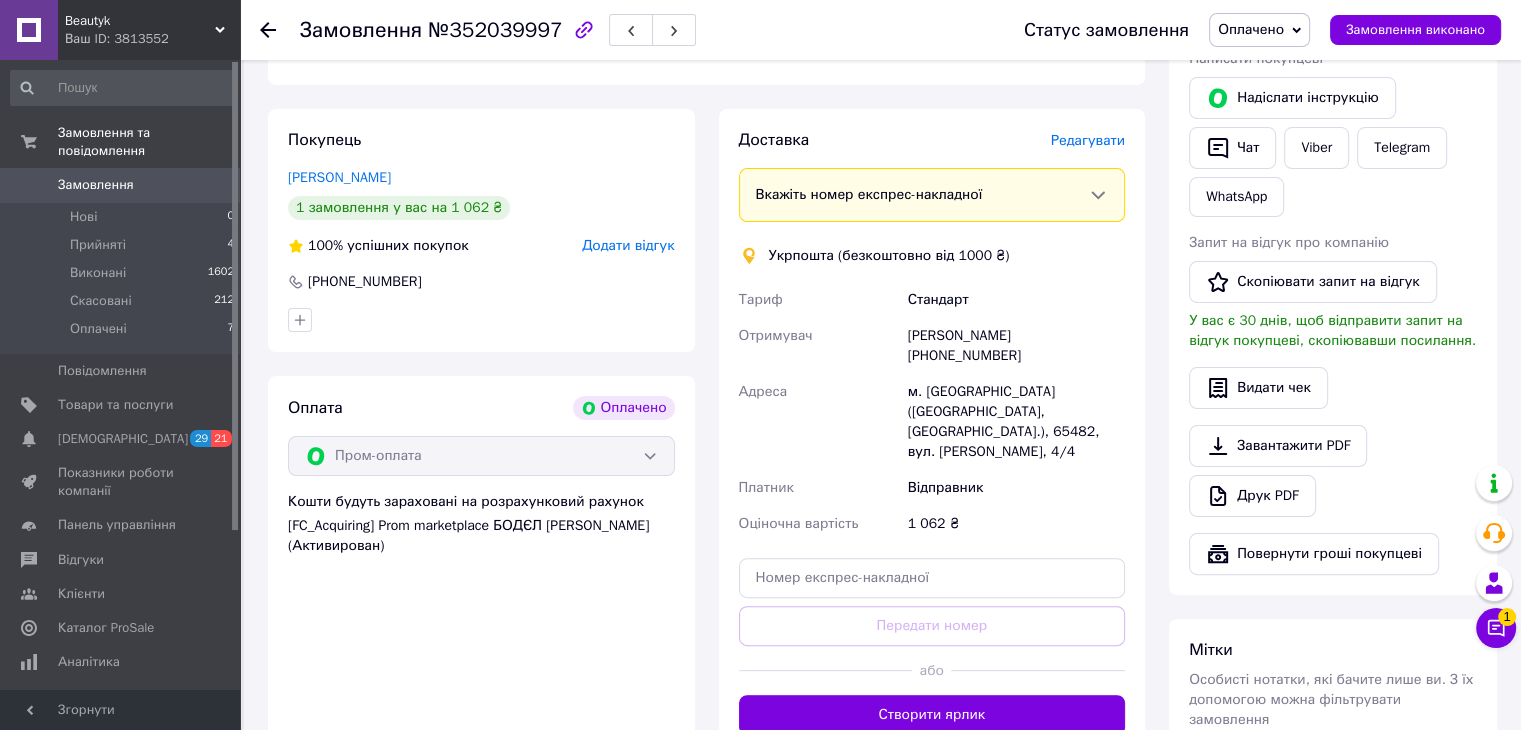 scroll, scrollTop: 600, scrollLeft: 0, axis: vertical 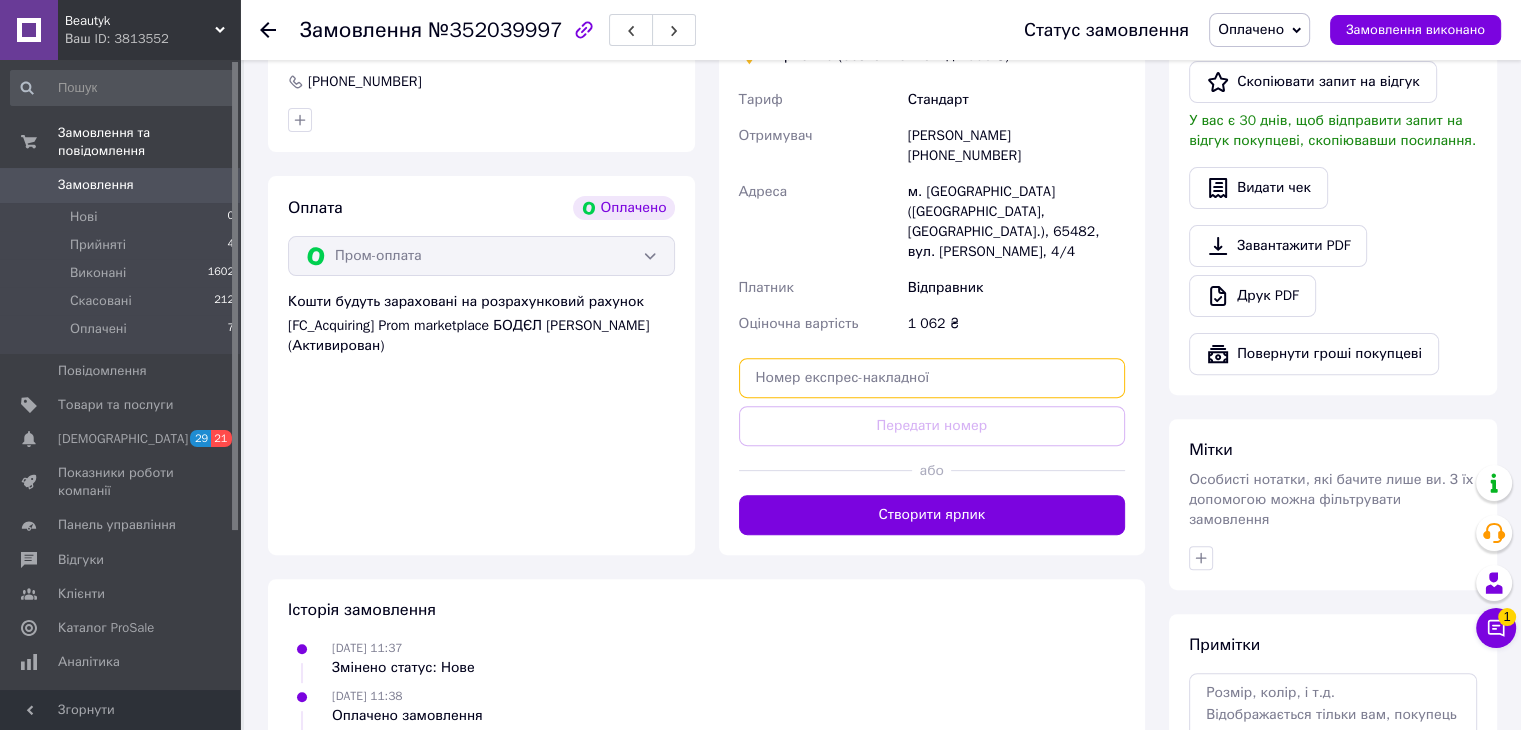 click at bounding box center [932, 378] 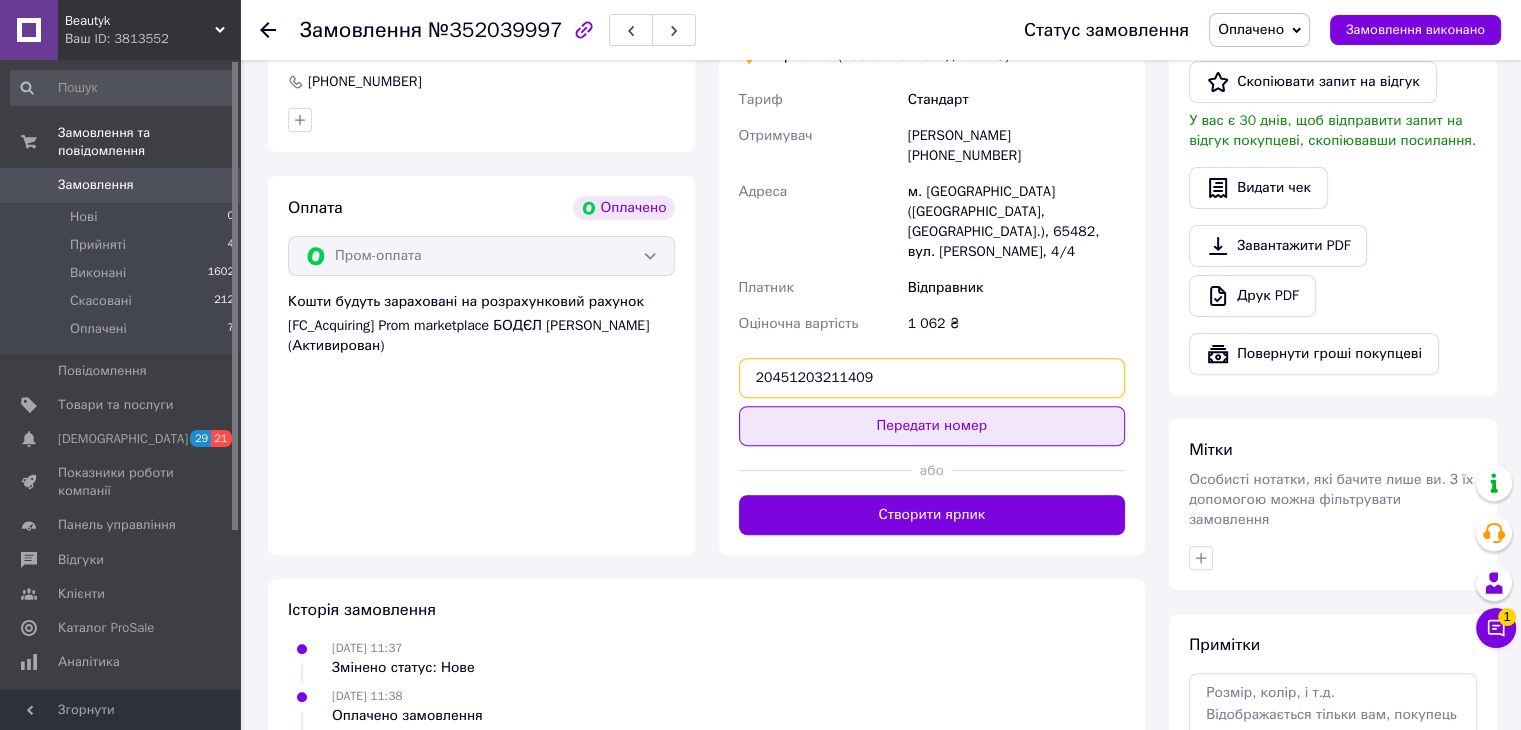 type on "20451203211409" 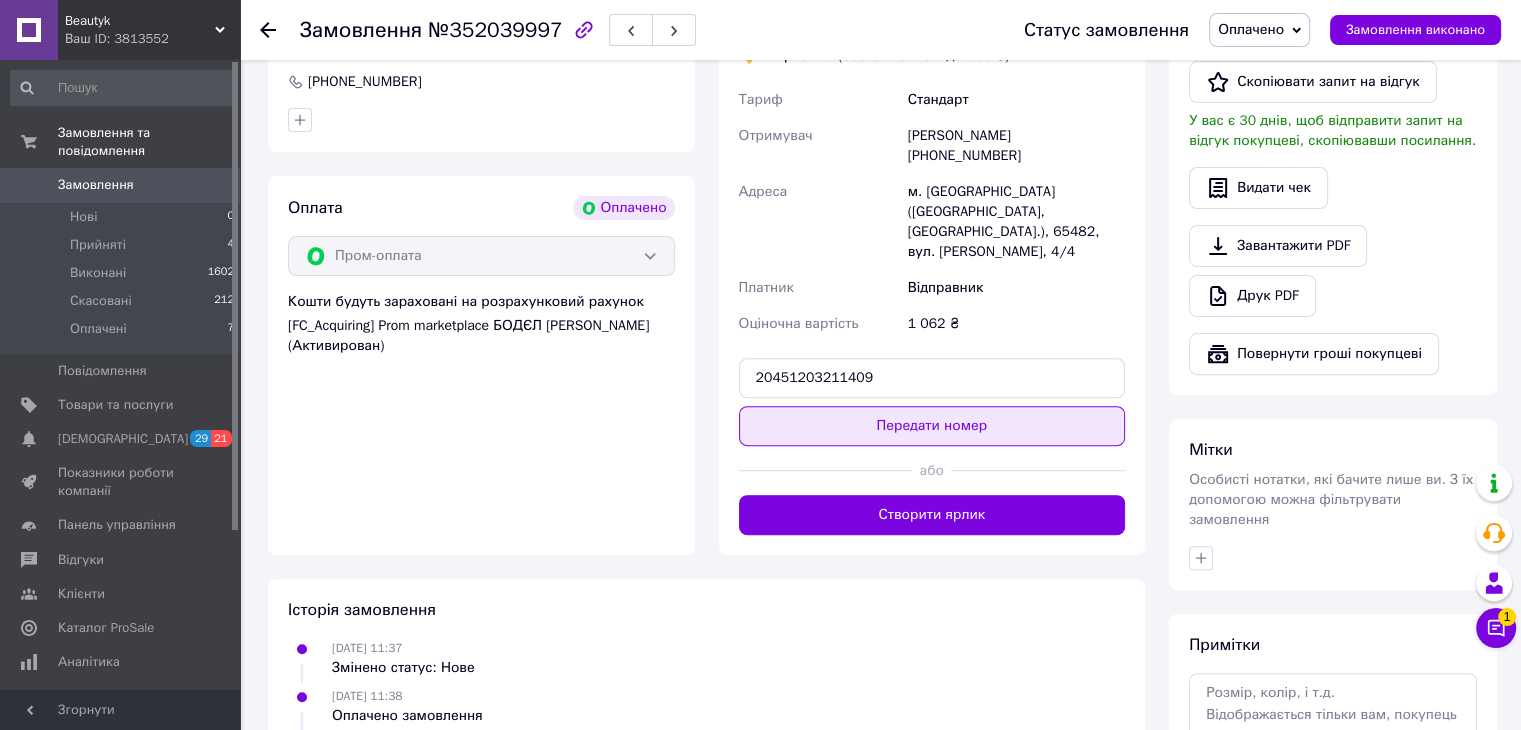 click on "Передати номер" at bounding box center [932, 426] 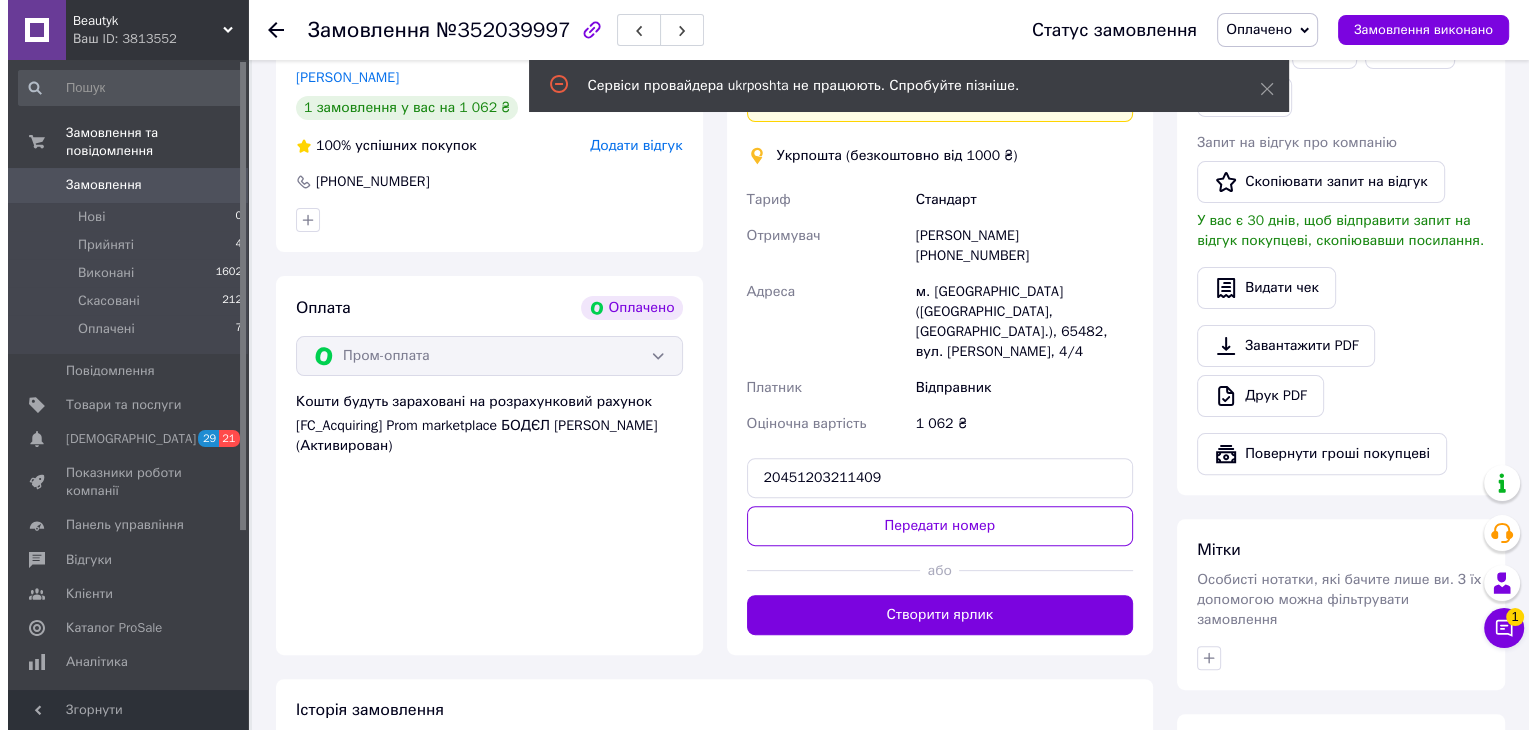 scroll, scrollTop: 400, scrollLeft: 0, axis: vertical 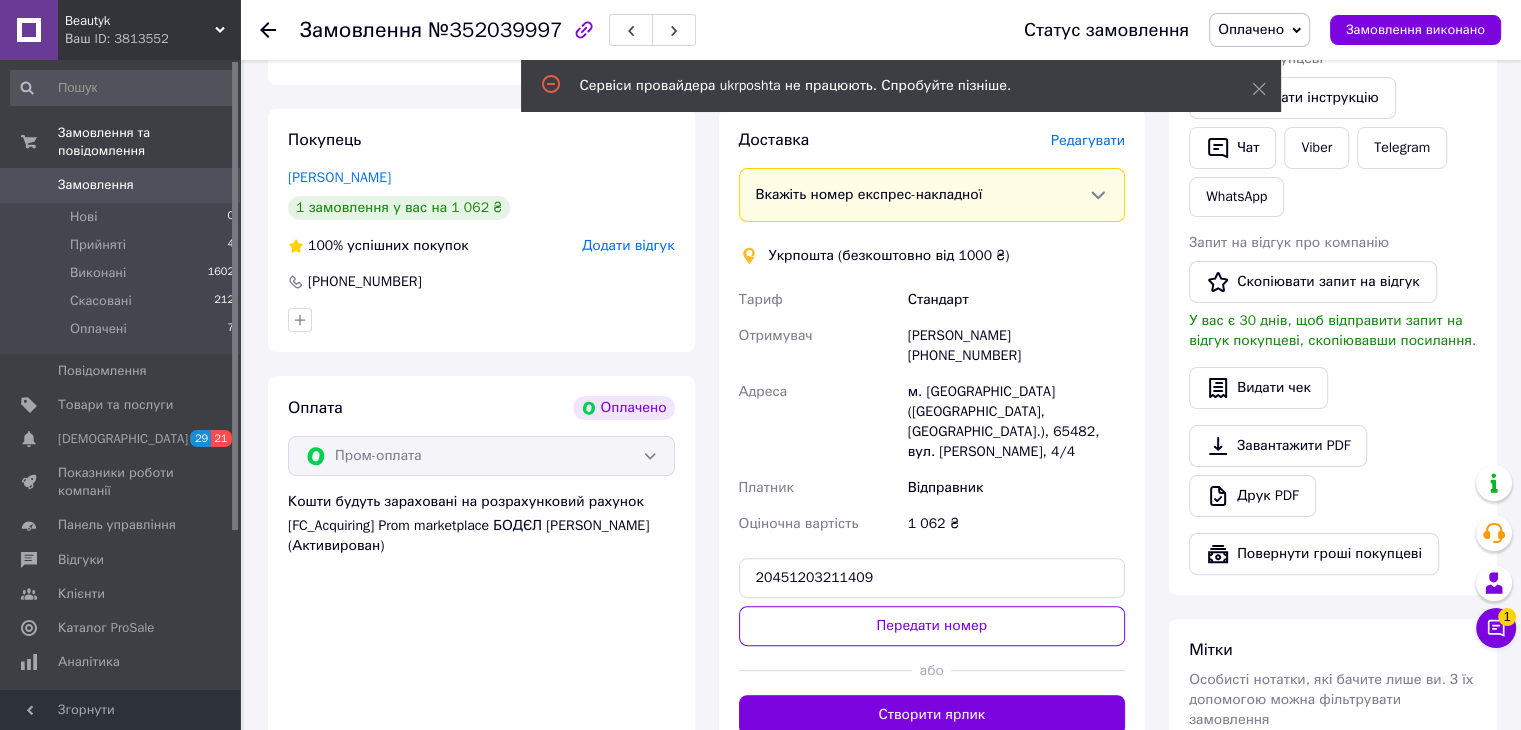 click on "Редагувати" at bounding box center (1088, 141) 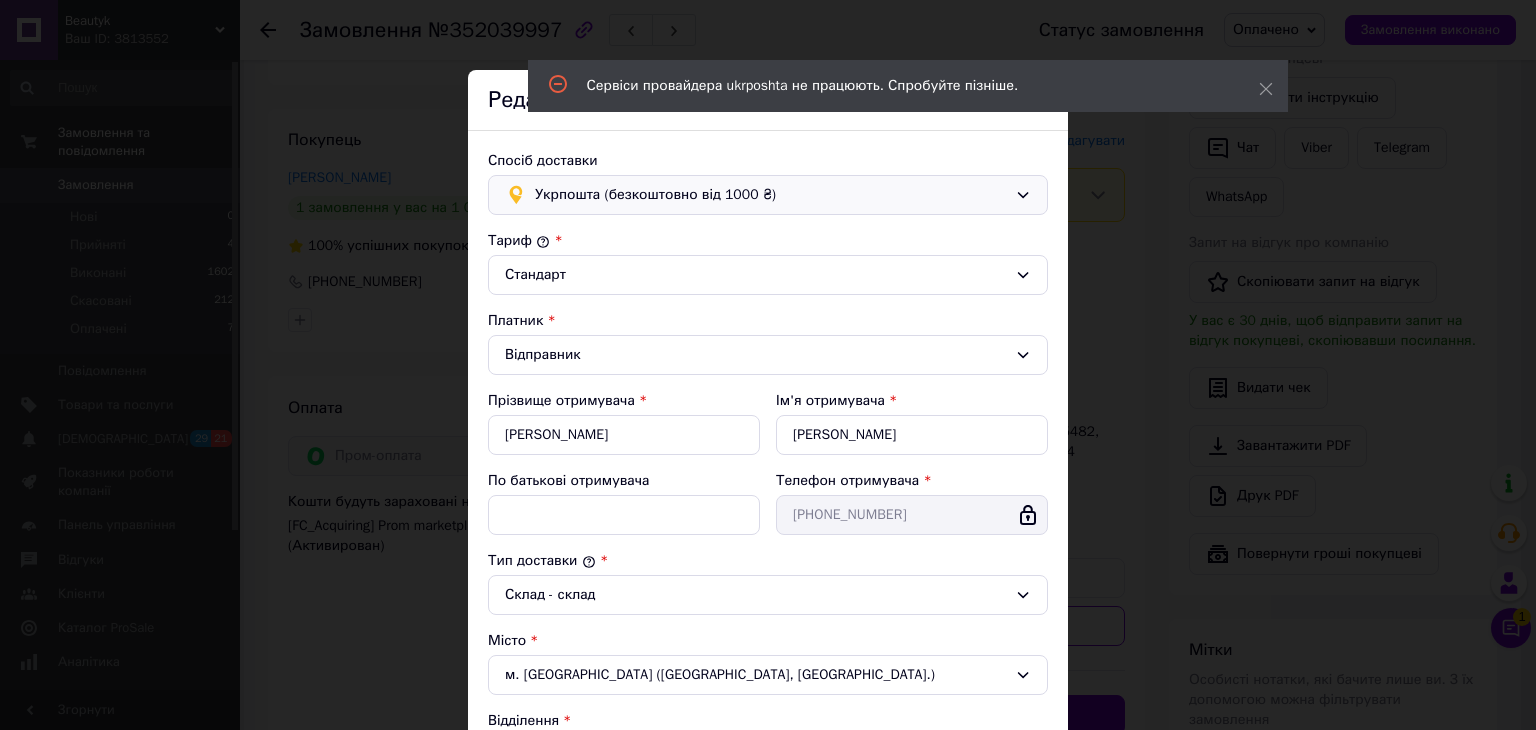click on "Укрпошта (безкоштовно від 1000 ₴)" at bounding box center [771, 195] 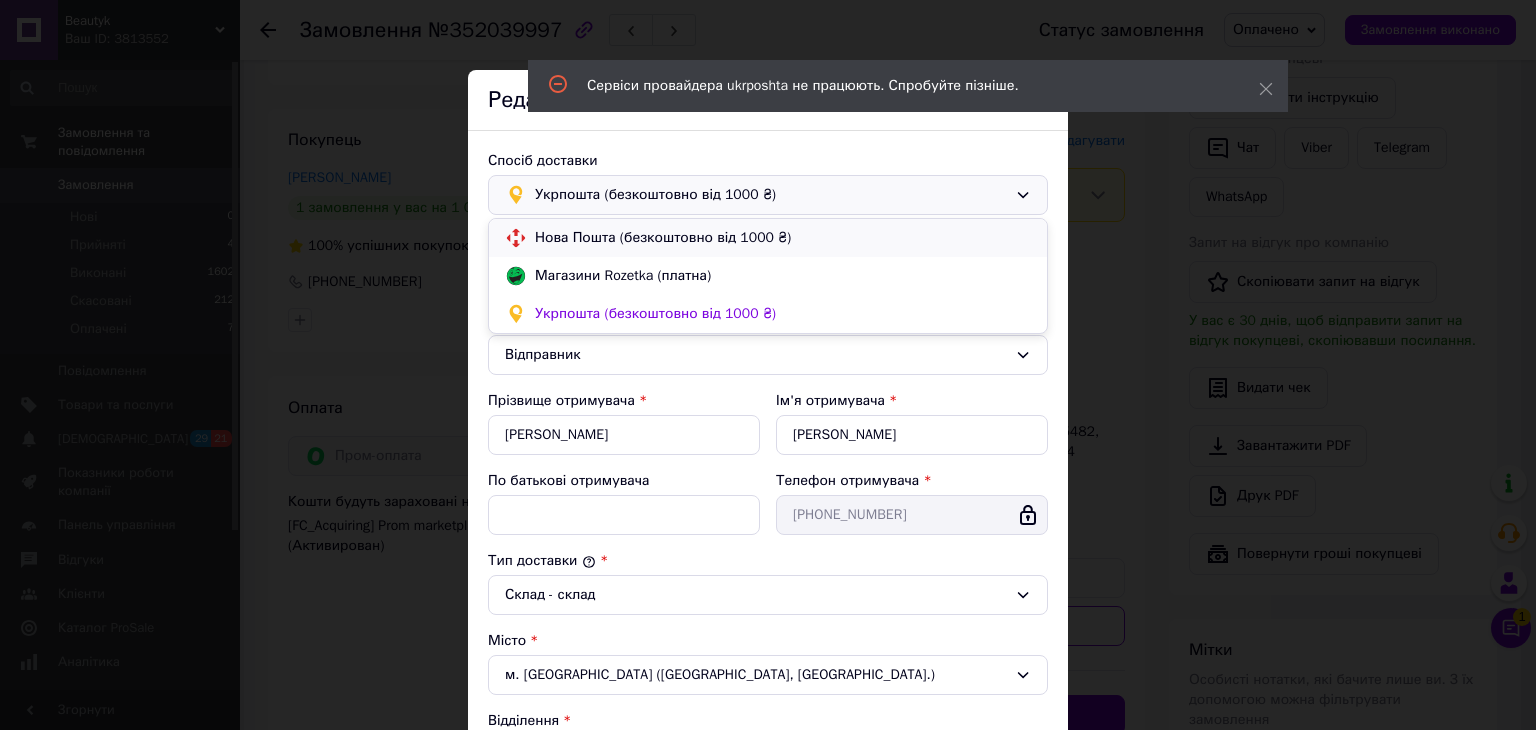 click on "Нова Пошта (безкоштовно від 1000 ₴)" at bounding box center [783, 238] 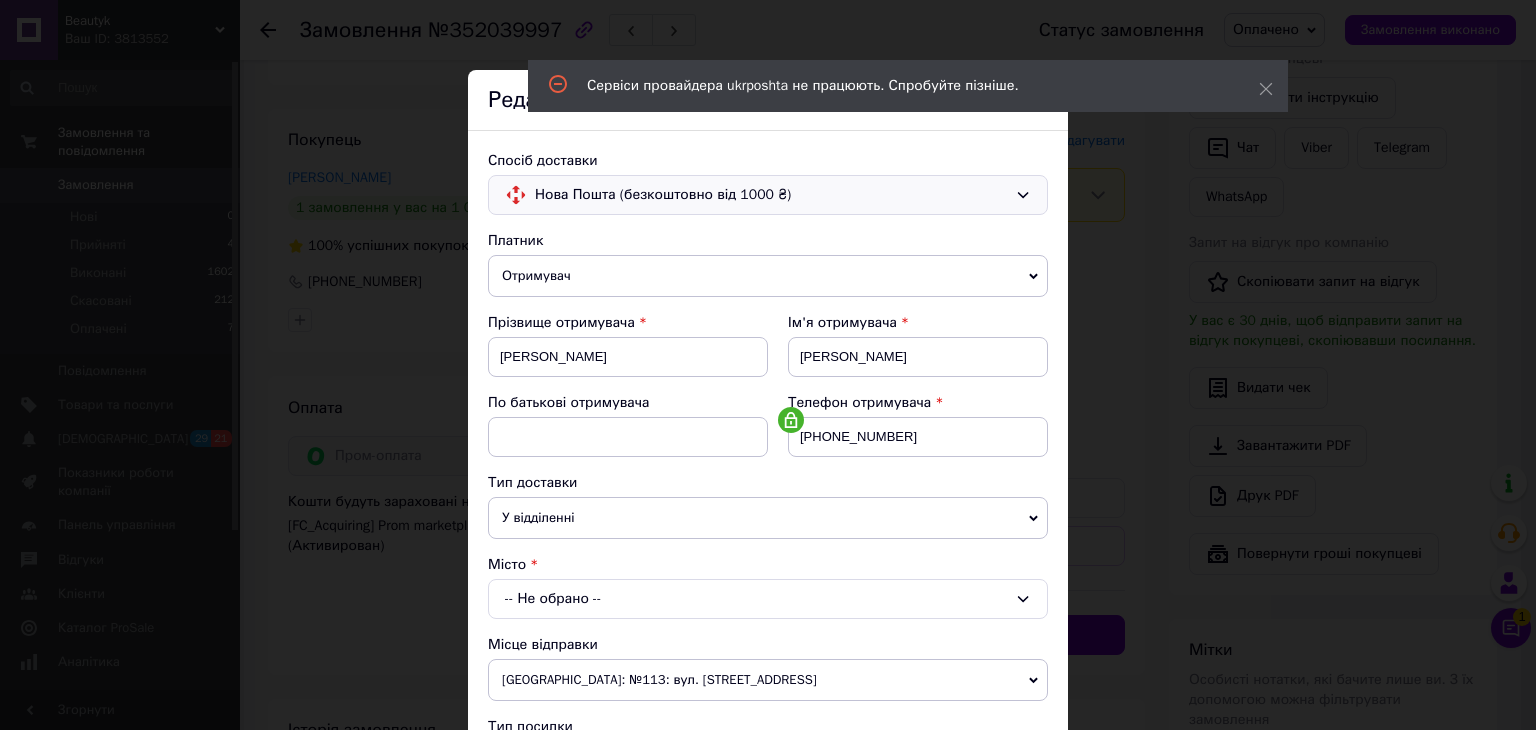 scroll, scrollTop: 513, scrollLeft: 0, axis: vertical 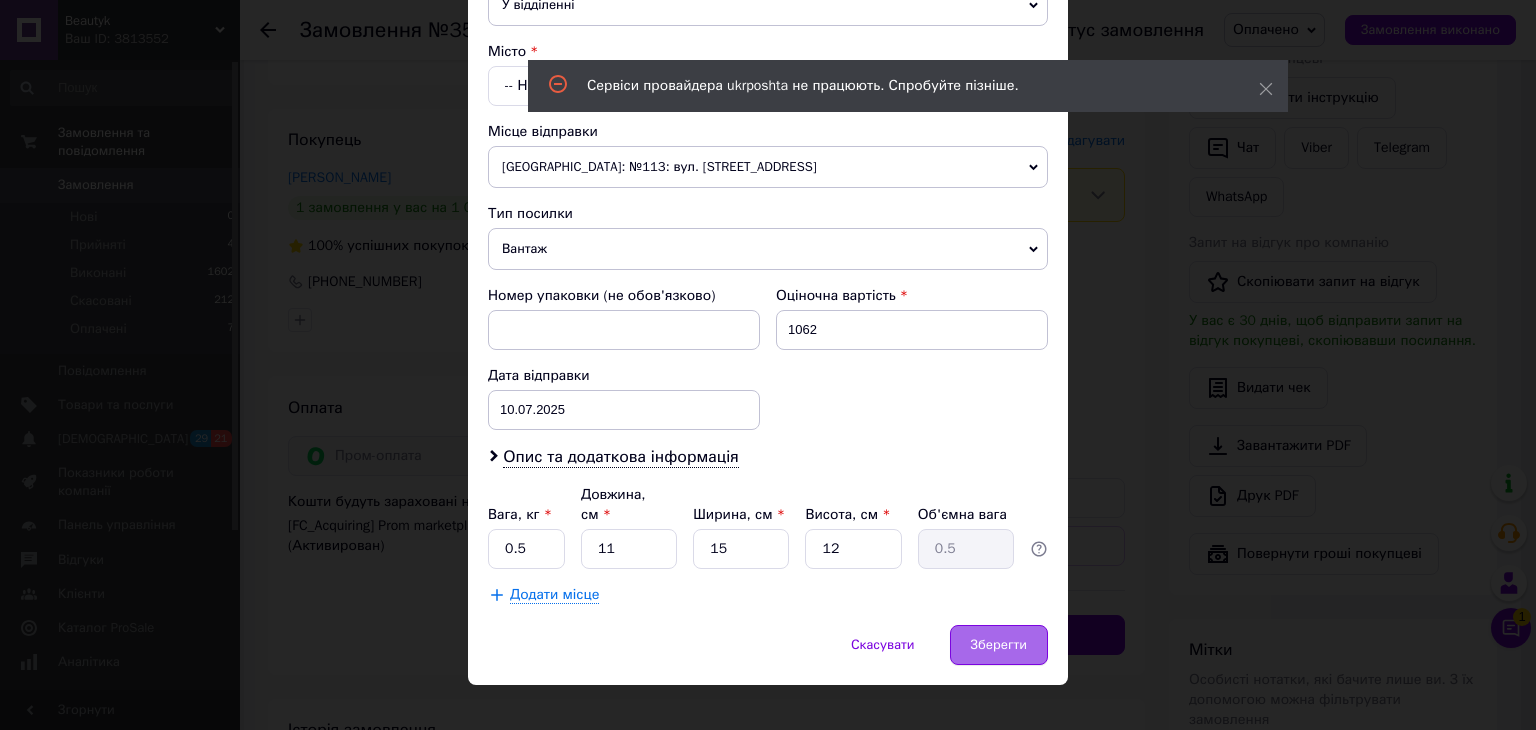 click on "Зберегти" at bounding box center (999, 645) 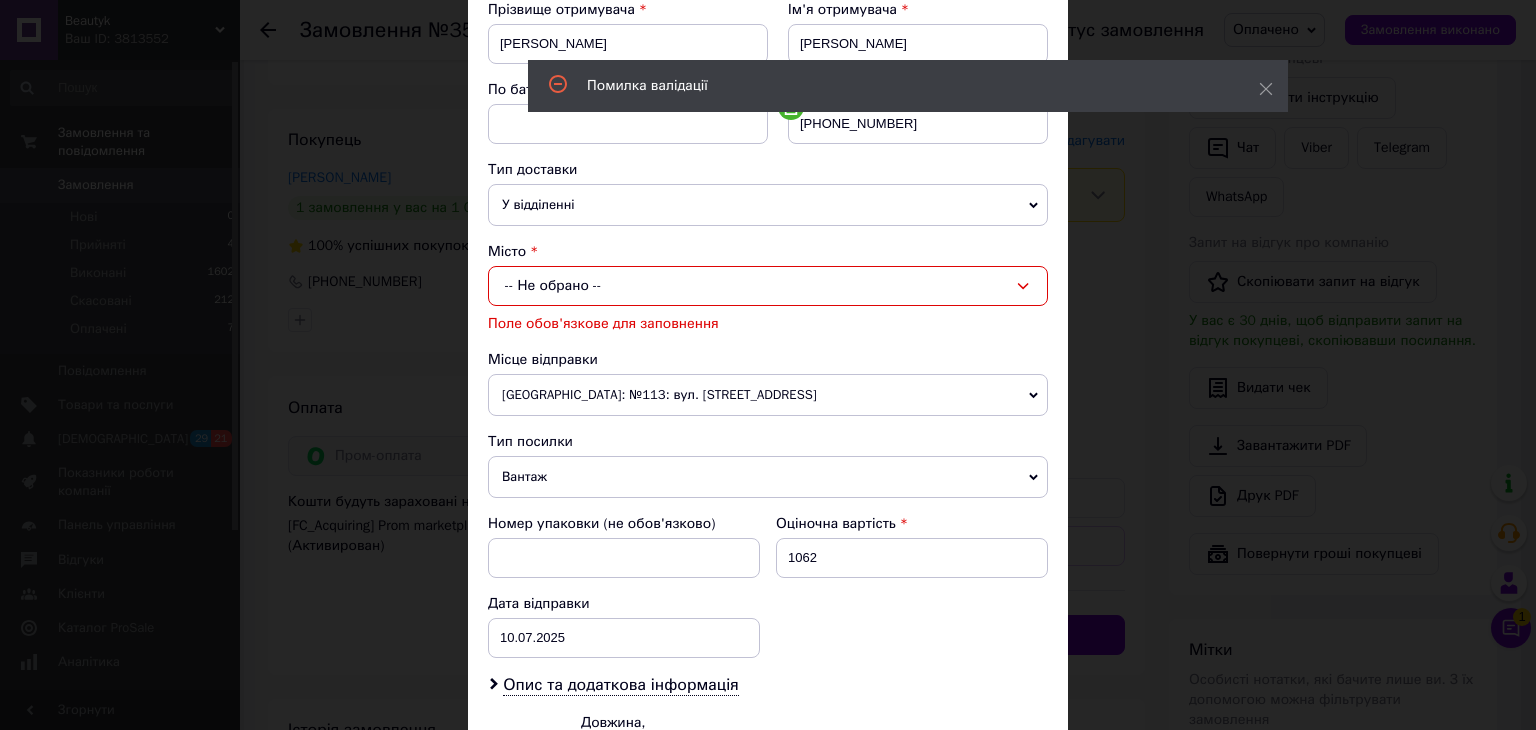scroll, scrollTop: 213, scrollLeft: 0, axis: vertical 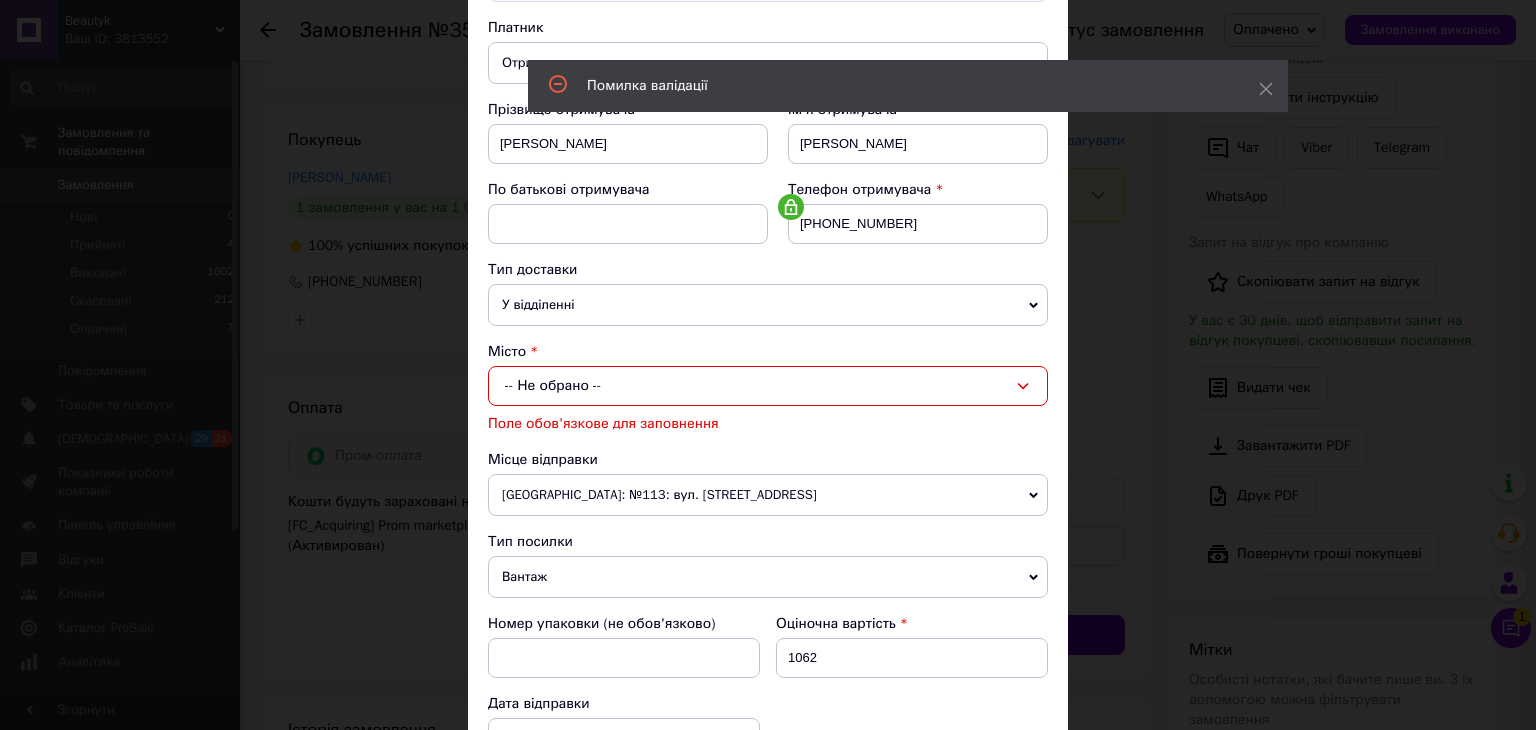 click on "-- Не обрано --" at bounding box center [768, 386] 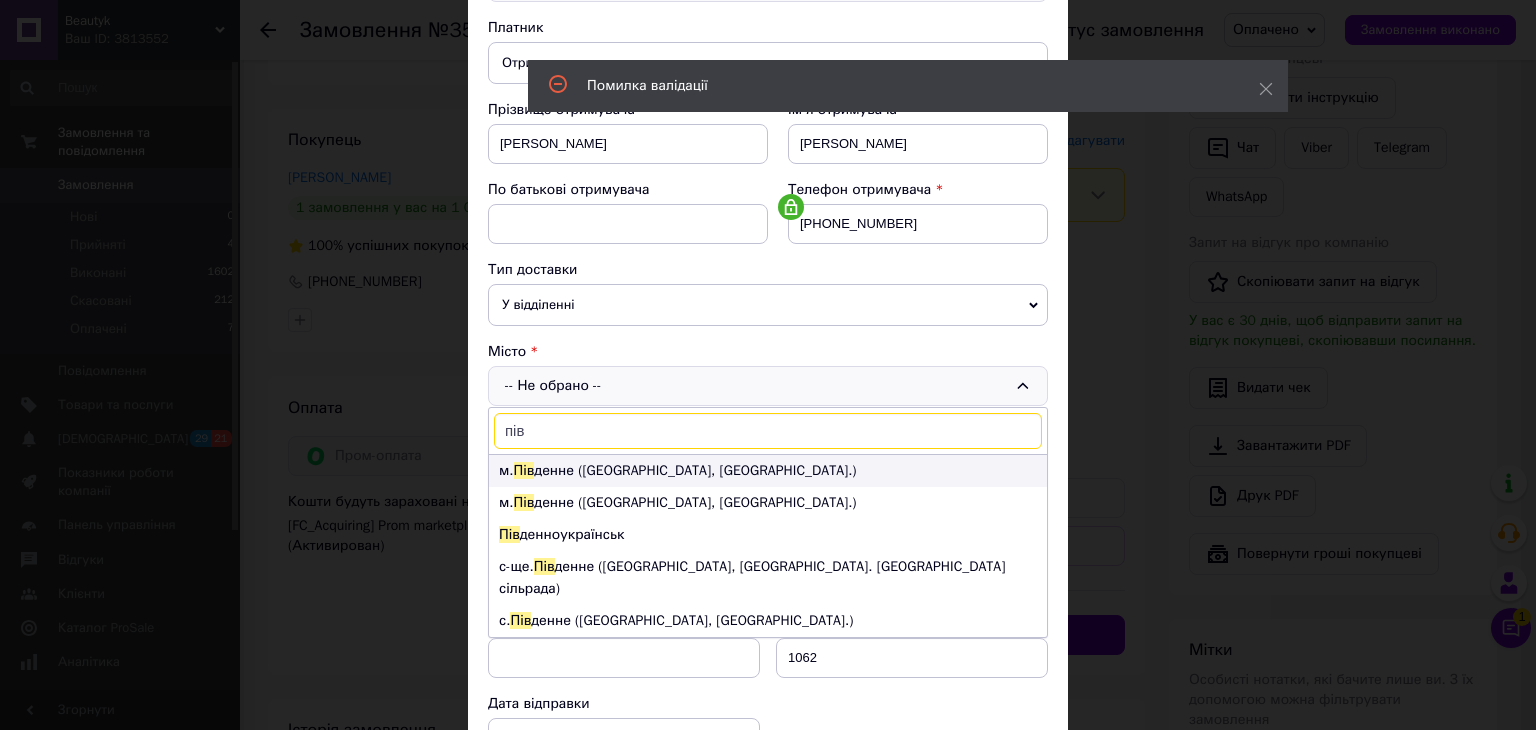 type on "пів" 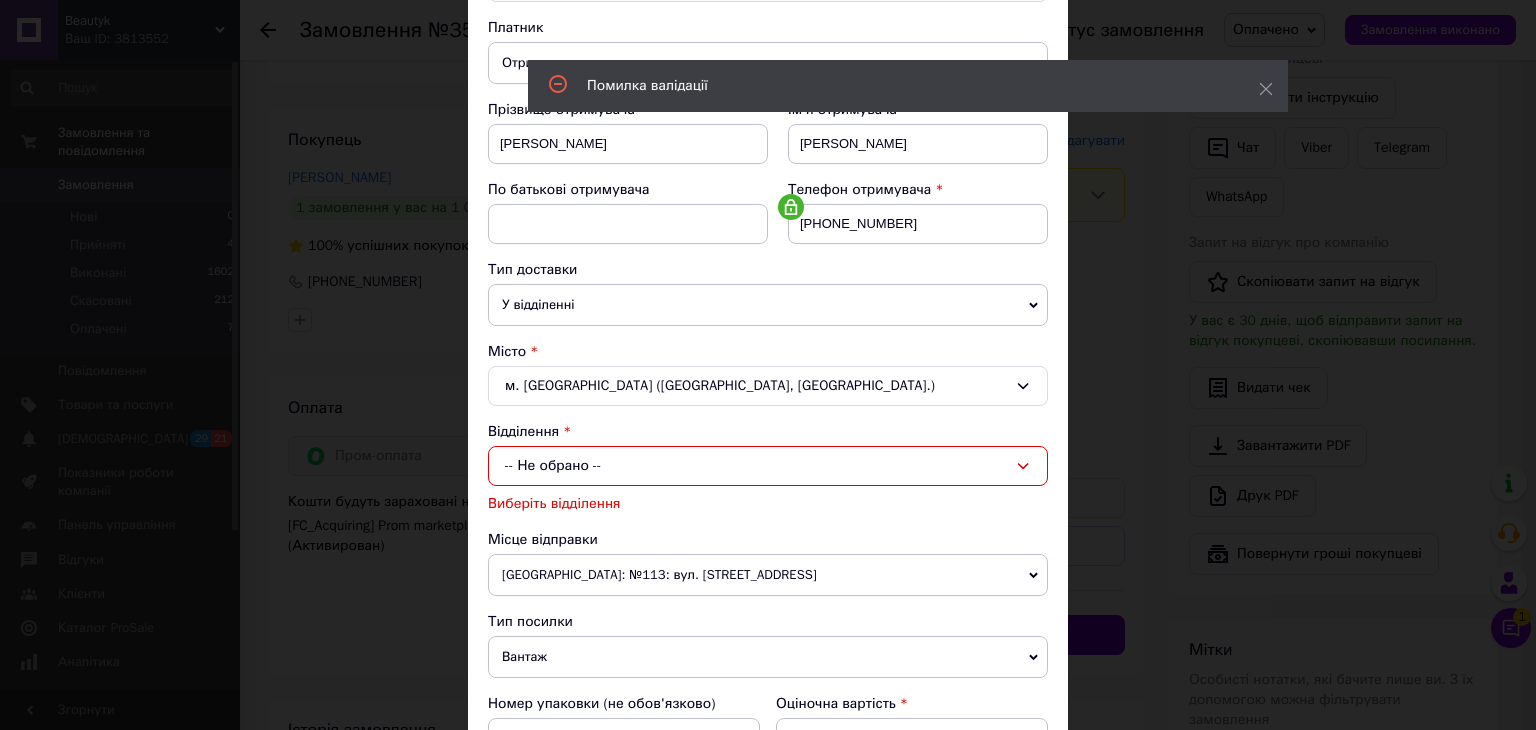 click on "-- Не обрано --" at bounding box center [768, 466] 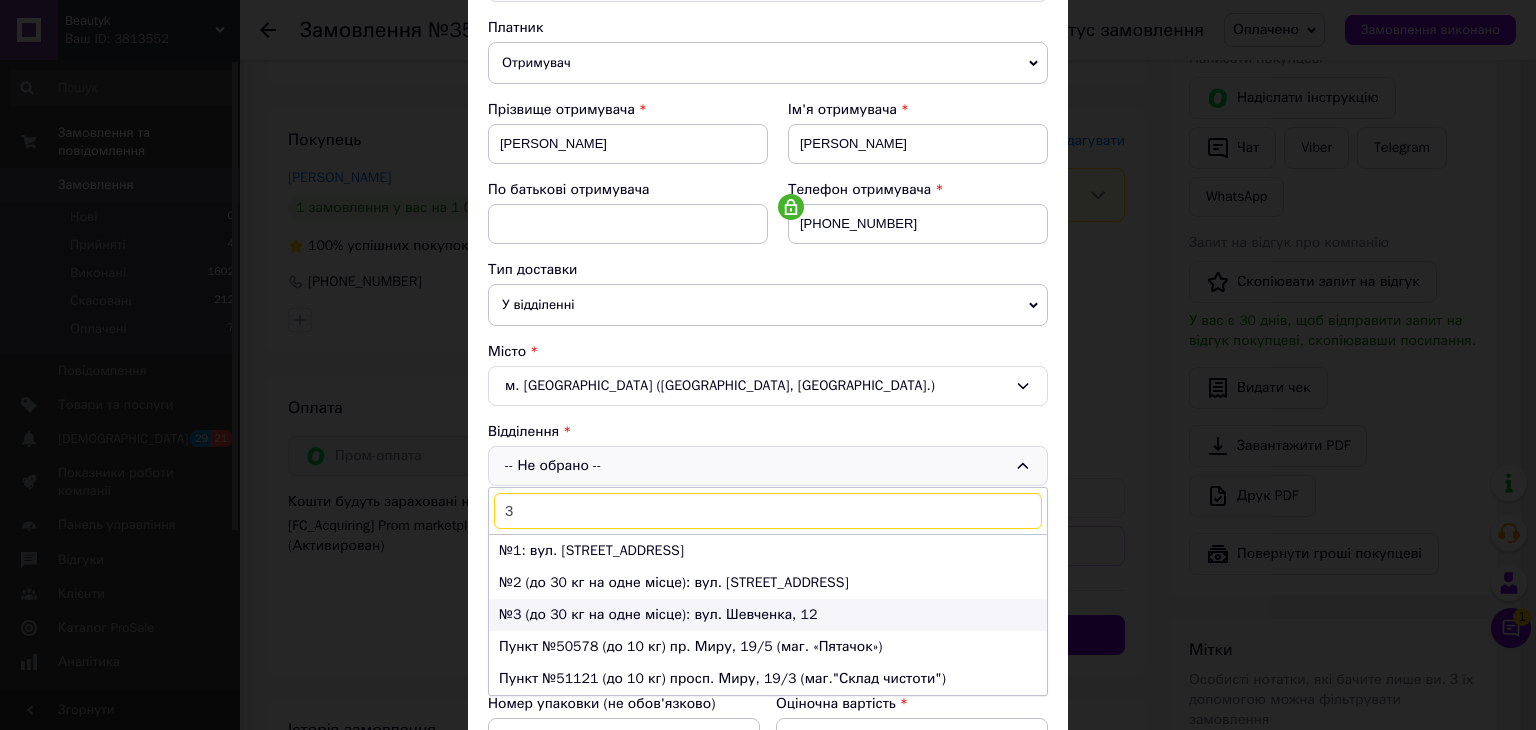 type on "3" 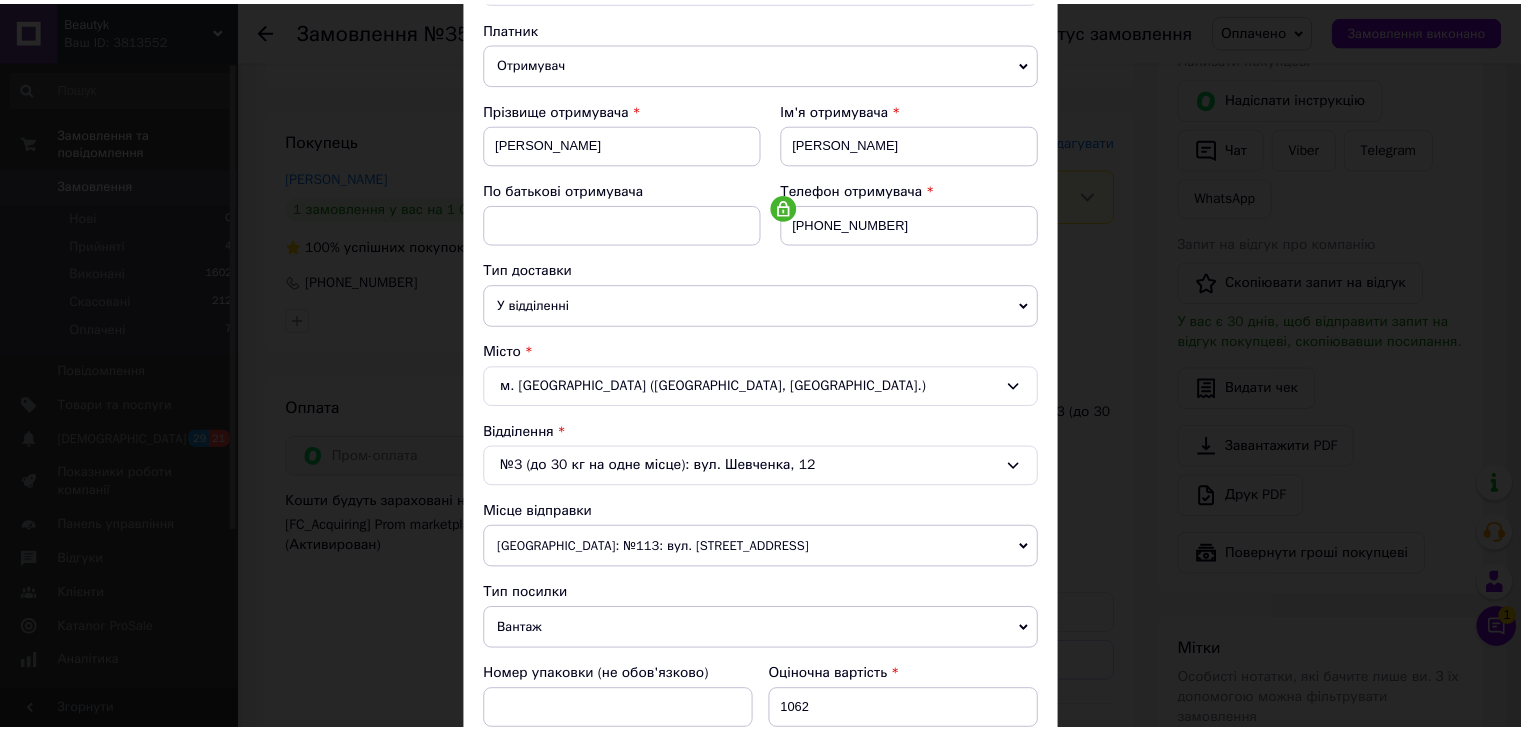 scroll, scrollTop: 592, scrollLeft: 0, axis: vertical 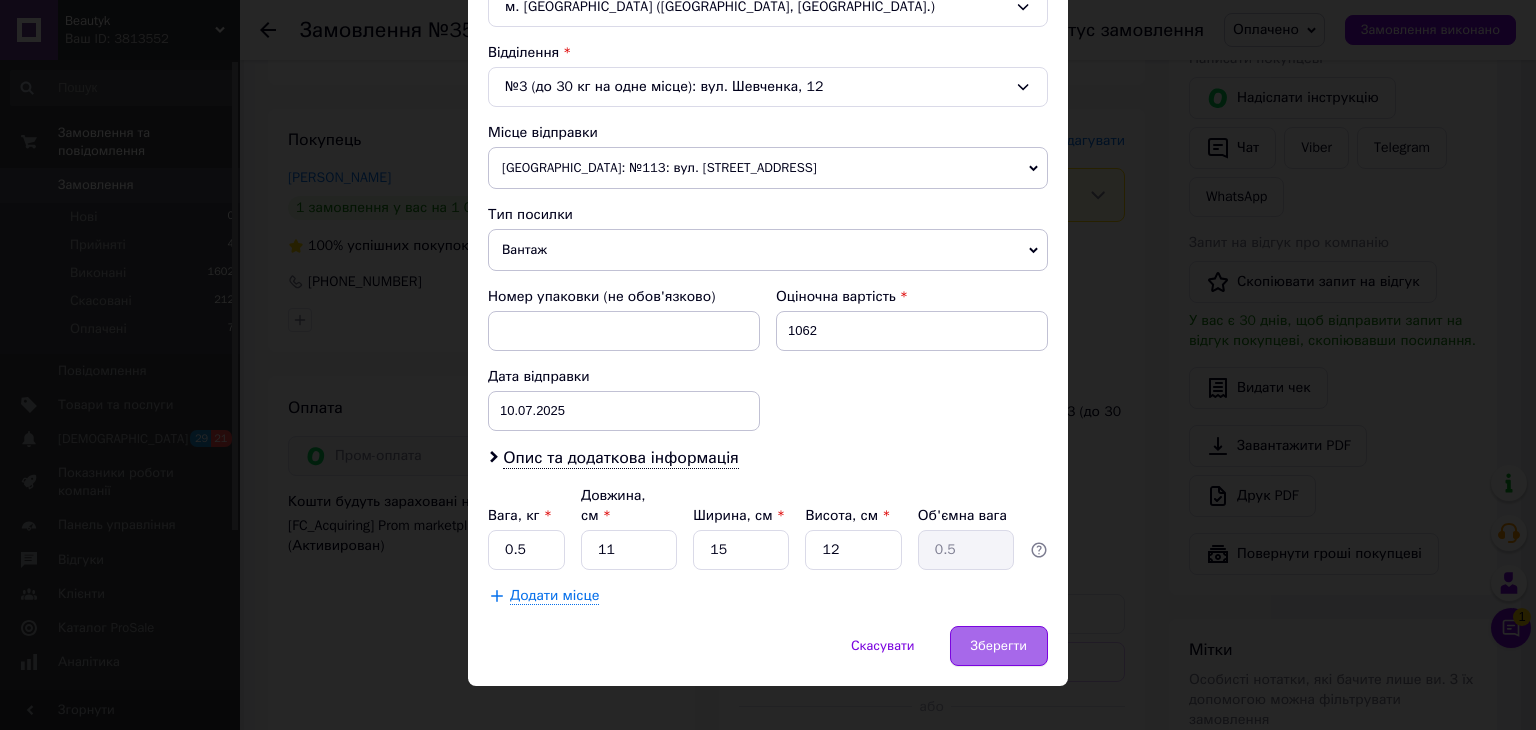 click on "Зберегти" at bounding box center (999, 646) 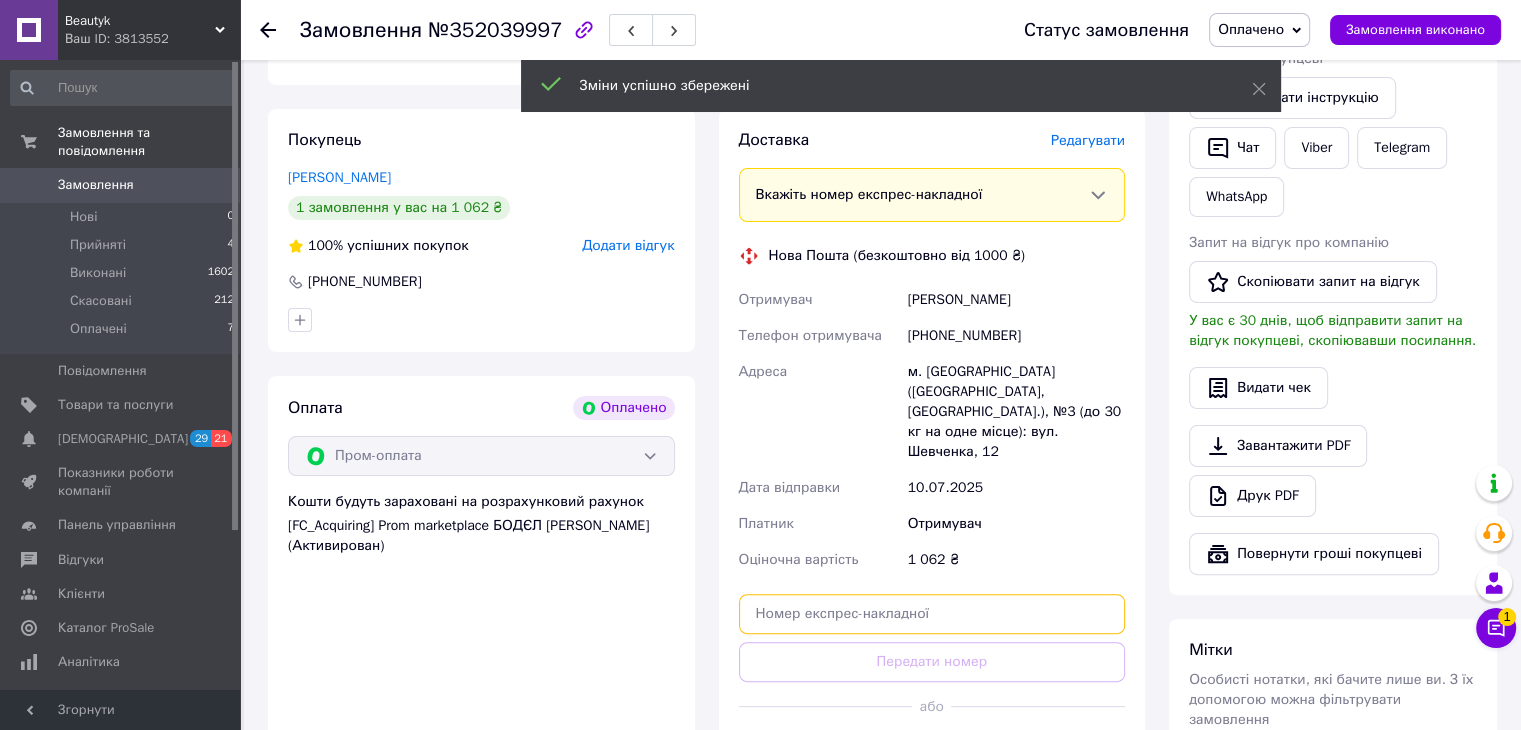 click at bounding box center (932, 614) 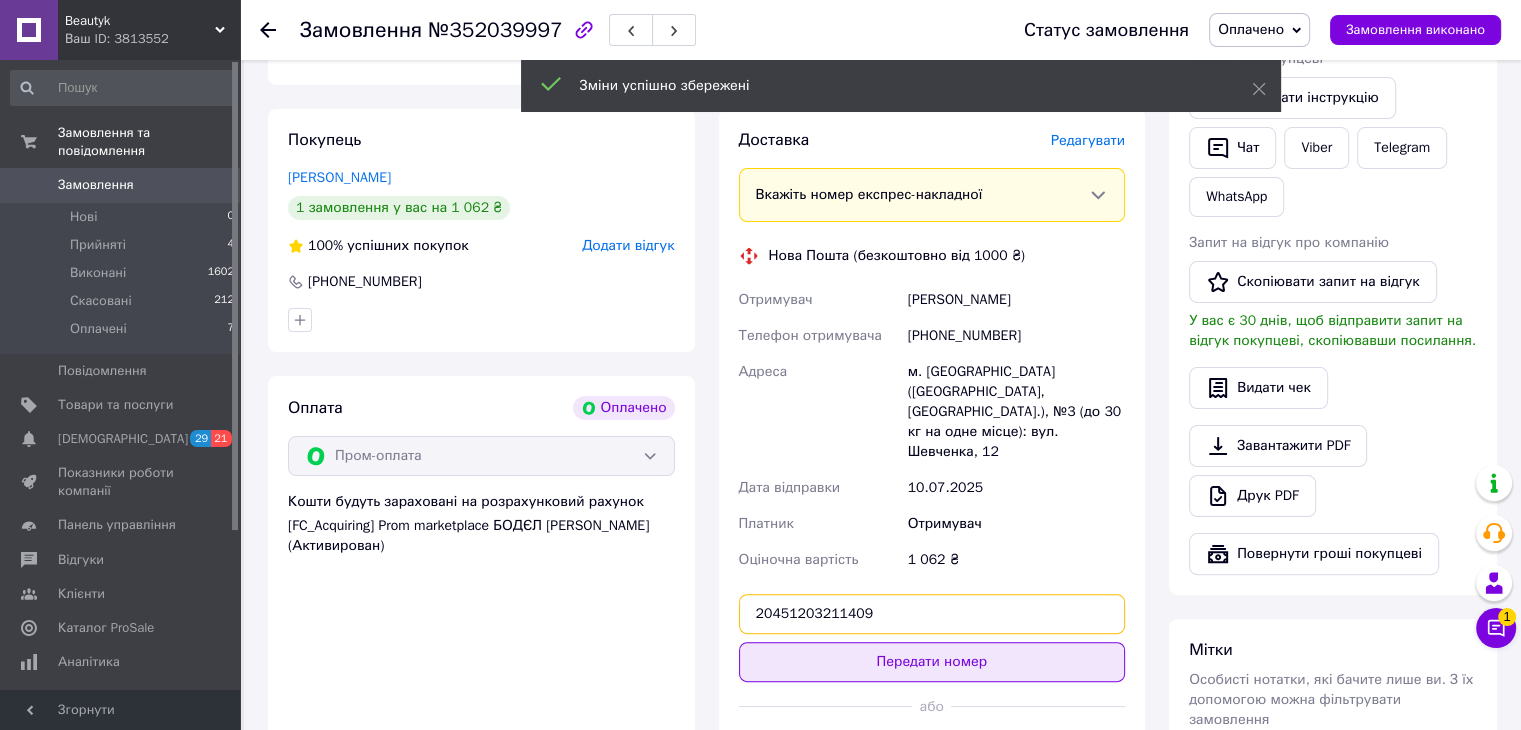 scroll, scrollTop: 500, scrollLeft: 0, axis: vertical 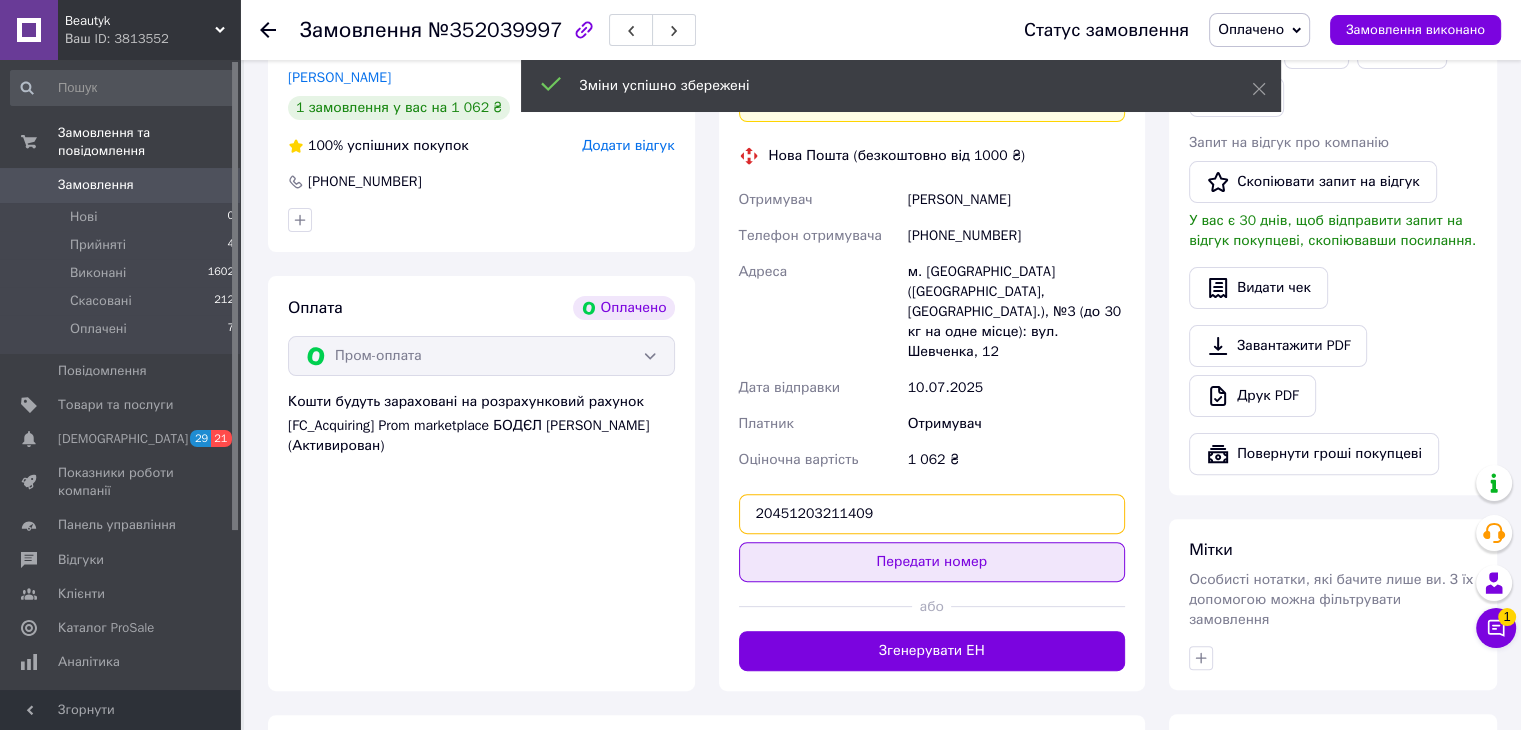 type on "20451203211409" 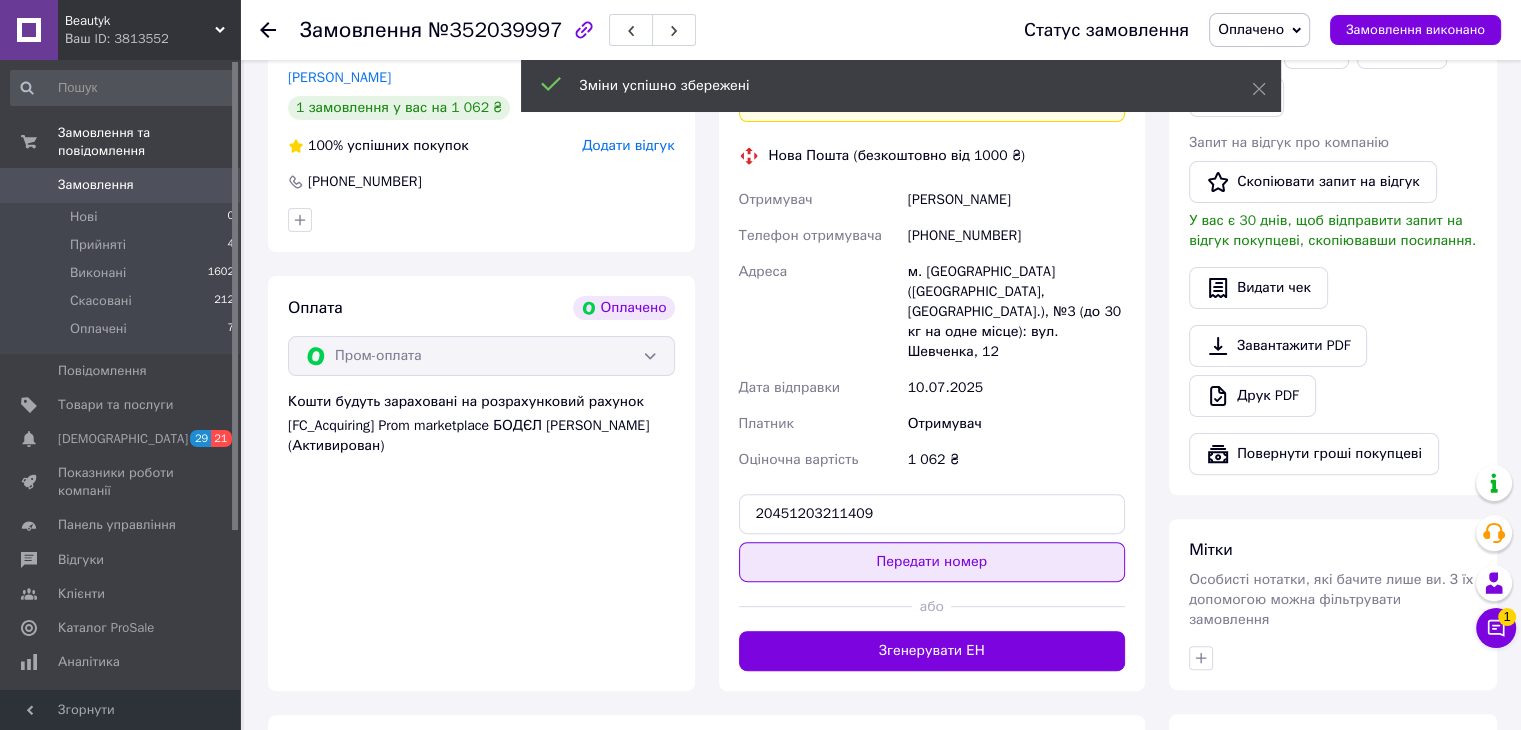 click on "Передати номер" at bounding box center (932, 562) 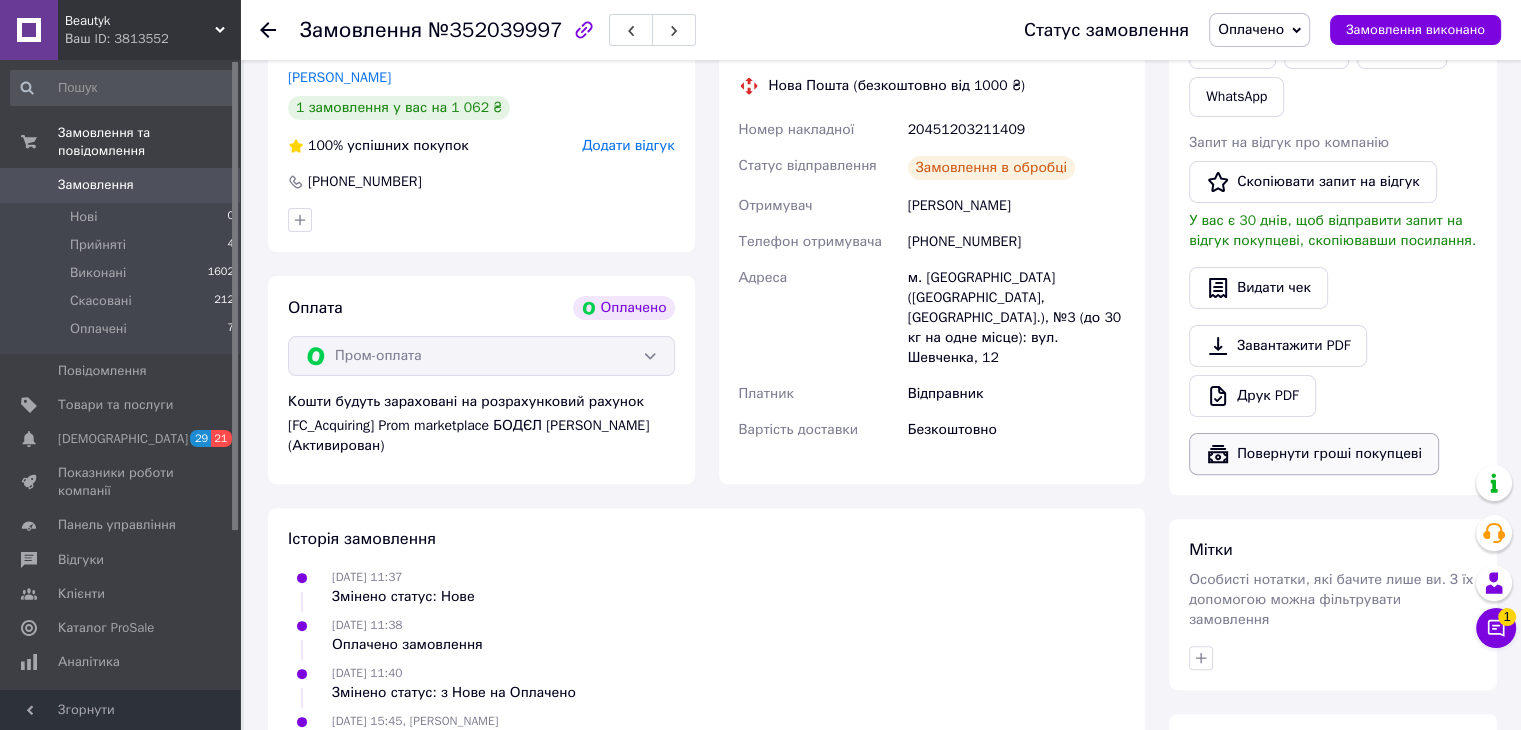 scroll, scrollTop: 600, scrollLeft: 0, axis: vertical 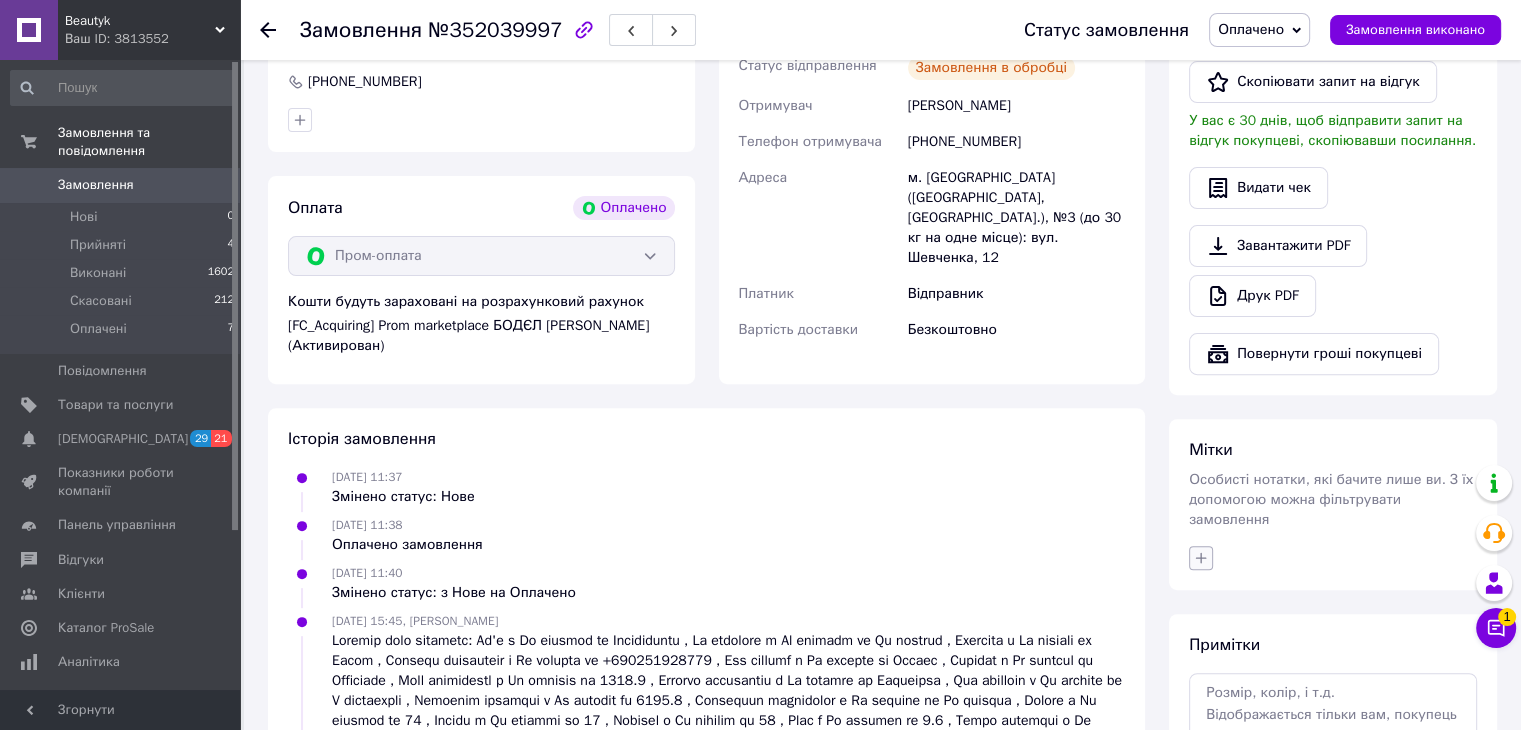 click 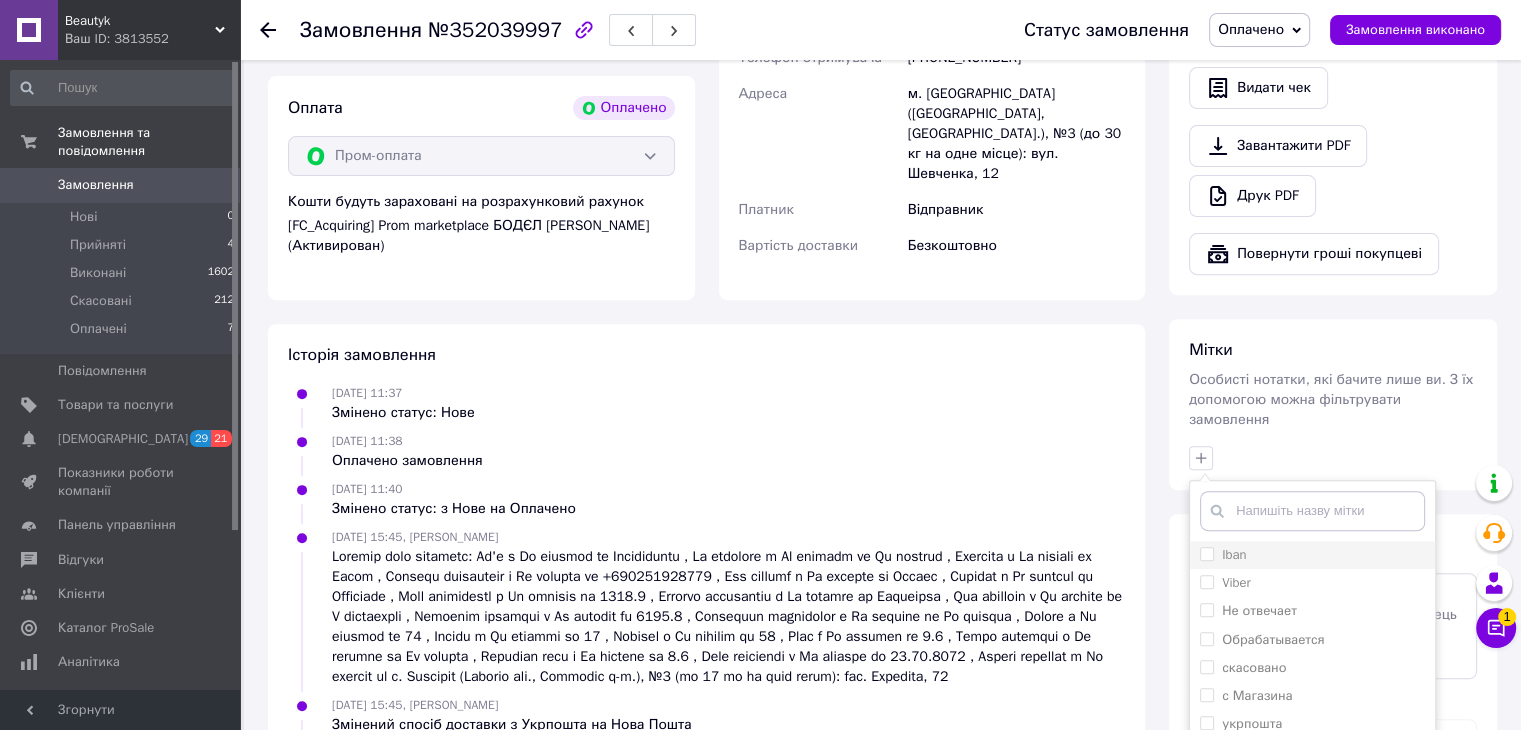 scroll, scrollTop: 799, scrollLeft: 0, axis: vertical 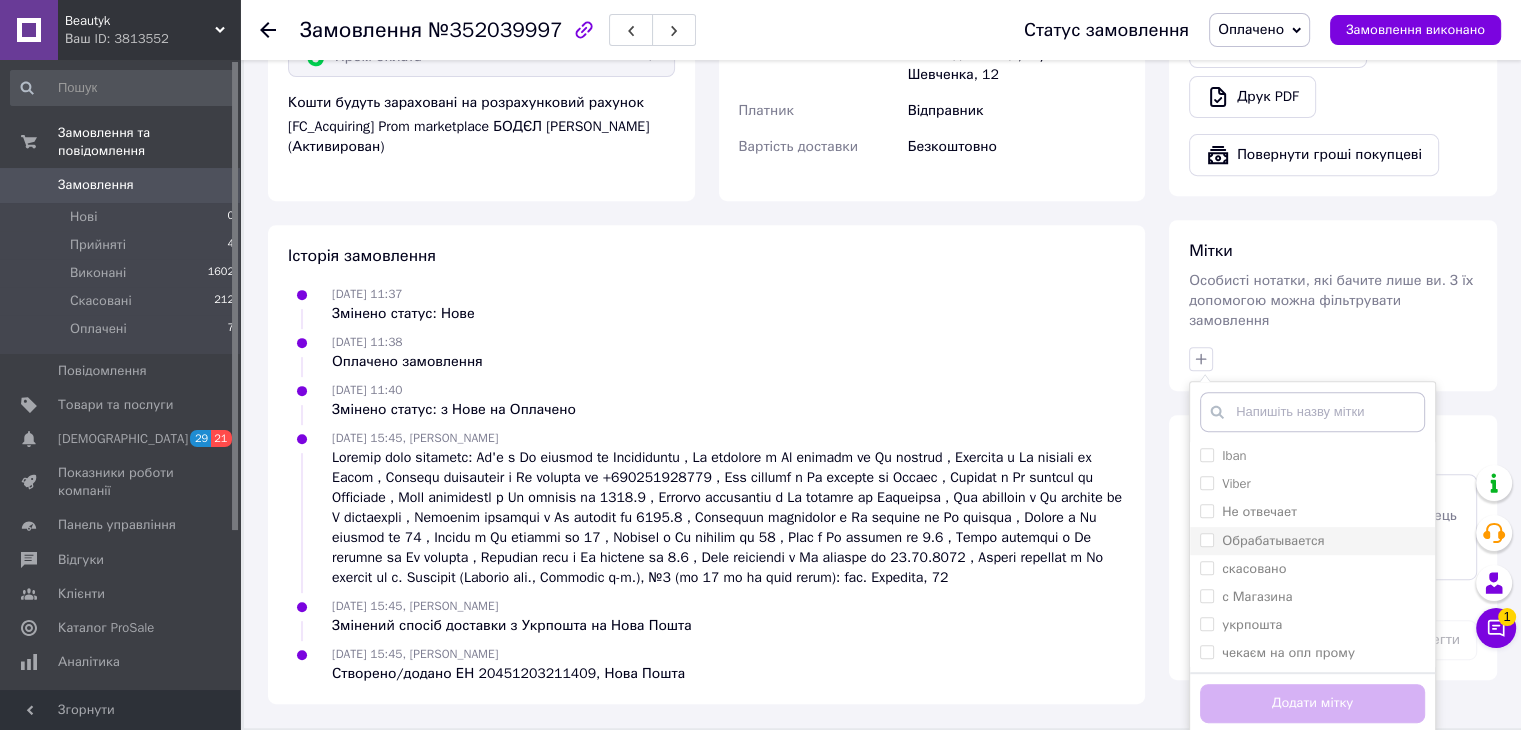 click on "Обрабатывается" at bounding box center (1273, 540) 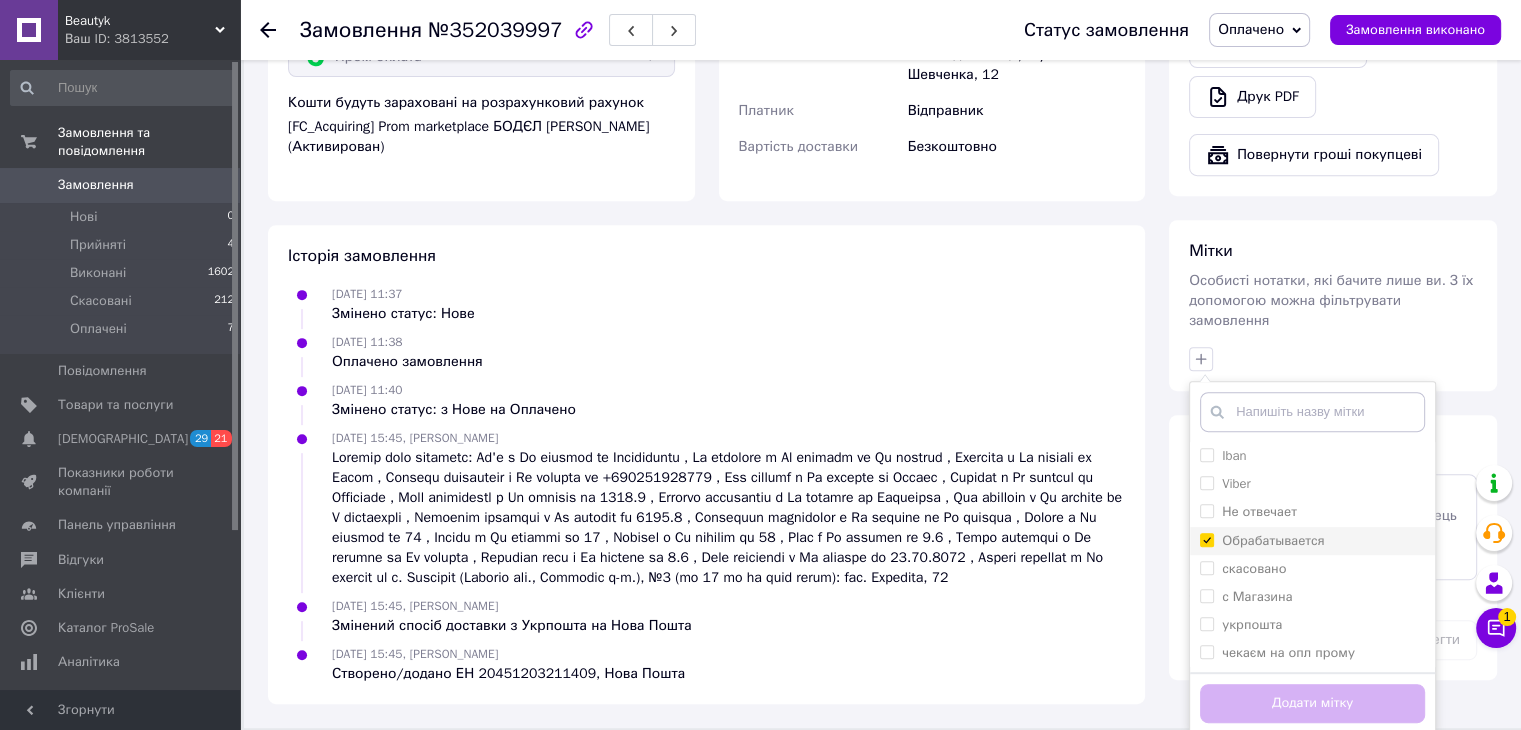 checkbox on "true" 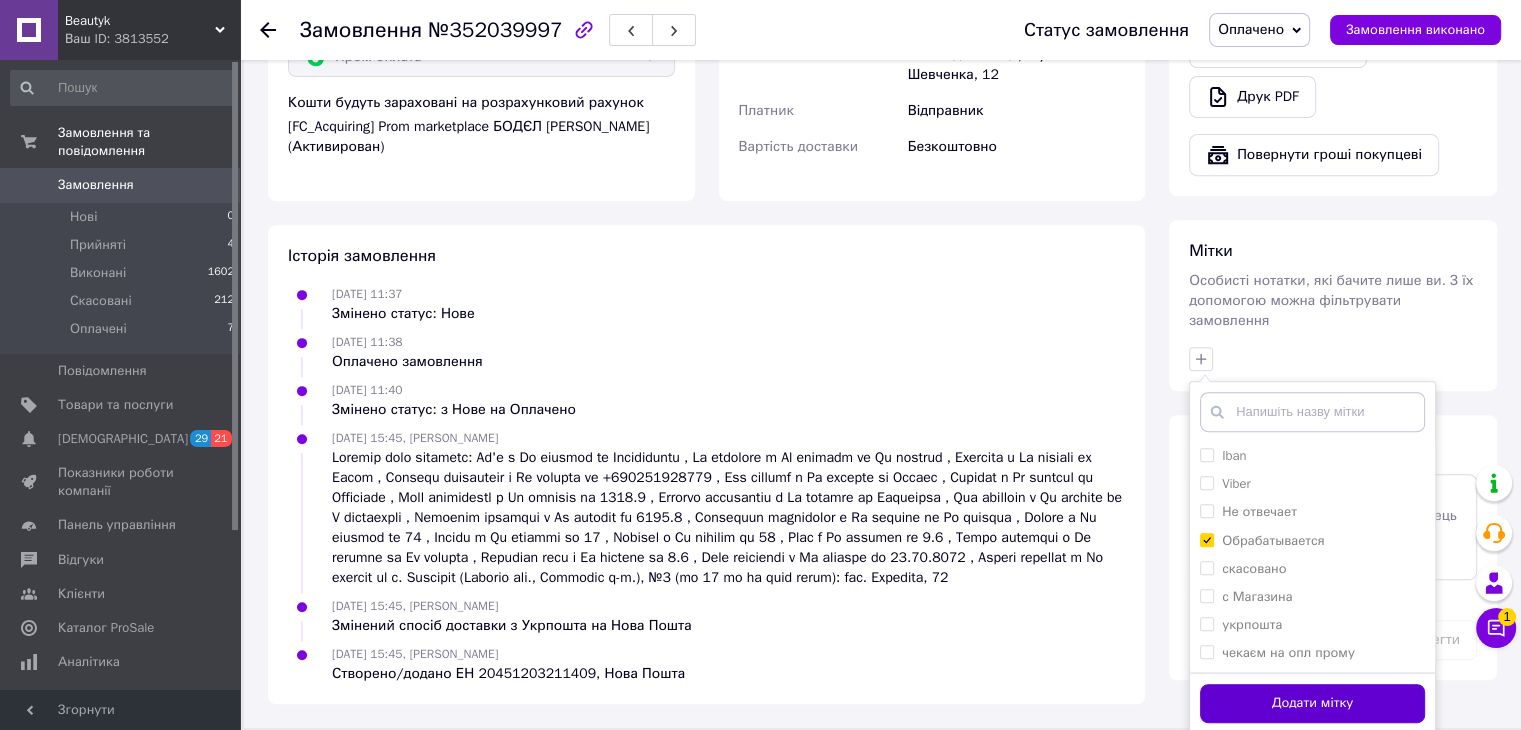 click on "Додати мітку" at bounding box center [1312, 703] 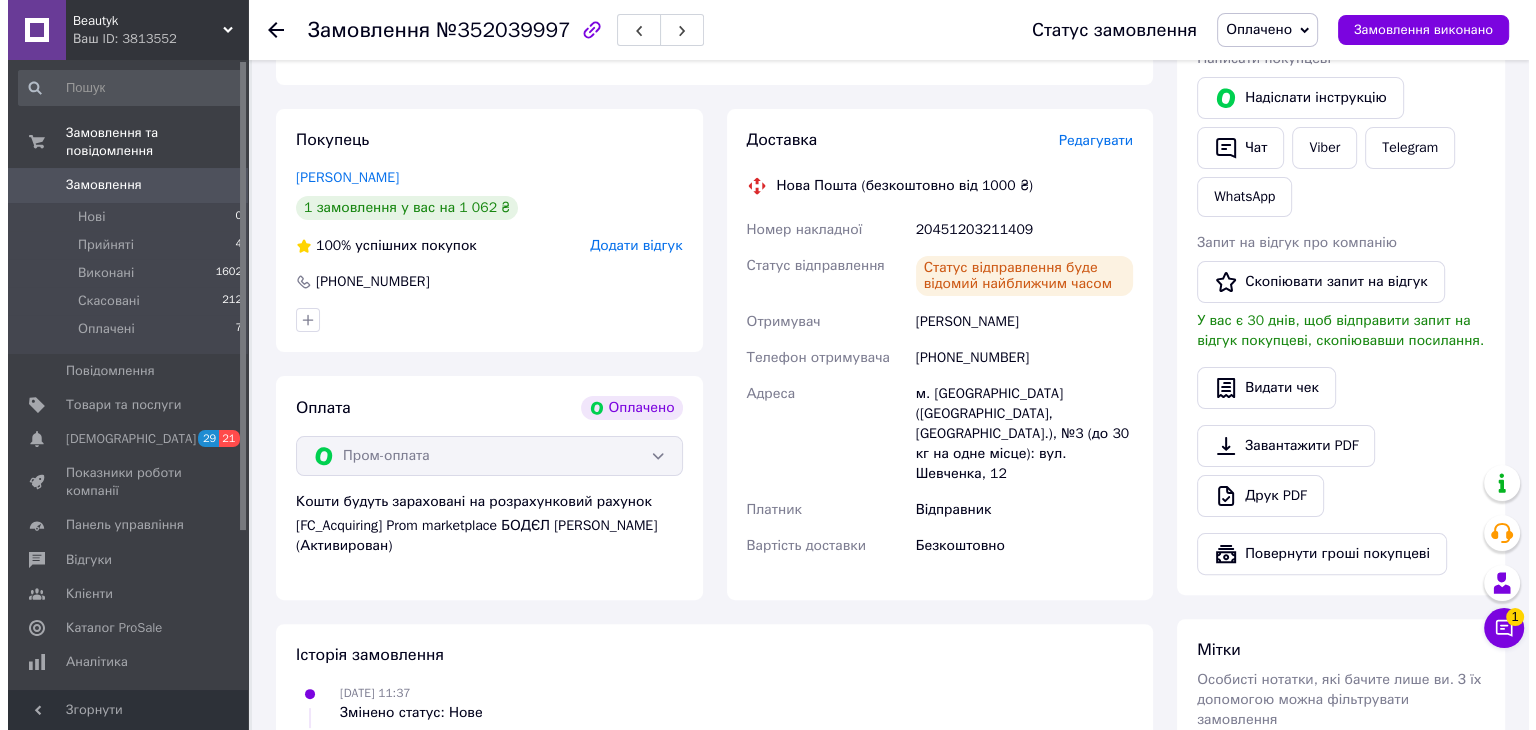 scroll, scrollTop: 0, scrollLeft: 0, axis: both 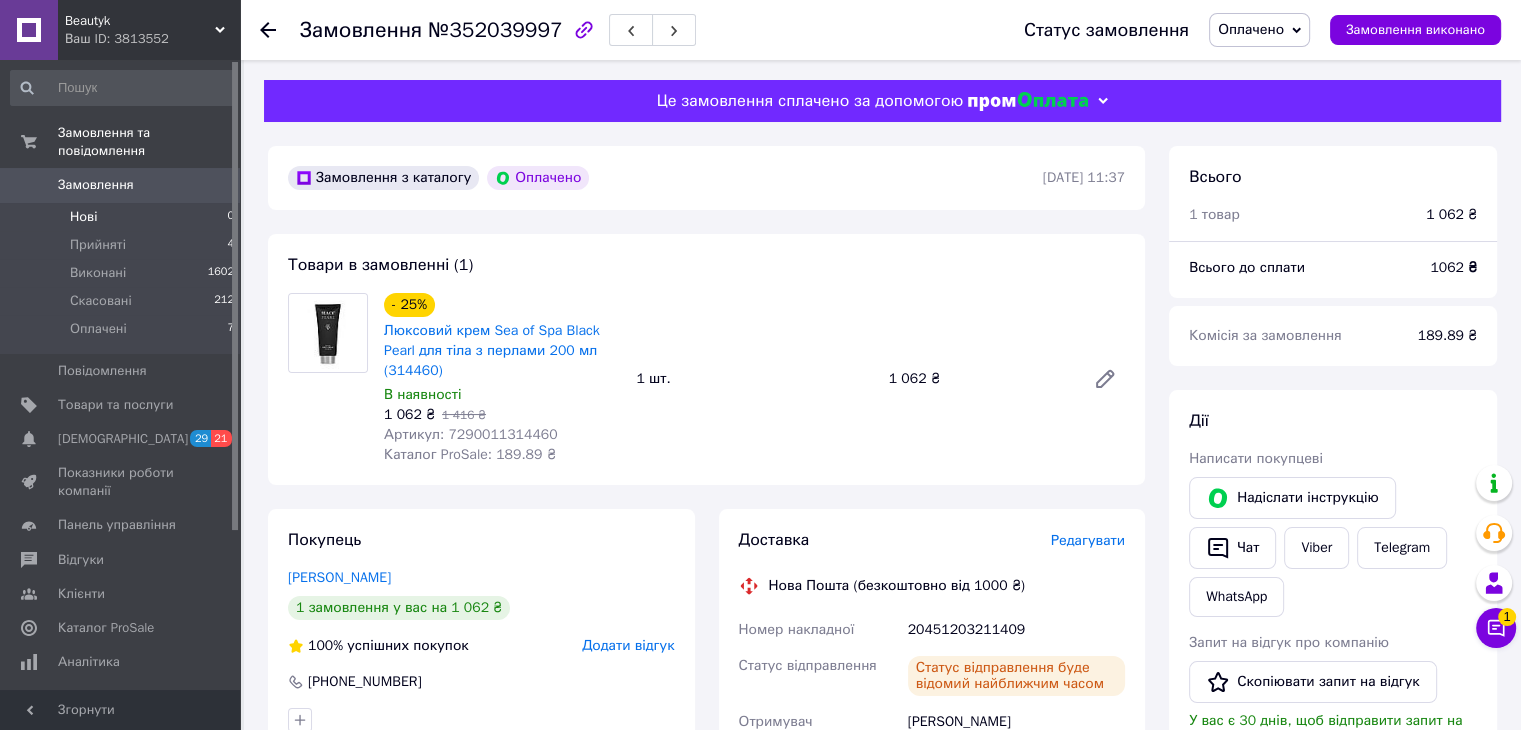drag, startPoint x: 135, startPoint y: 171, endPoint x: 172, endPoint y: 186, distance: 39.92493 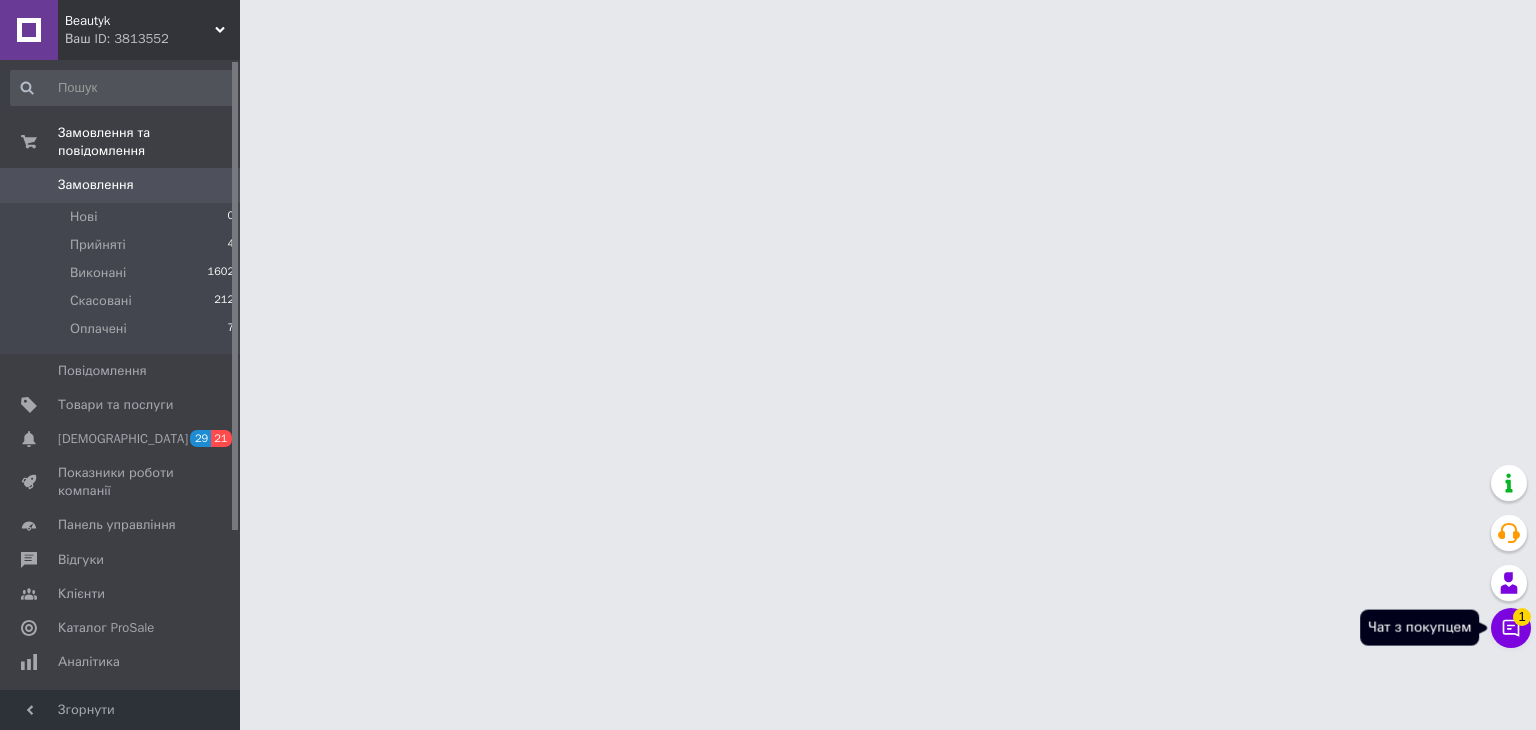 click 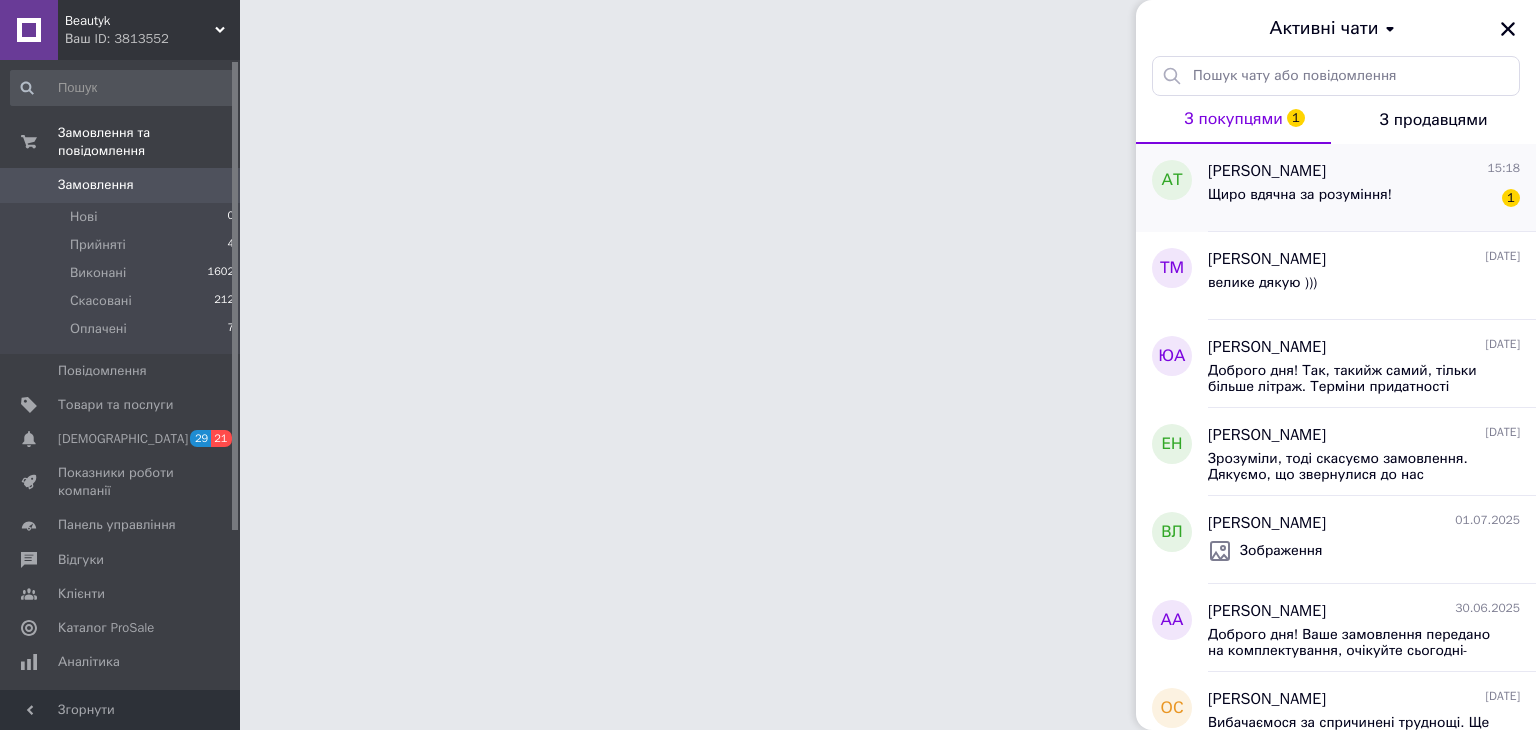 click on "Щиро вдячна за розуміння!" at bounding box center (1300, 195) 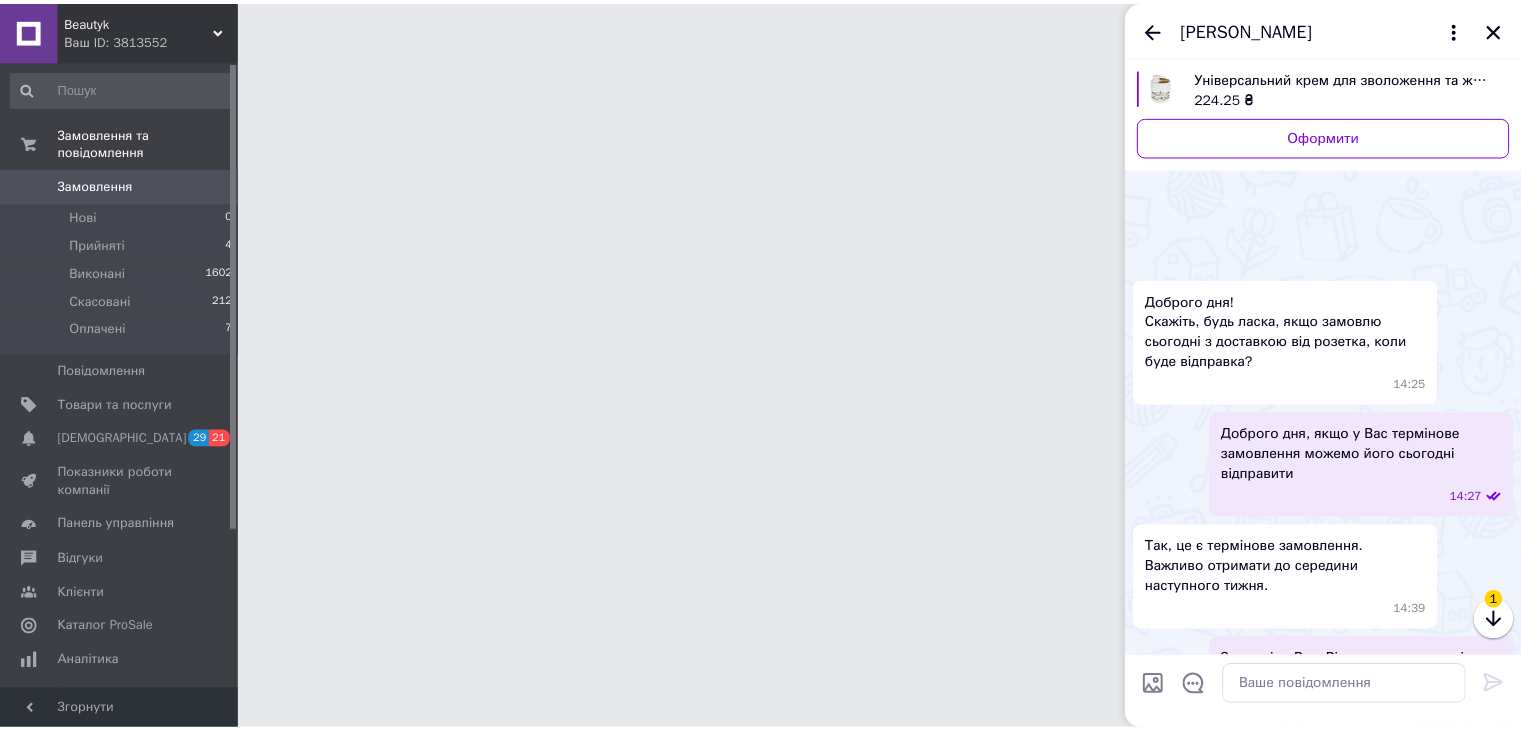 scroll, scrollTop: 165, scrollLeft: 0, axis: vertical 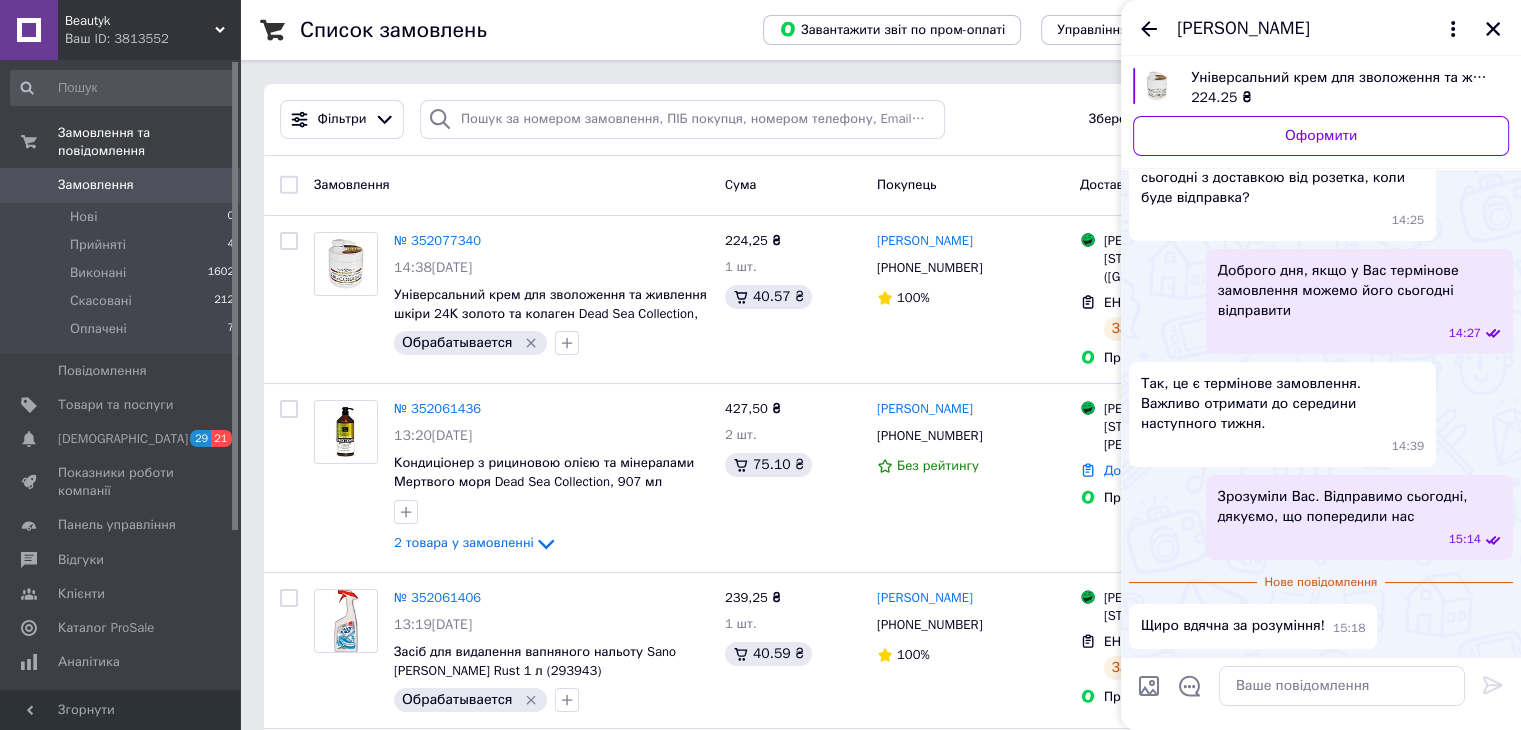 click on "[PERSON_NAME]" at bounding box center [1321, 28] 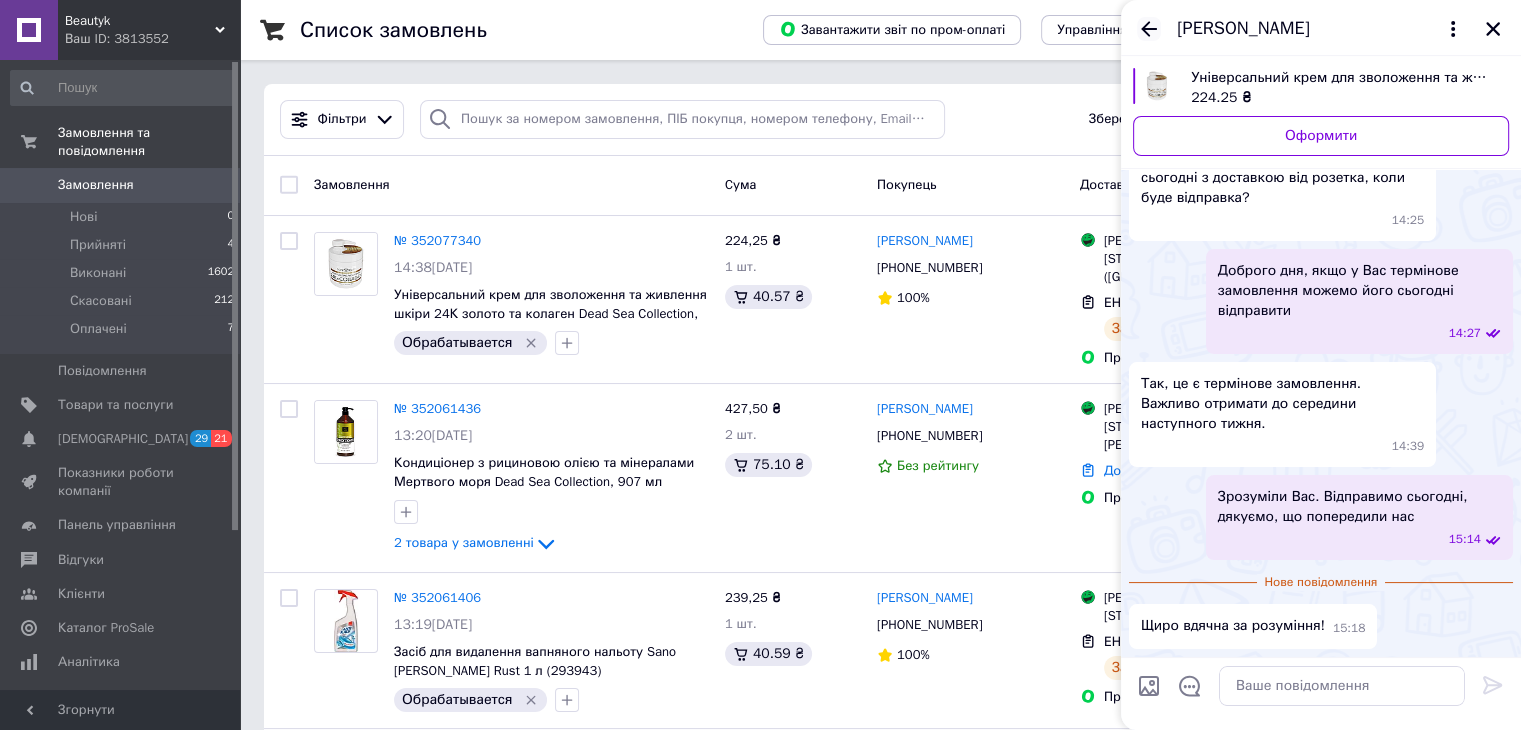 click 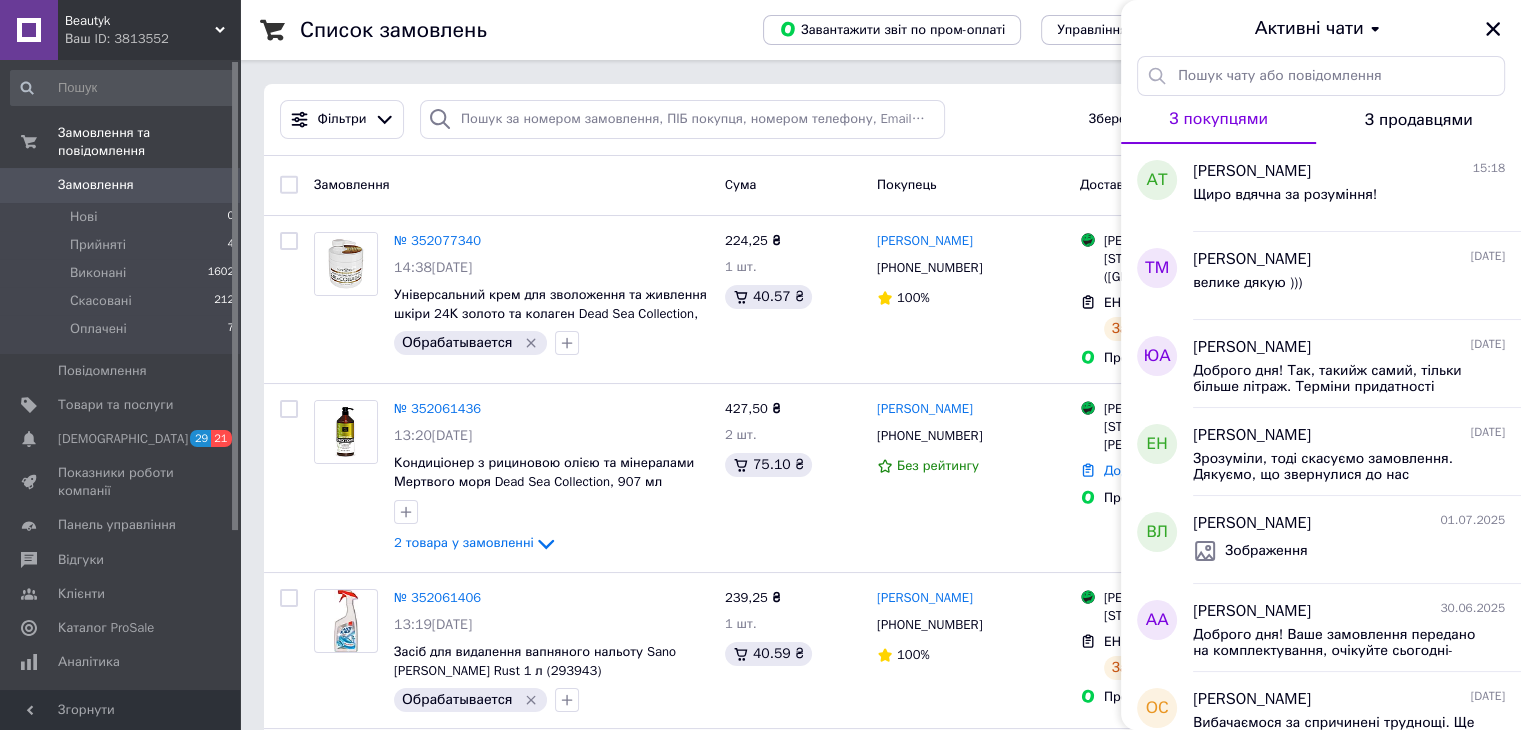 click on "Фільтри Збережені фільтри: Усі (1825)" at bounding box center (880, 120) 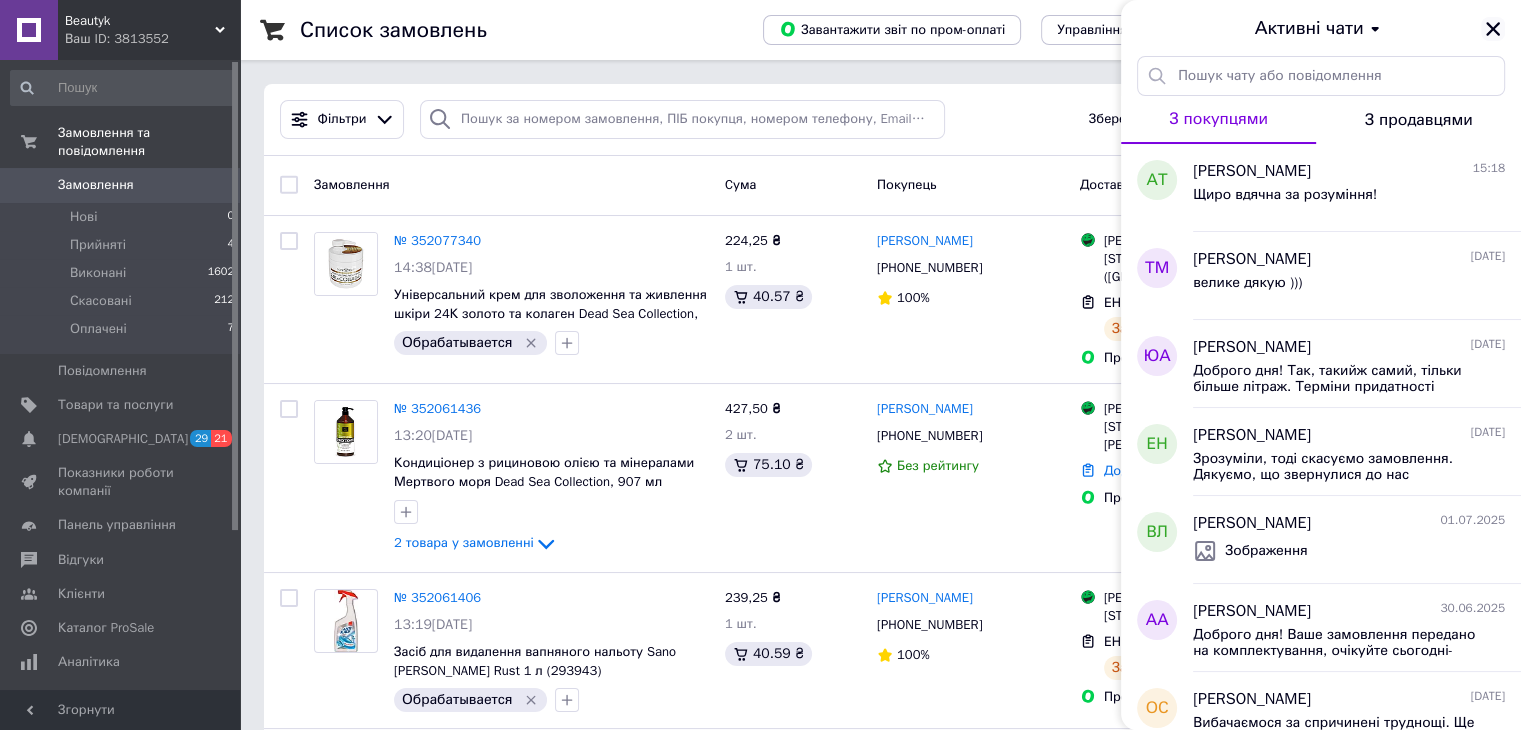 click 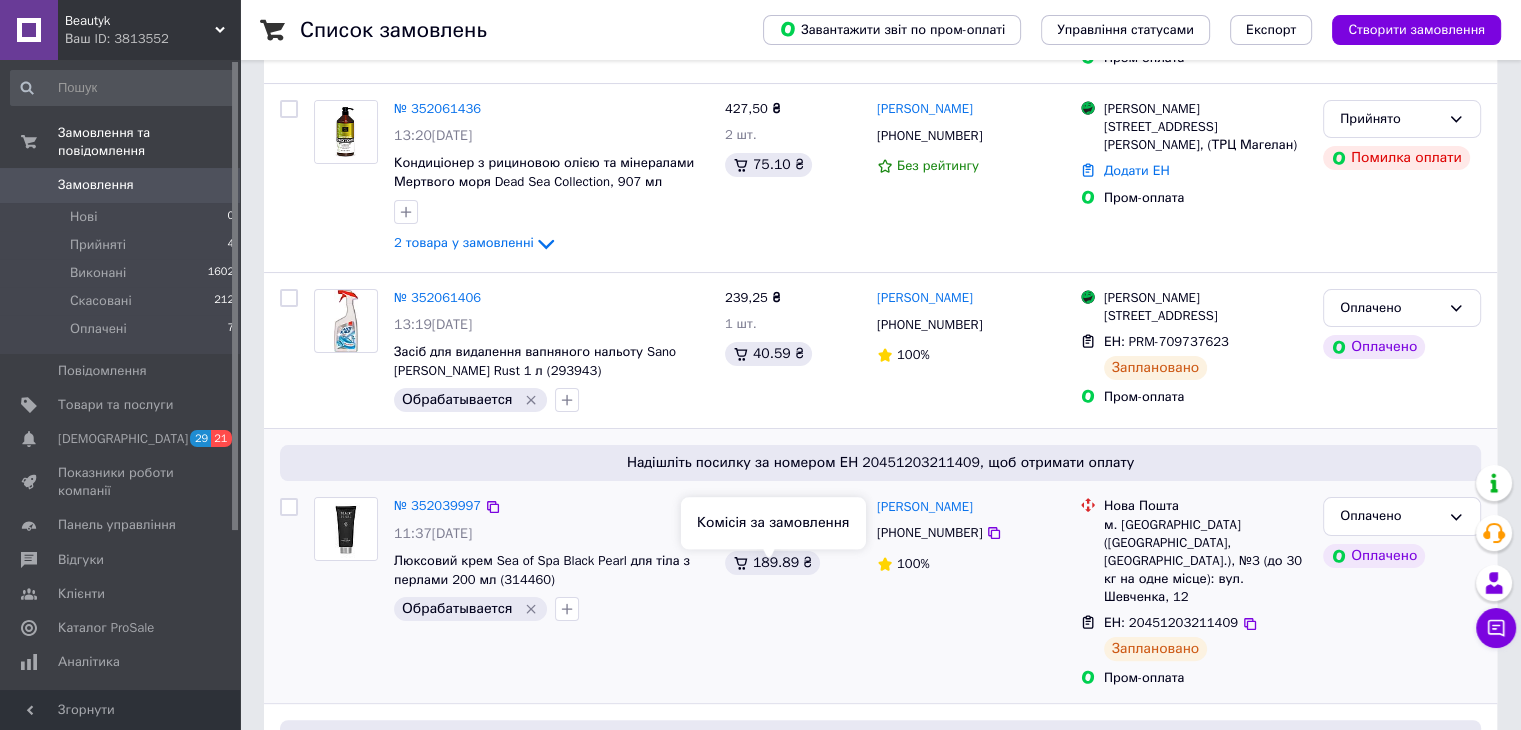 scroll, scrollTop: 600, scrollLeft: 0, axis: vertical 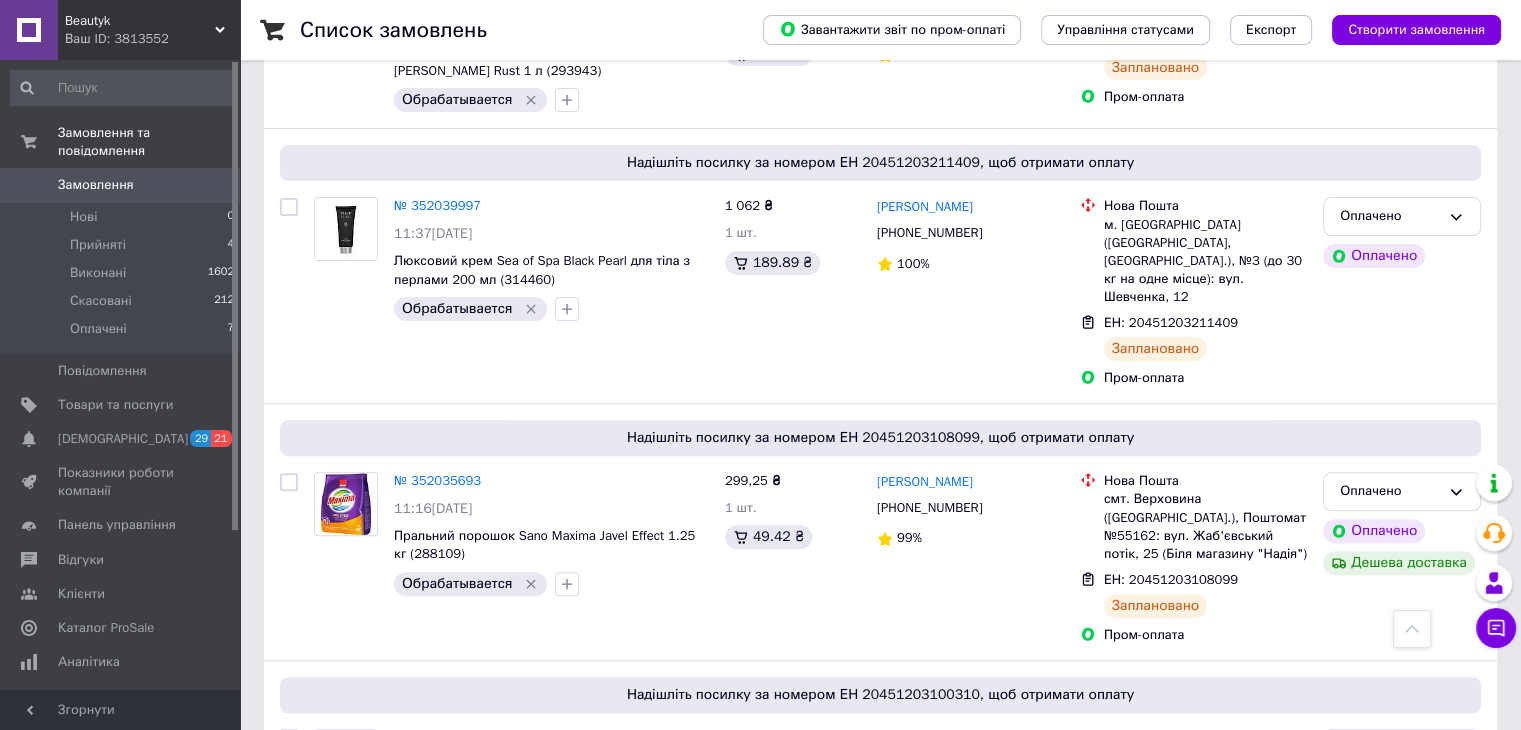 click on "Список замовлень   Завантажити звіт по пром-оплаті Управління статусами Експорт Створити замовлення Фільтри Збережені фільтри: Усі (1825) Замовлення Cума Покупець Доставка та оплата Статус № 352077340 14:38, 10.07.2025 Універсальний крем для зволоження та живлення шкіри 24К золото та колаген Dead Sea Collection, 500 мл Обрабатывается   224,25 ₴ 1 шт. 40.57 ₴ Алина Теплова +380662685390 100% Магазини Rozetka Івано-Франківськ, Галицька вул., 94, (мікрорайон Пасічна) ЕН: PRM-878398771 Заплановано Пром-оплата Оплачено Оплачено № 352061436 13:20, 10.07.2025 2 товара у замовленні 427,50 ₴ 2 шт. 75.10 ₴ Галина Лязгіна +380960650789   1" at bounding box center [880, 4256] 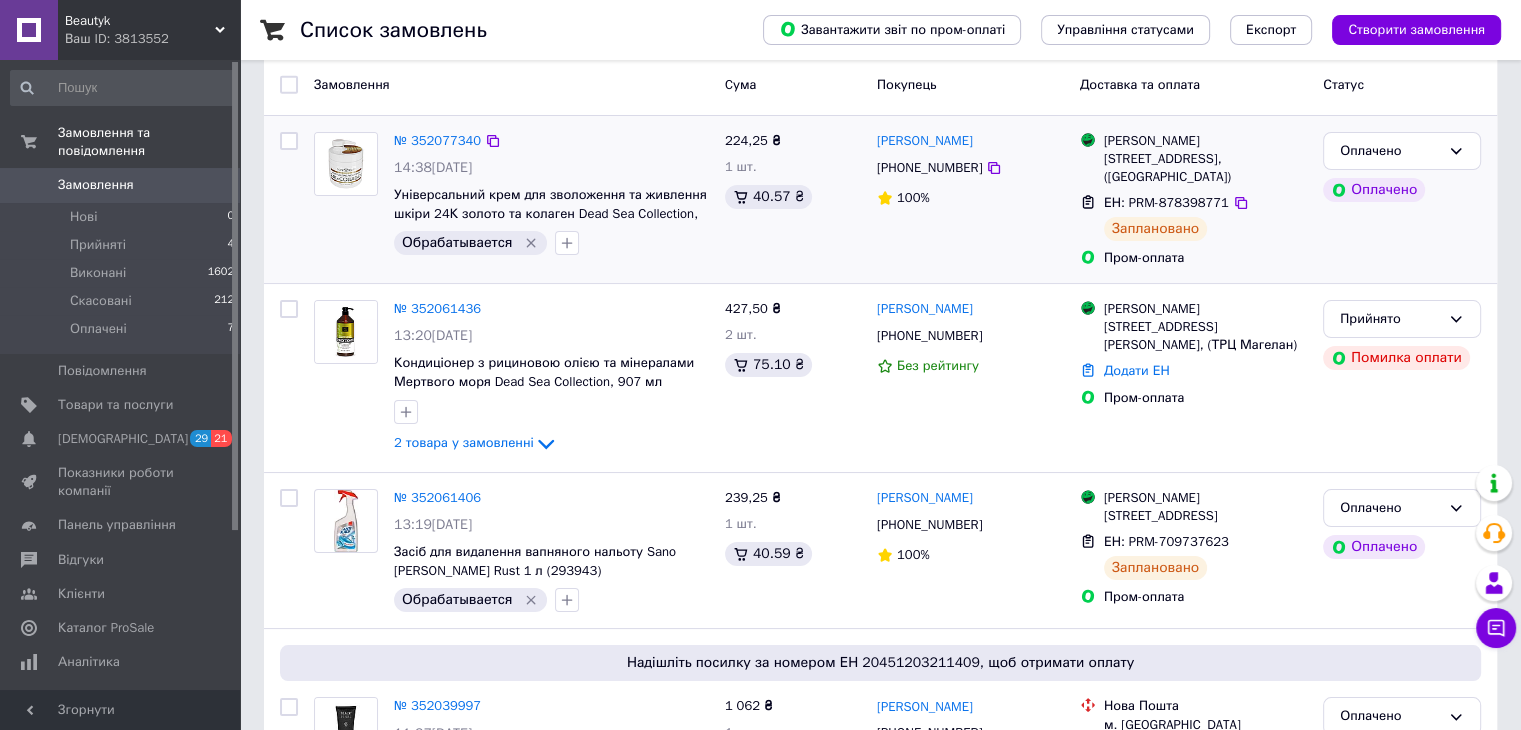 scroll, scrollTop: 0, scrollLeft: 0, axis: both 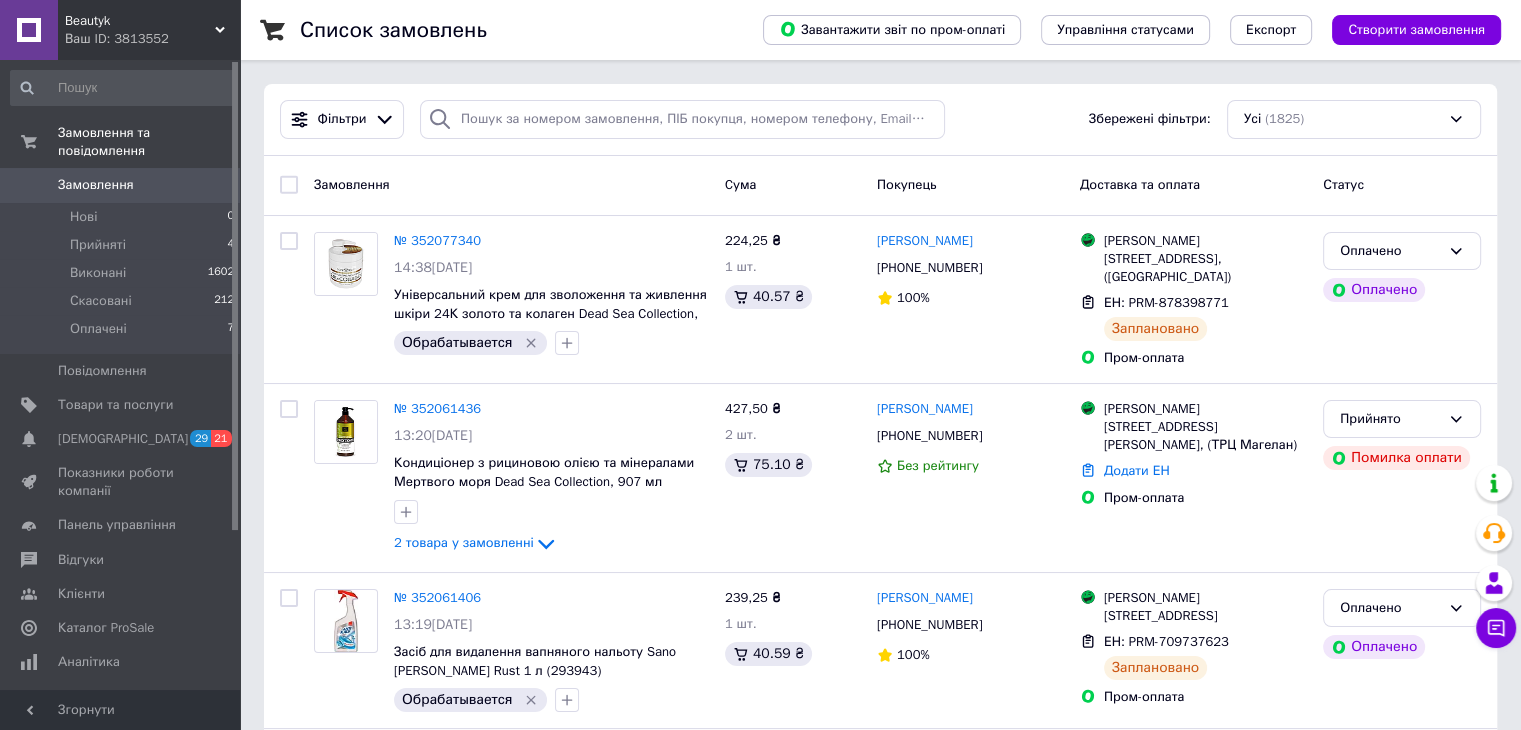 drag, startPoint x: 998, startPoint y: 118, endPoint x: 1000, endPoint y: 69, distance: 49.0408 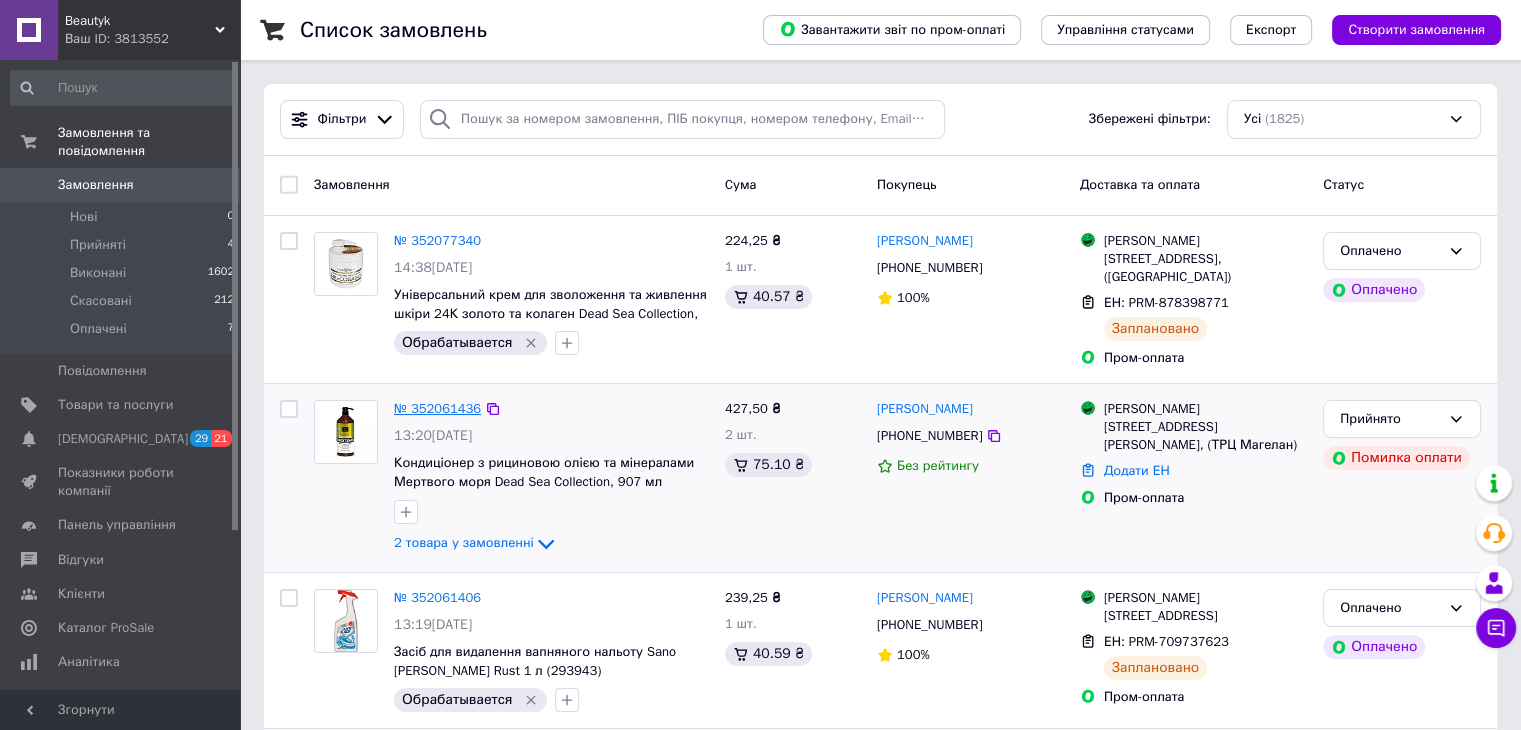 click on "№ 352061436" at bounding box center [437, 408] 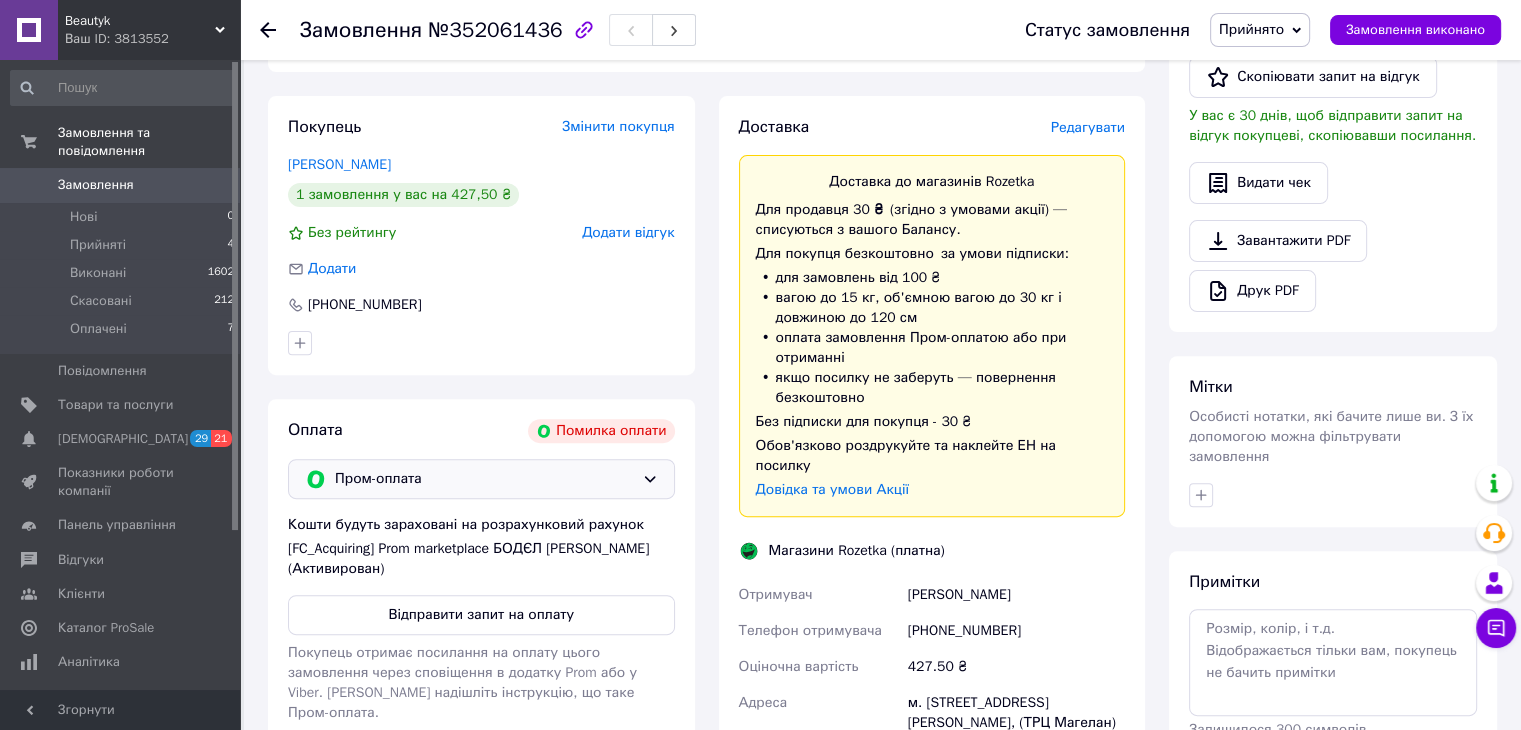 scroll, scrollTop: 515, scrollLeft: 0, axis: vertical 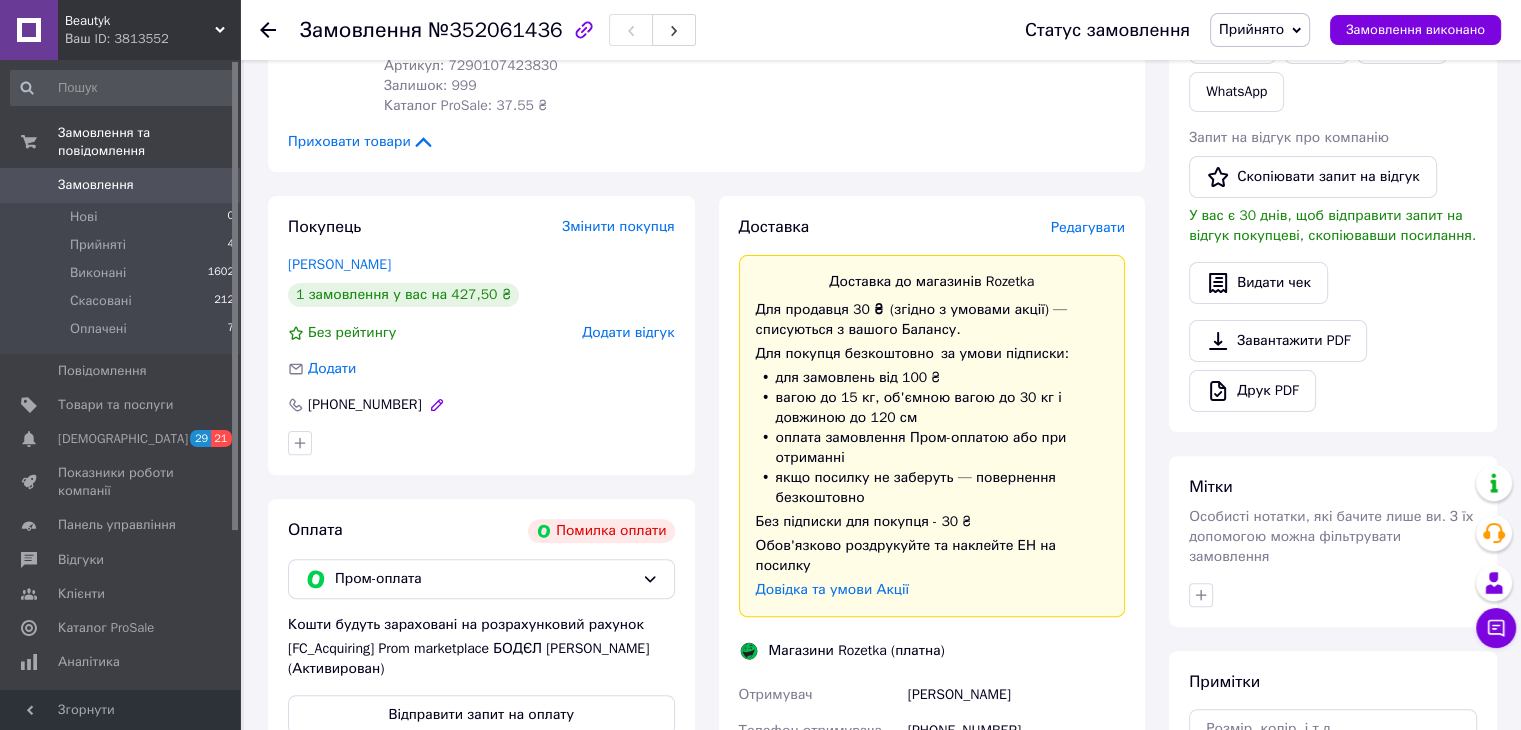drag, startPoint x: 413, startPoint y: 408, endPoint x: 356, endPoint y: 409, distance: 57.00877 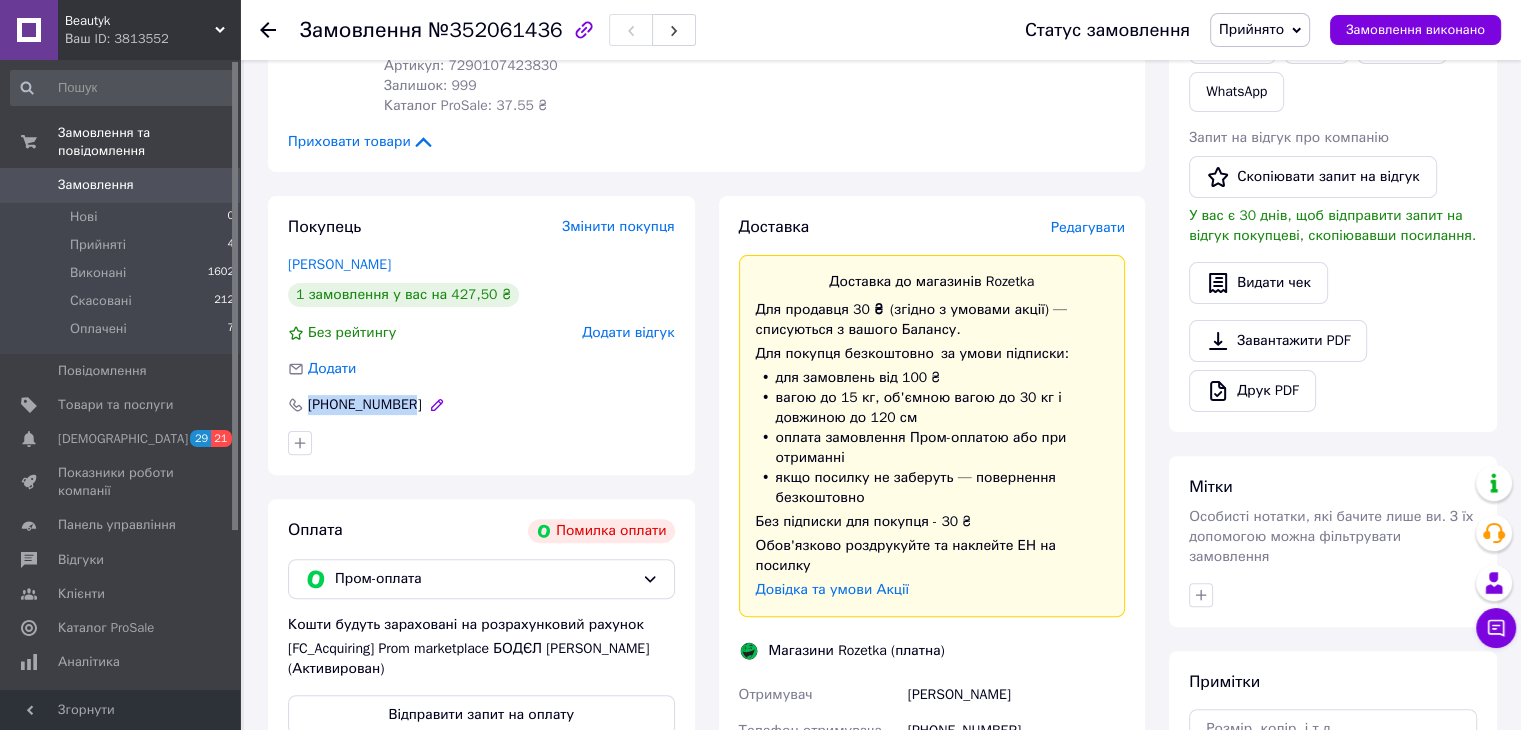 drag, startPoint x: 405, startPoint y: 405, endPoint x: 308, endPoint y: 399, distance: 97.18539 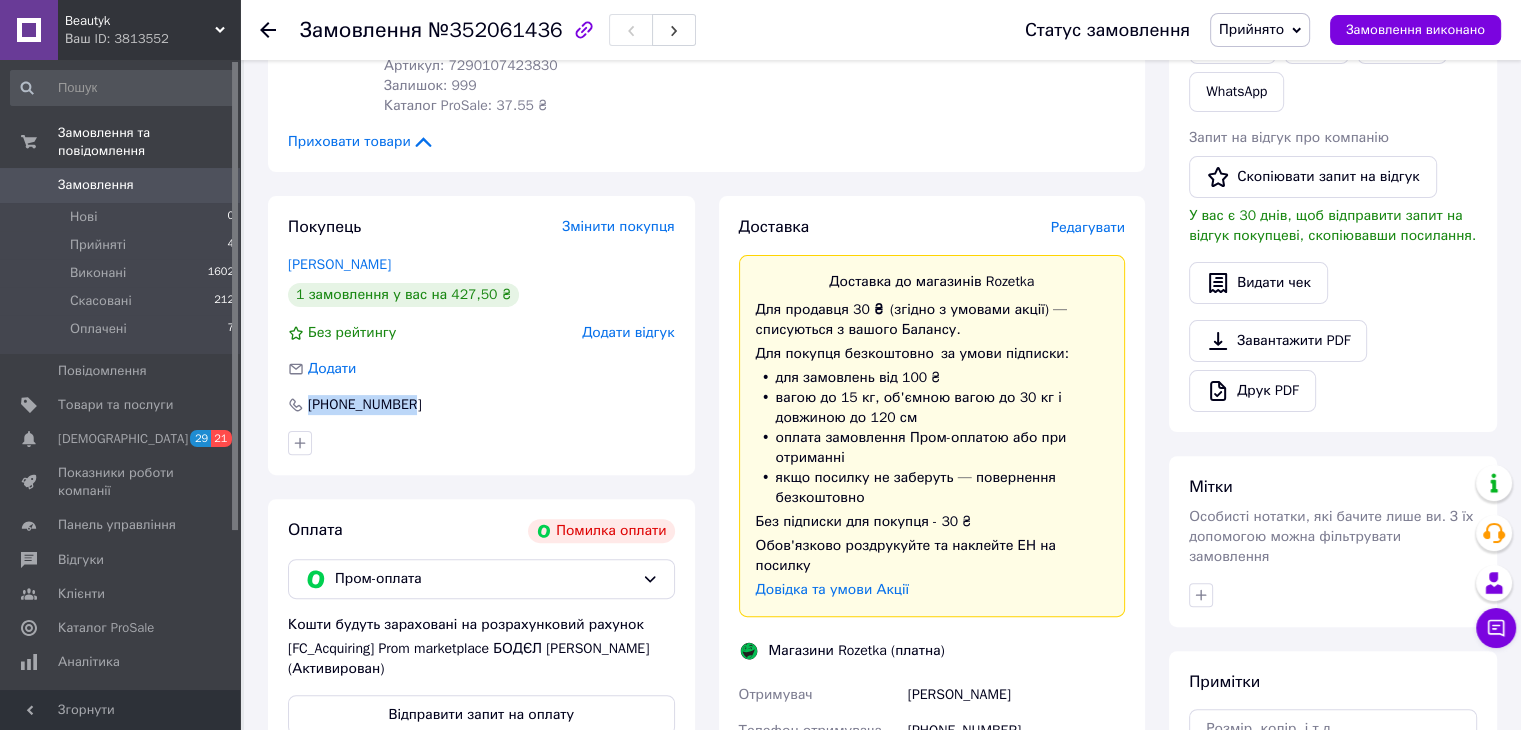 copy on "[PHONE_NUMBER]" 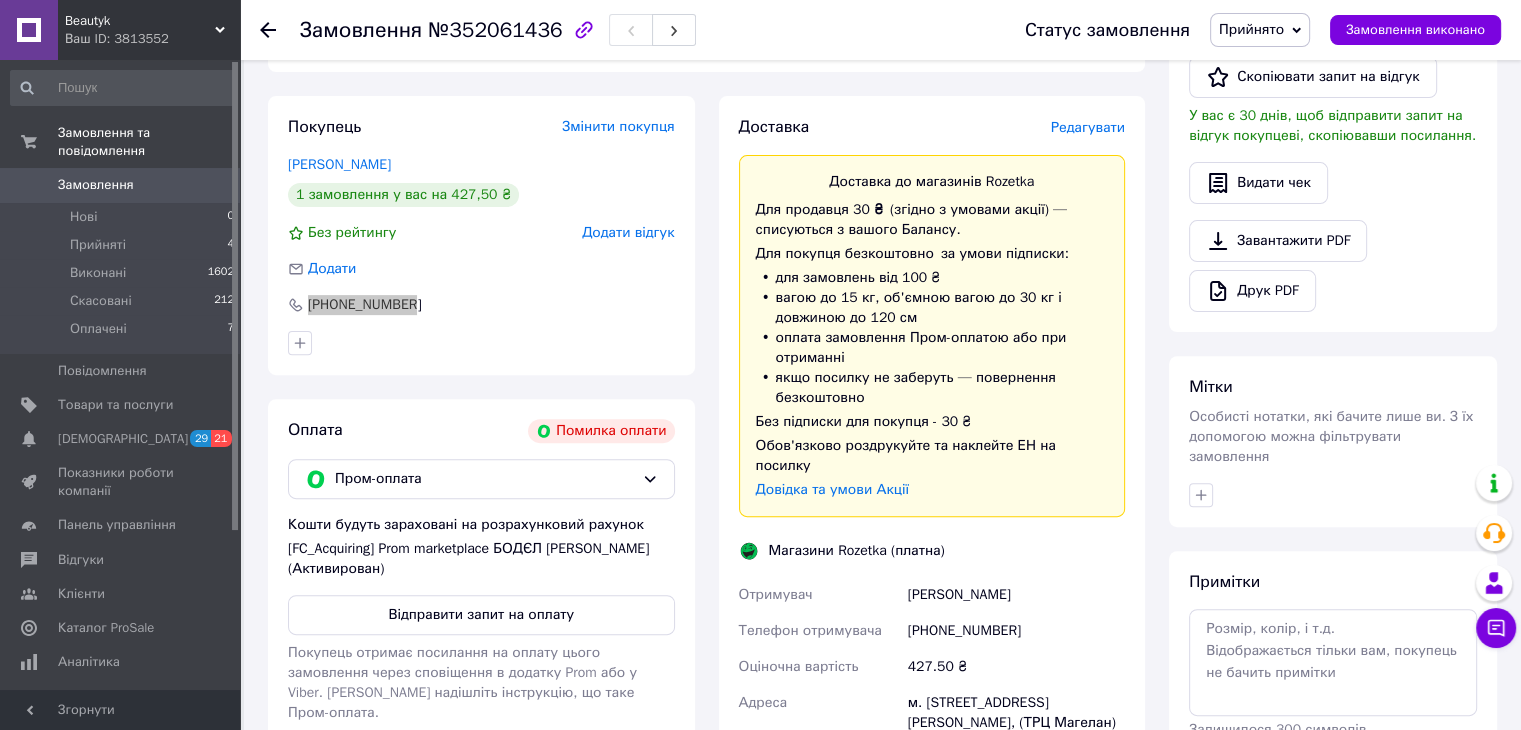 scroll, scrollTop: 815, scrollLeft: 0, axis: vertical 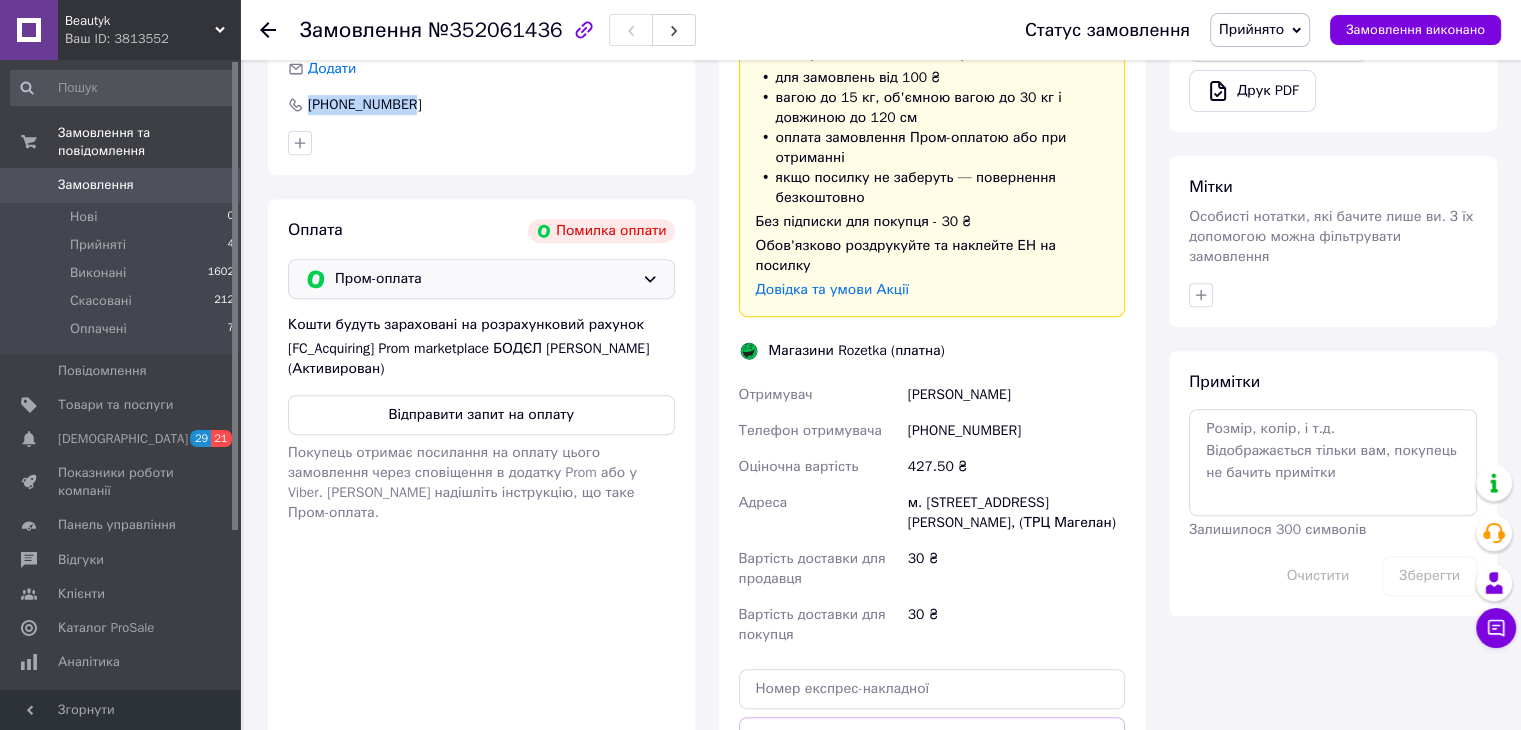 click on "Пром-оплата" at bounding box center (484, 279) 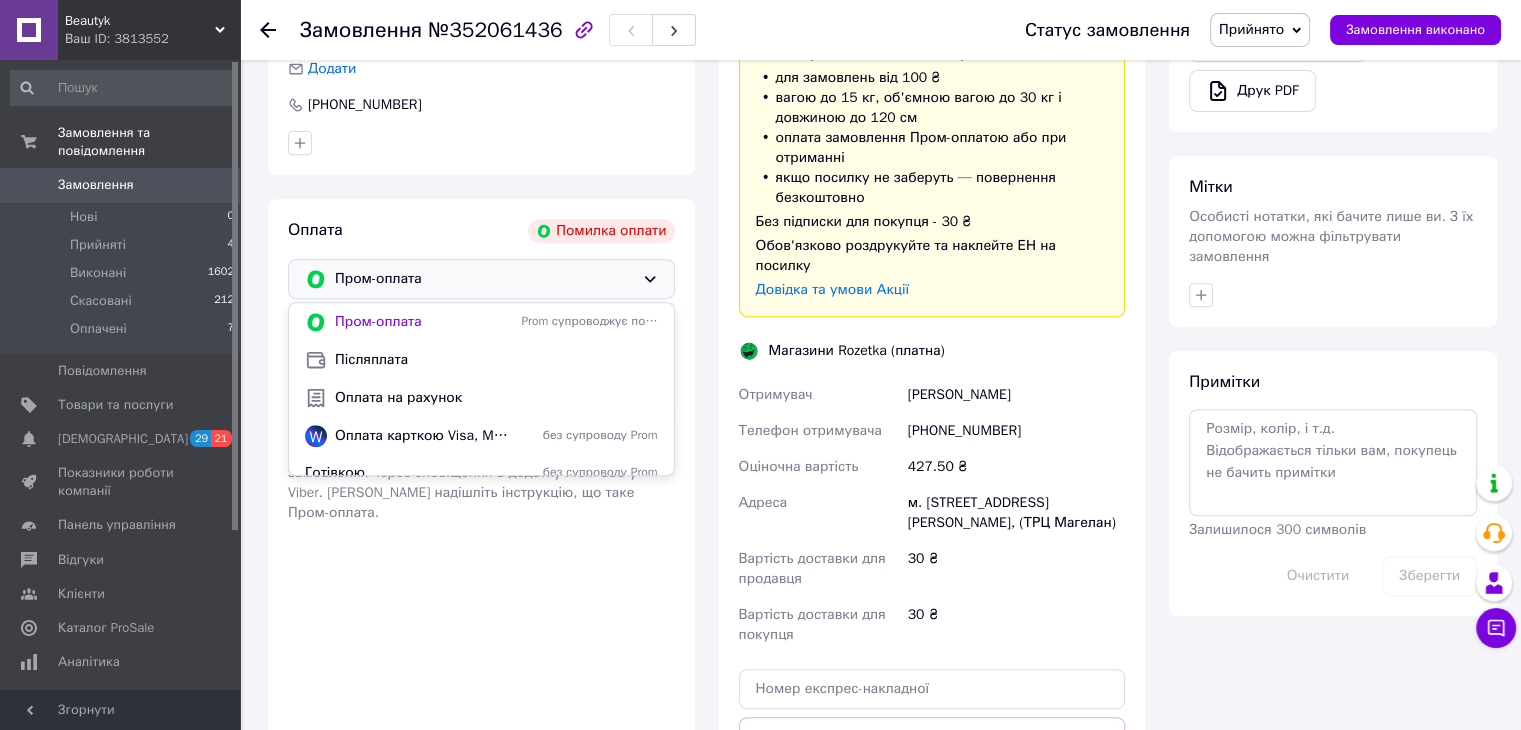 click on "Оплата Помилка оплати Пром-оплата Пром-оплата Prom супроводжує покупку Післяплата Оплата на рахунок Оплата карткою Visa, Mastercard - WayForPay без супроводу Prom Готівкою без супроводу Prom Оплата за реквізитами без супроводу Prom Кошти будуть зараховані на розрахунковий рахунок [FC_Acquiring] Prom marketplace БОДЄЛ ЮЛІЯ ВАЛЕРІЇВНА (Активирован) Відправити запит на оплату Покупець отримає посилання на оплату цього замовлення через сповіщення в додатку Prom або у Viber. Або надішліть інструкцію, що таке Пром-оплата." at bounding box center (481, 532) 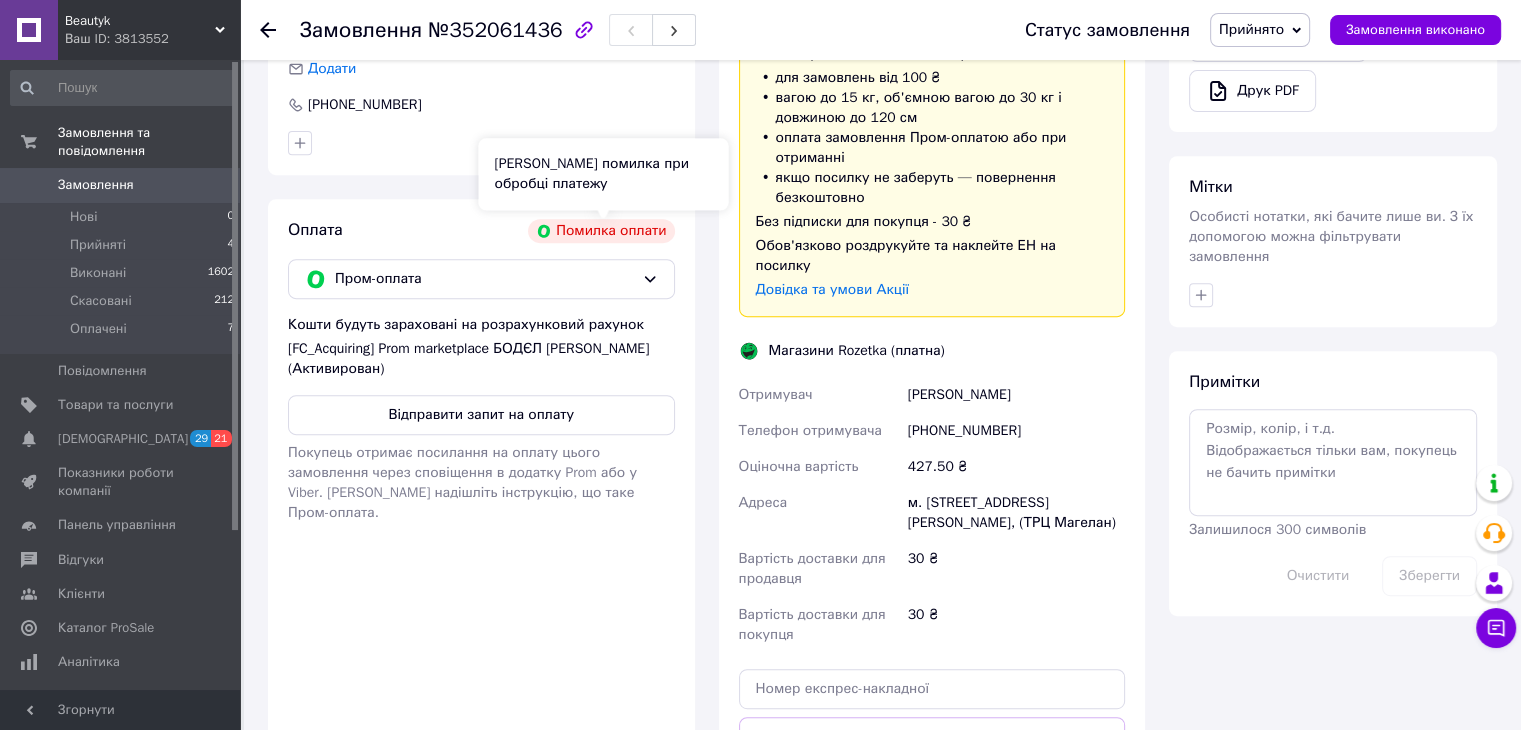 click on "Помилка оплати" at bounding box center (601, 231) 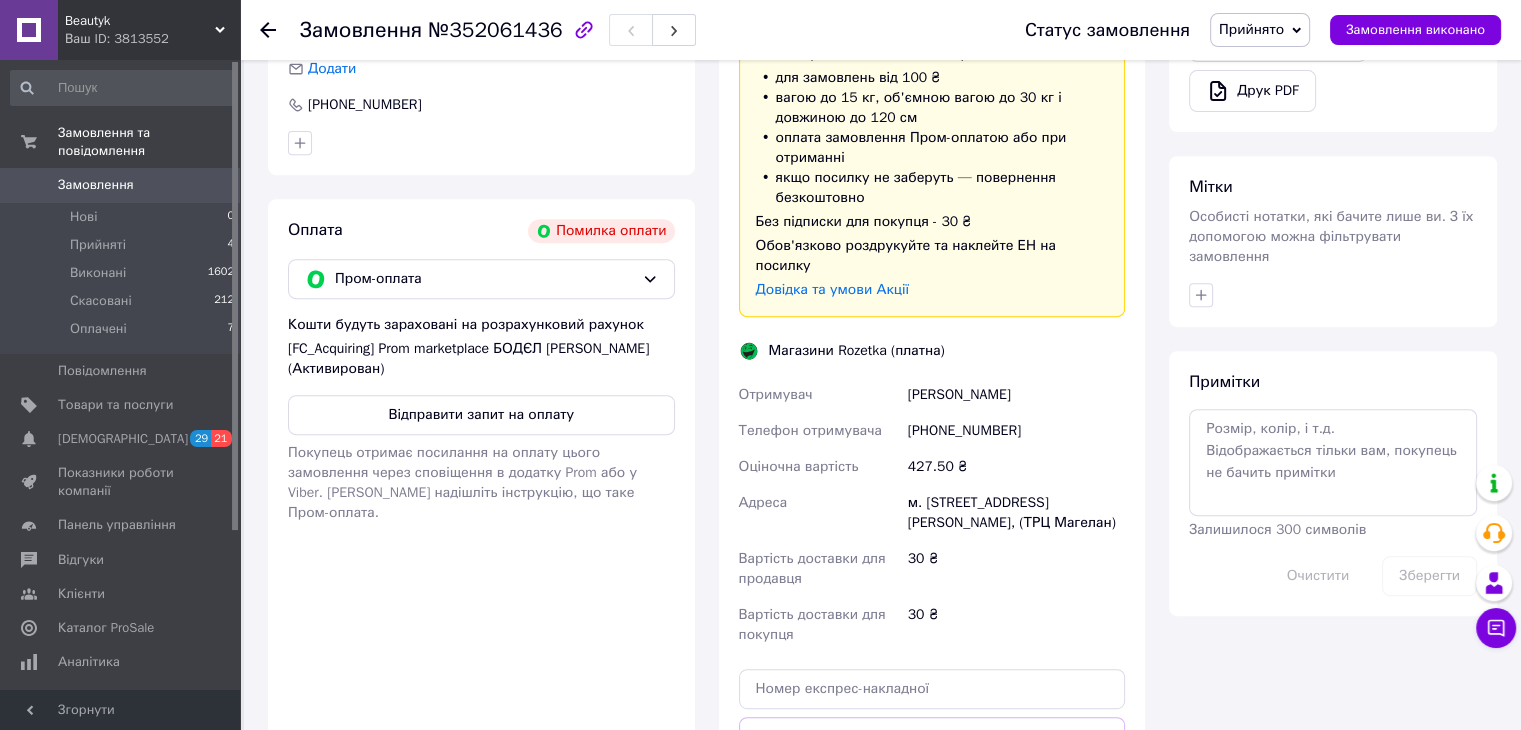click on "Помилка оплати" at bounding box center [601, 231] 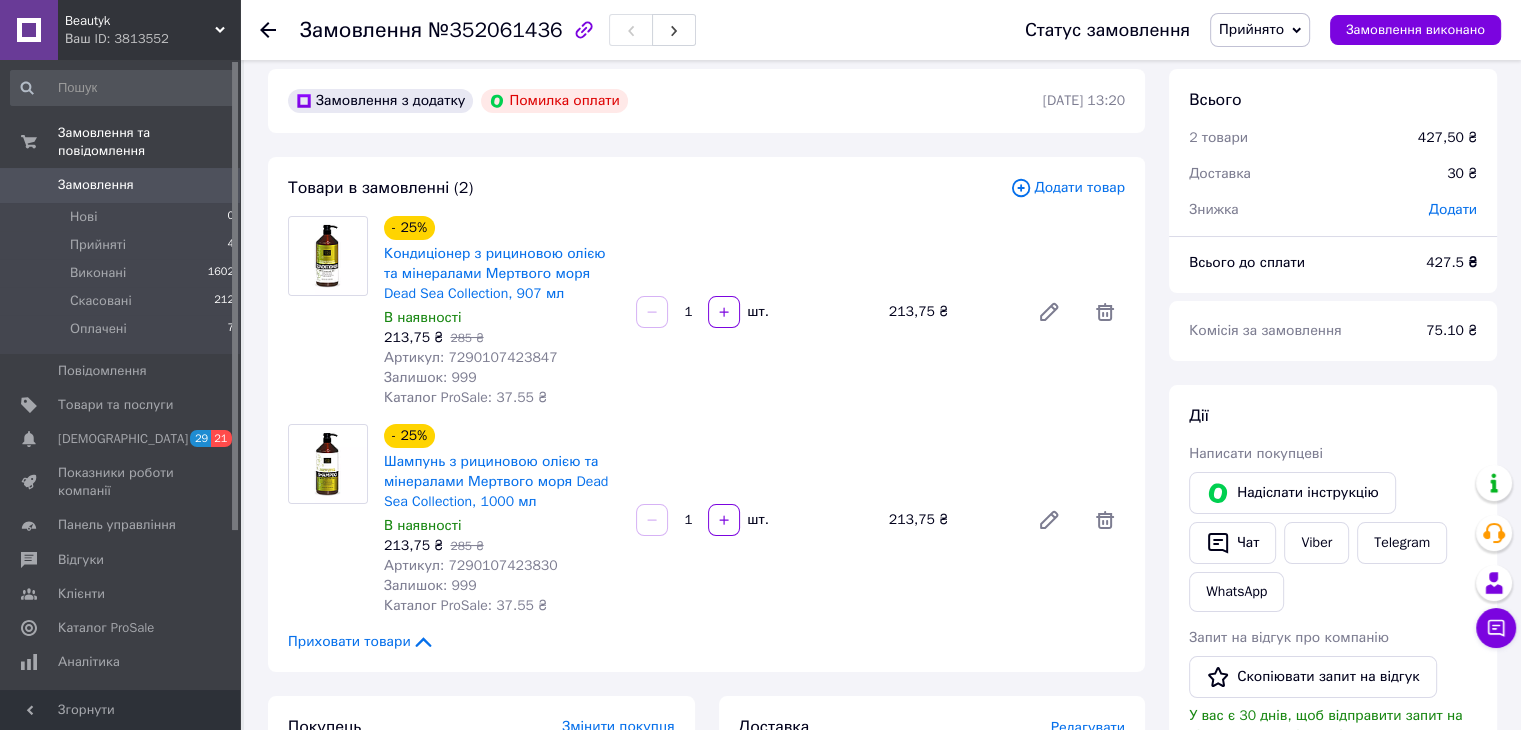 scroll, scrollTop: 415, scrollLeft: 0, axis: vertical 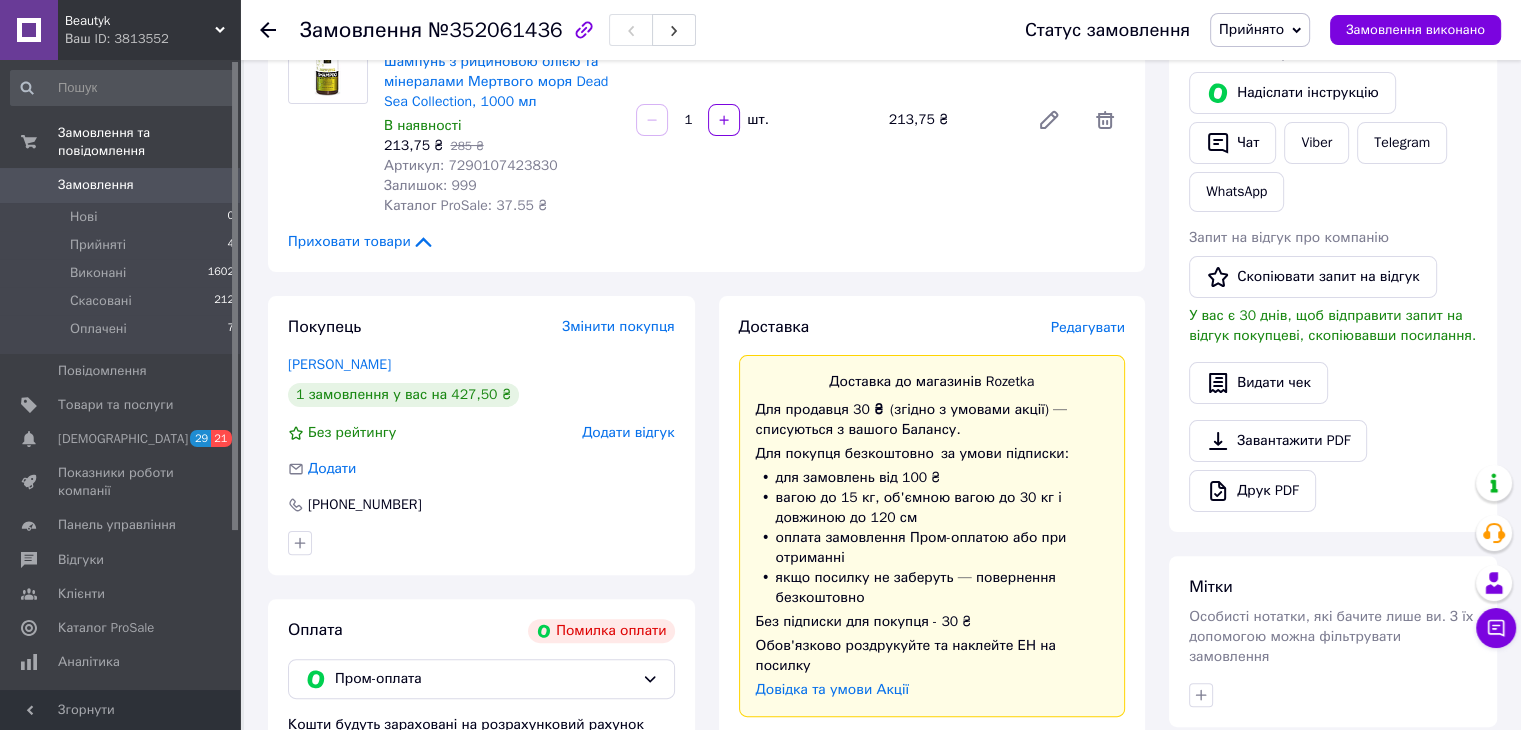 click on "1 замовлення у вас на 427,50 ₴" at bounding box center (481, 395) 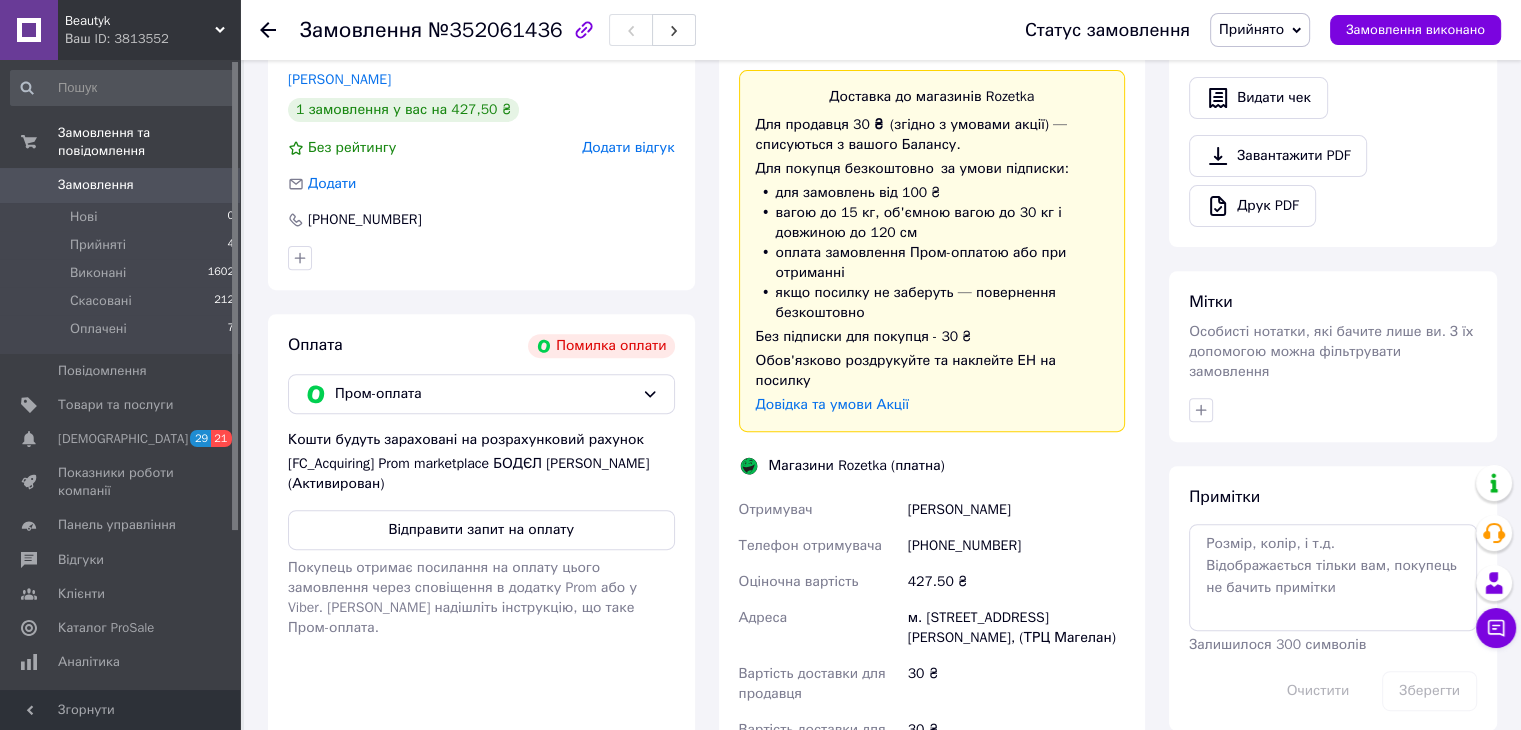scroll, scrollTop: 800, scrollLeft: 0, axis: vertical 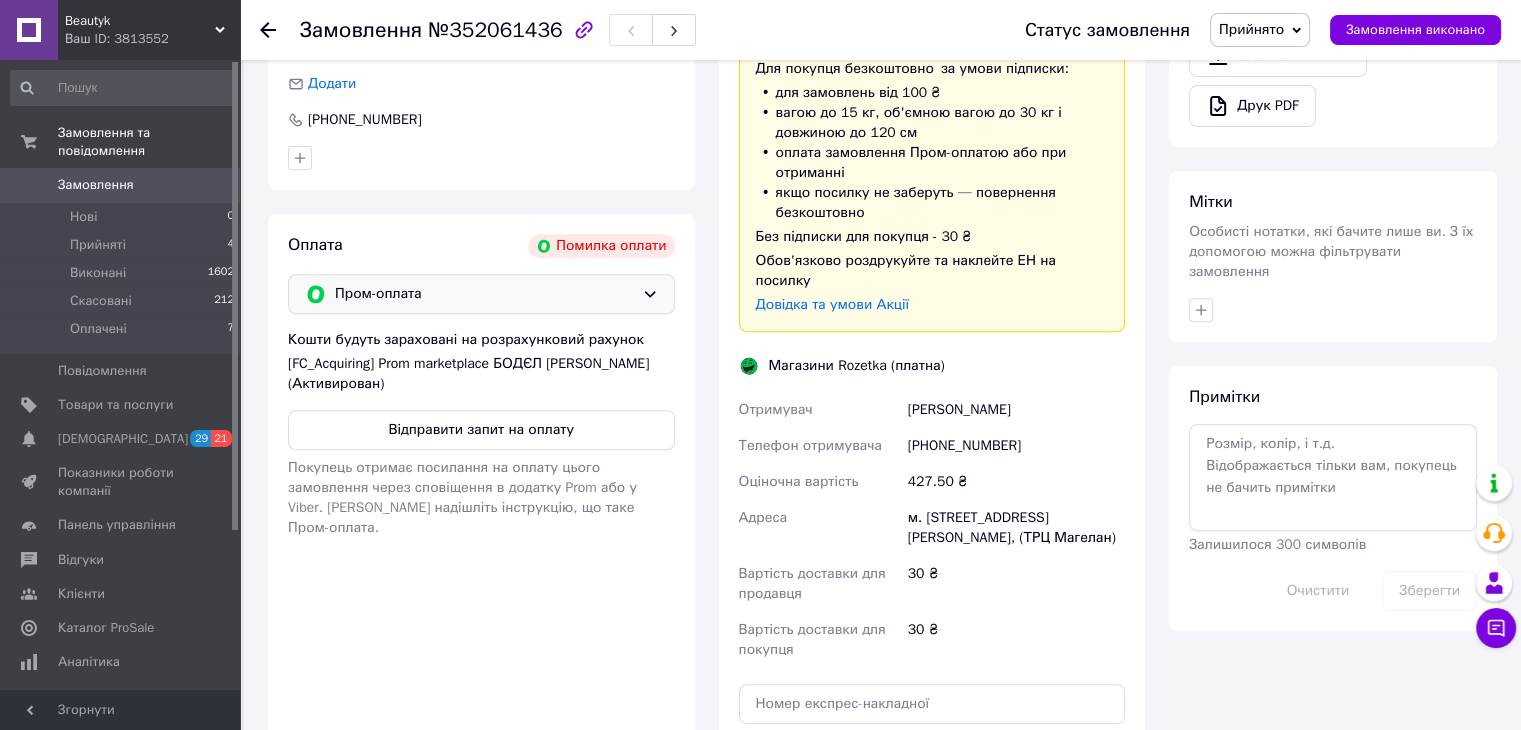 click on "Пром-оплата" at bounding box center (484, 294) 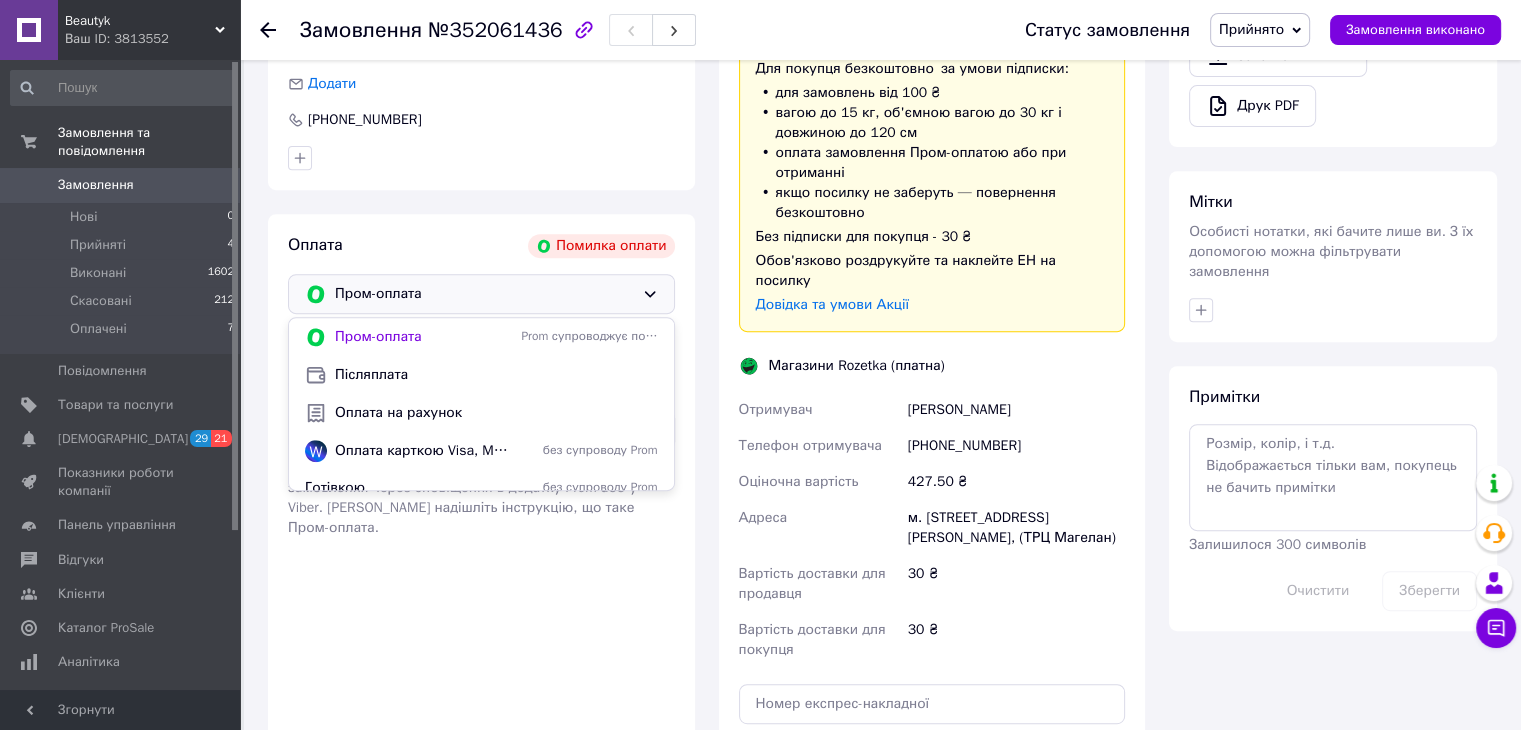 click on "Оплата на рахунок" at bounding box center (496, 413) 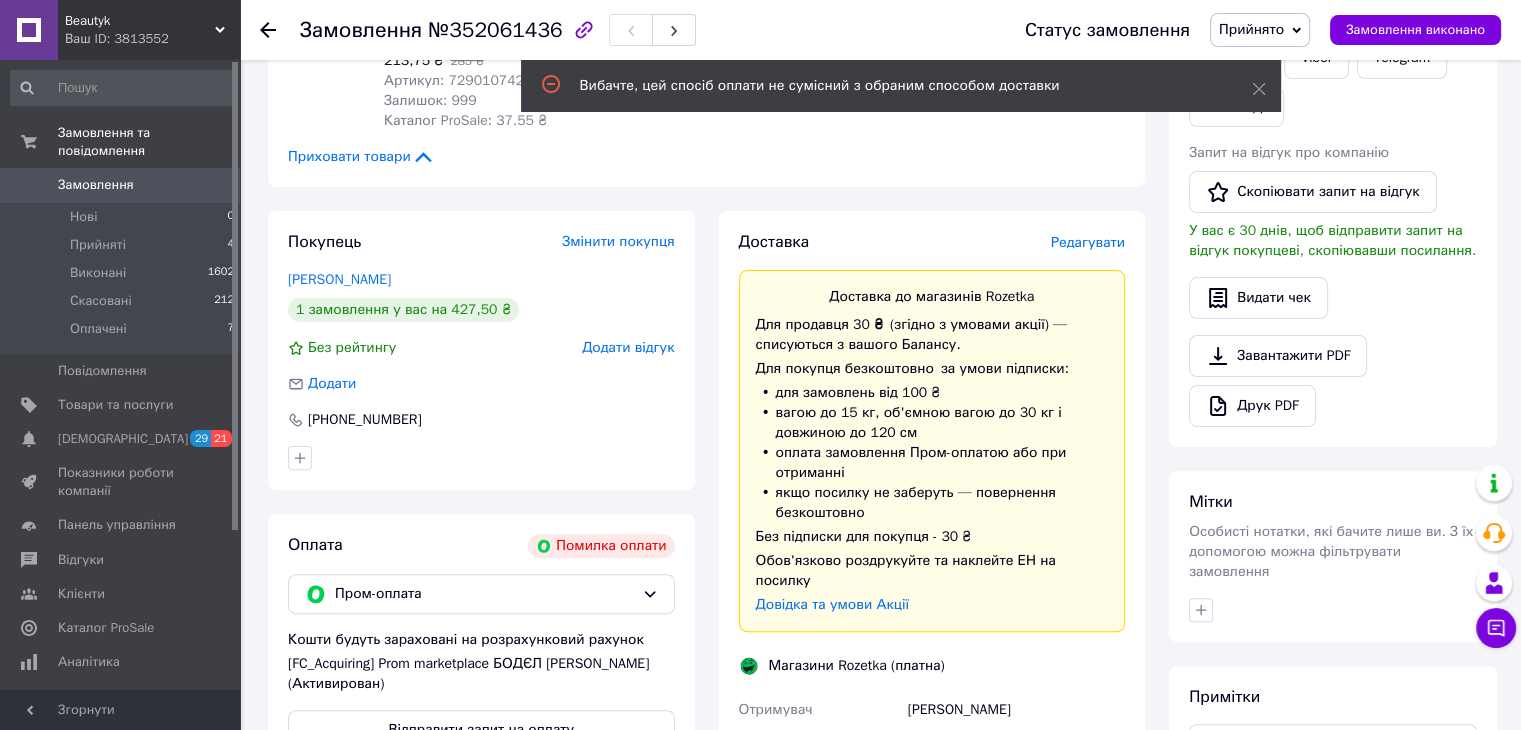 scroll, scrollTop: 800, scrollLeft: 0, axis: vertical 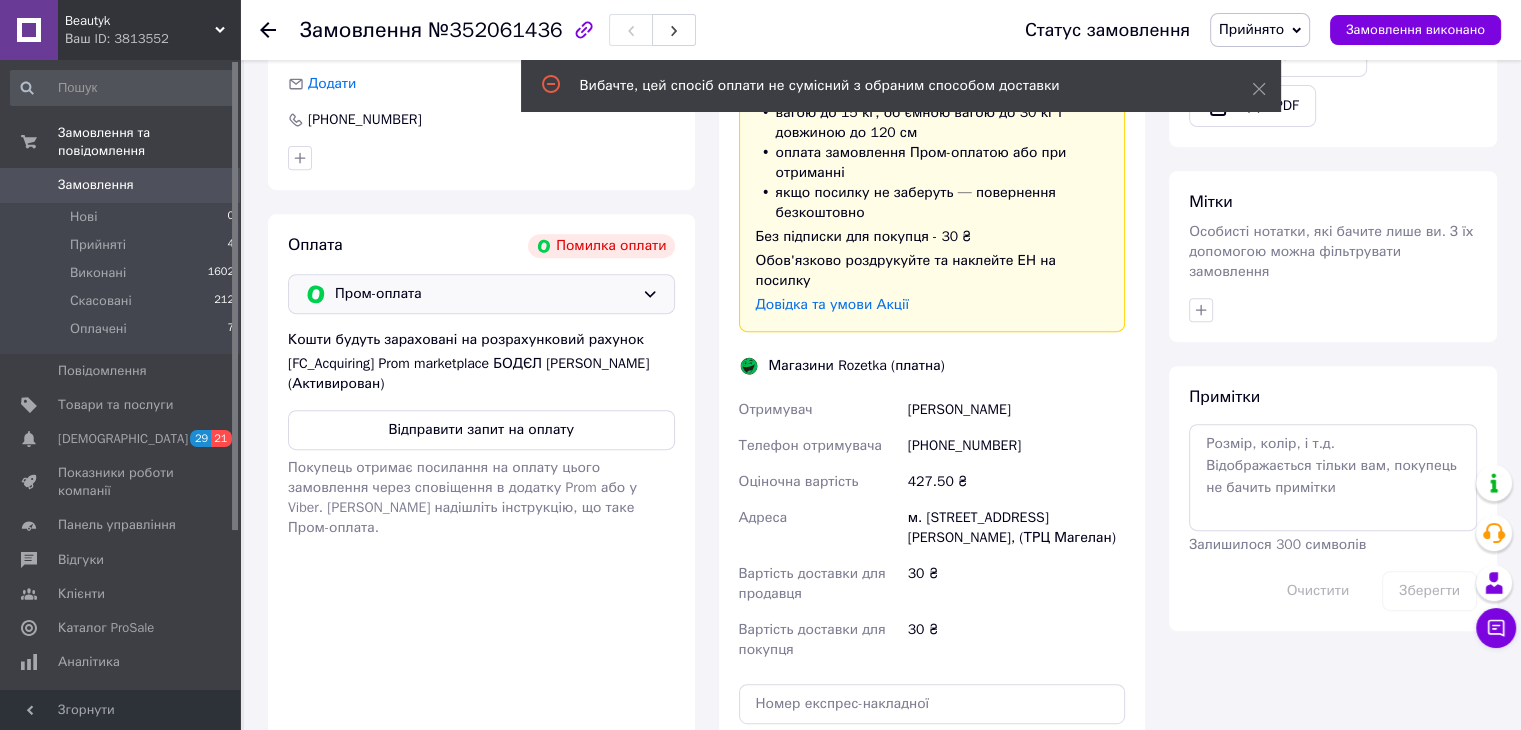 click on "Пром-оплата" at bounding box center [484, 294] 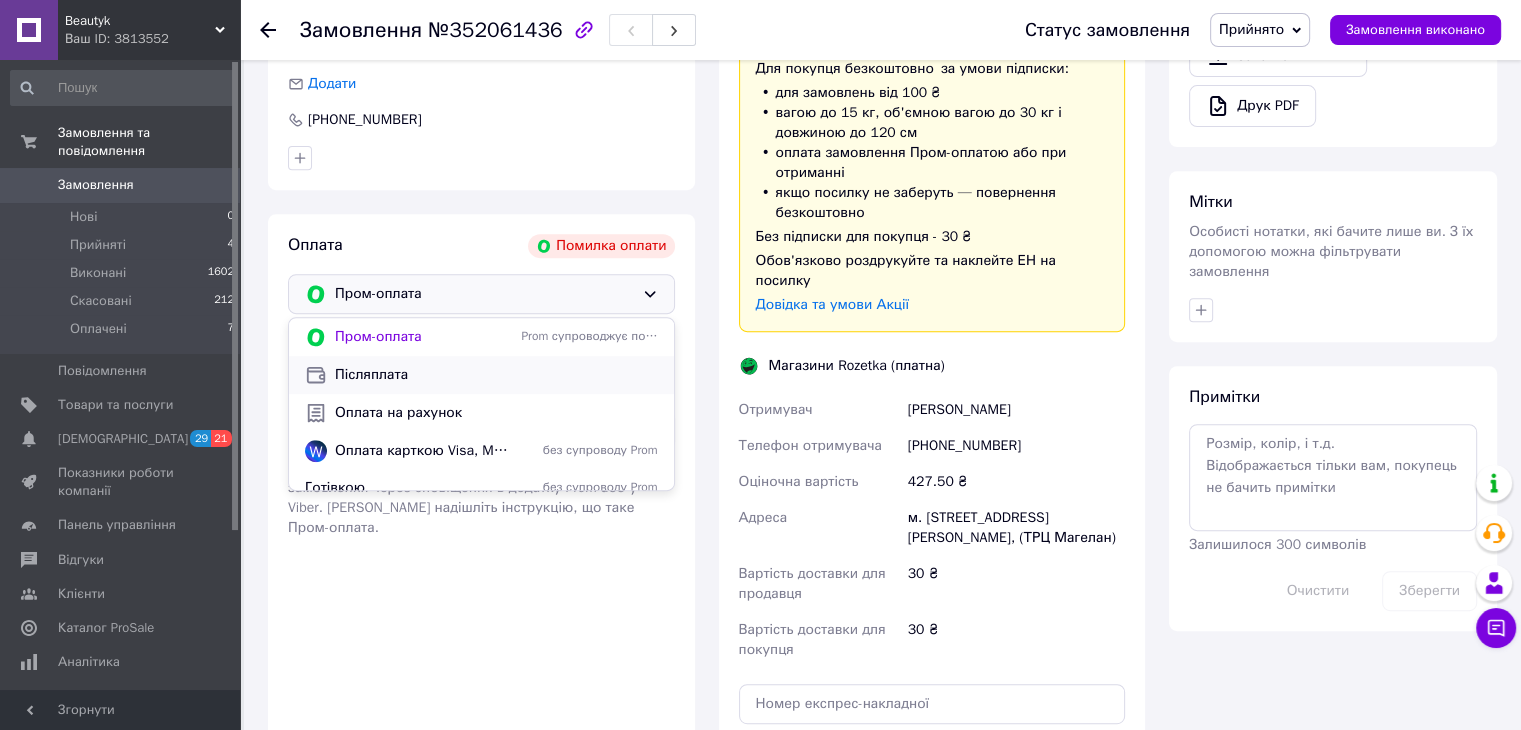 click on "Післяплата" at bounding box center [496, 375] 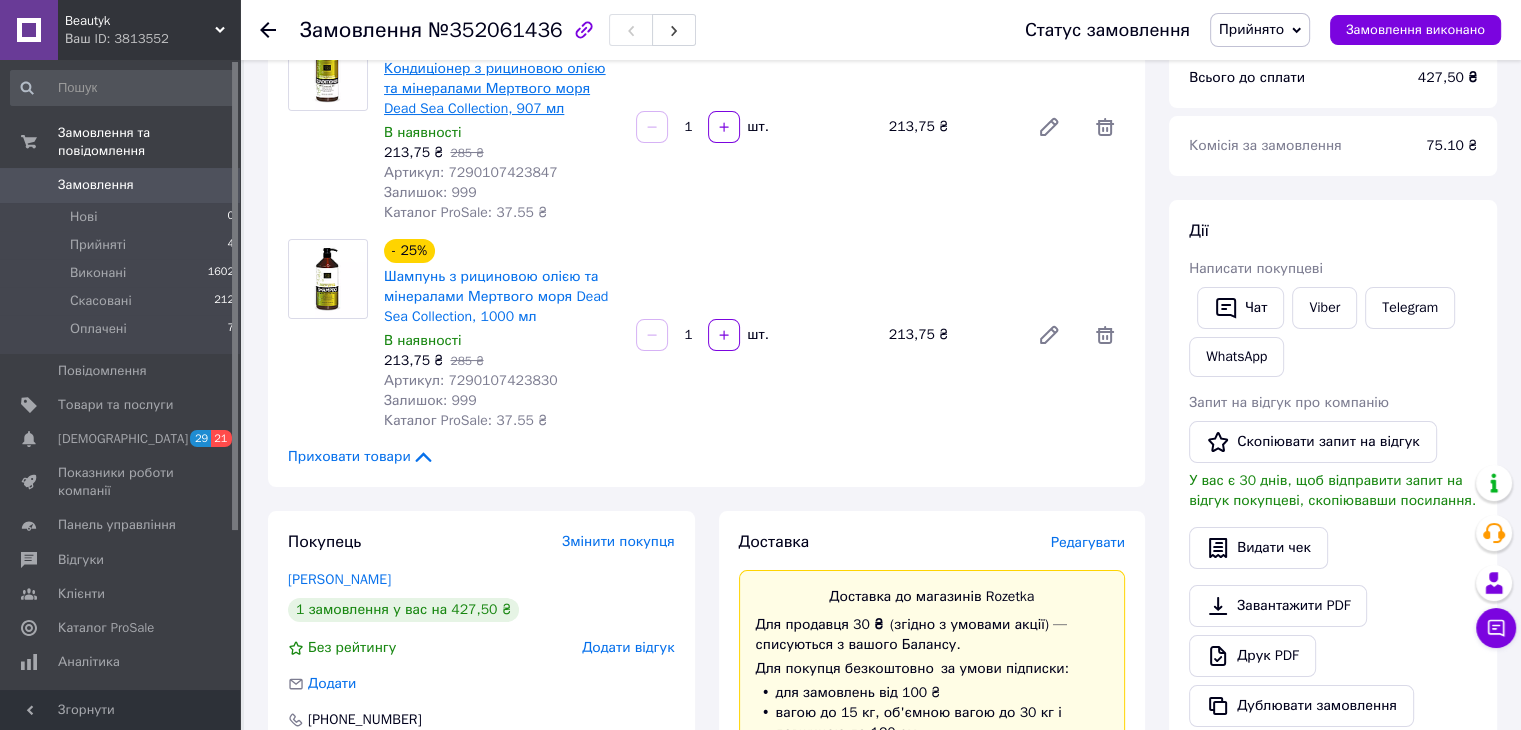 scroll, scrollTop: 0, scrollLeft: 0, axis: both 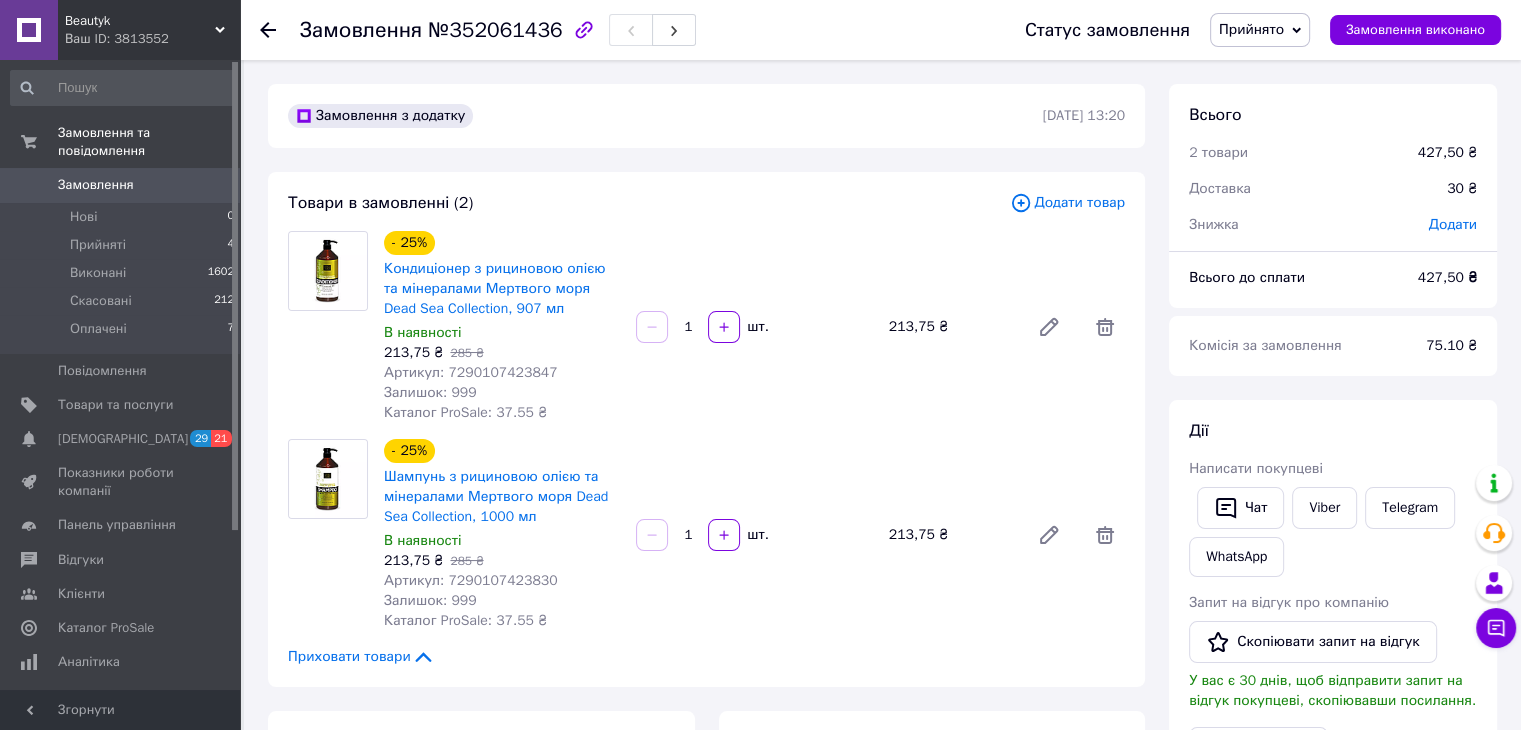 click on "№352061436" at bounding box center [495, 30] 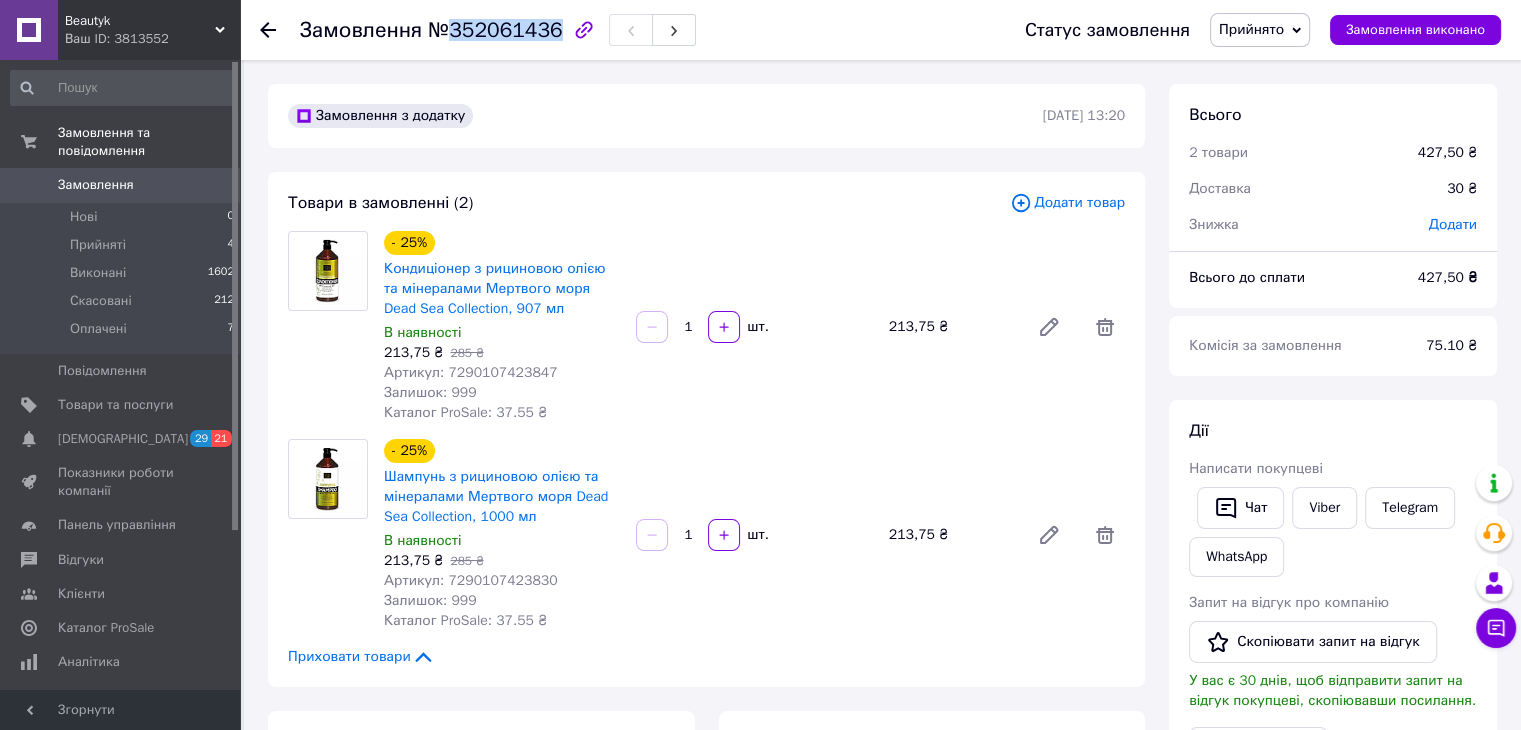click on "№352061436" at bounding box center (495, 30) 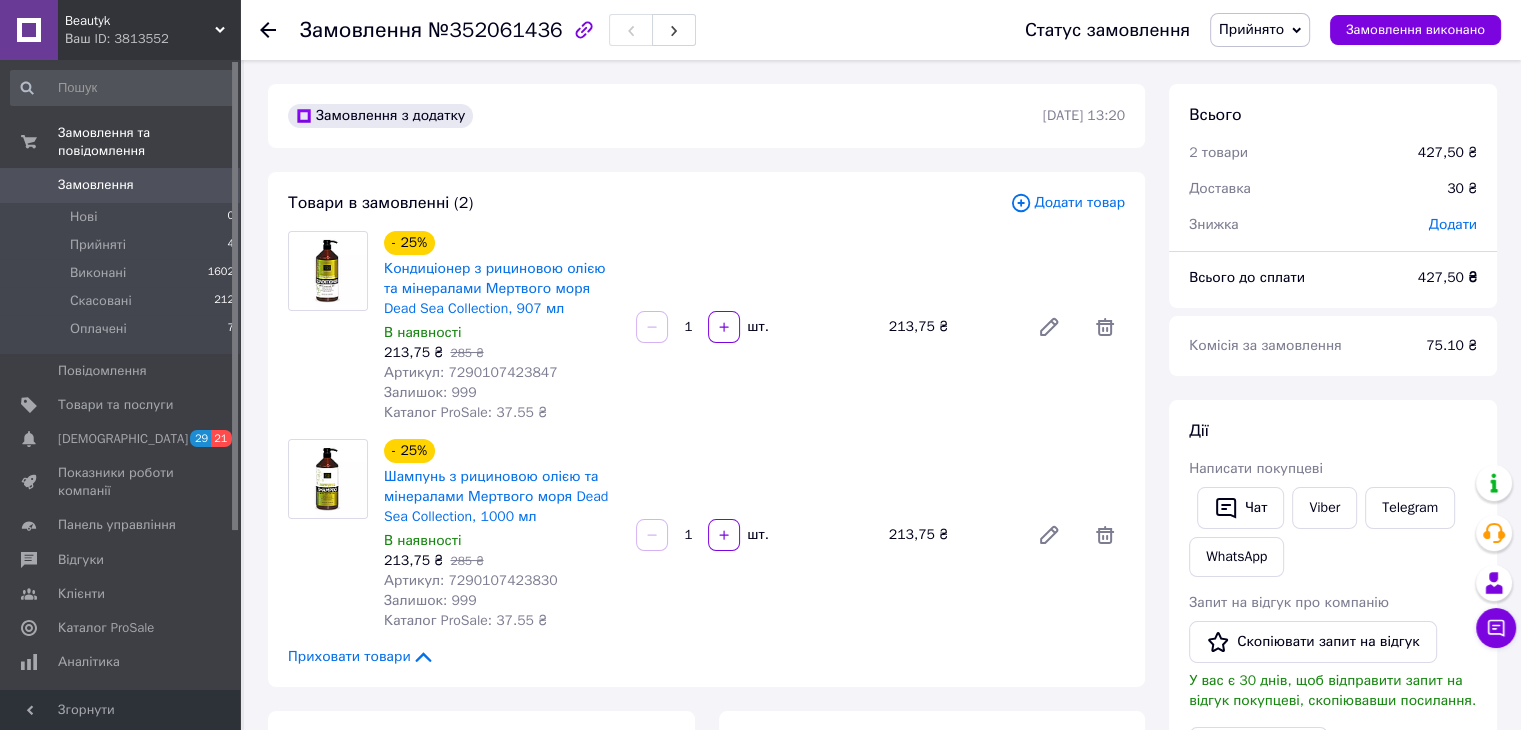 click on "Замовлення з додатку 10.07.2025 | 13:20 Товари в замовленні (2) Додати товар - 25% Кондиціонер з рициновою олією та мінералами Мертвого моря Dead Sea Collection, 907 мл В наявності 213,75 ₴   285 ₴ Артикул: 7290107423847 Залишок: 999 Каталог ProSale: 37.55 ₴  1   шт. 213,75 ₴ - 25% Шампунь з рициновою олією та мінералами Мертвого моря Dead Sea Collection, 1000 мл В наявності 213,75 ₴   285 ₴ Артикул: 7290107423830 Залишок: 999 Каталог ProSale: 37.55 ₴  1   шт. 213,75 ₴ Приховати товари Покупець Змінити покупця Лязгіна Галина 1 замовлення у вас на 427,50 ₴ Без рейтингу   Додати відгук Додати +380960650789 Оплата Післяплата Доставка Редагувати" at bounding box center (706, 1026) 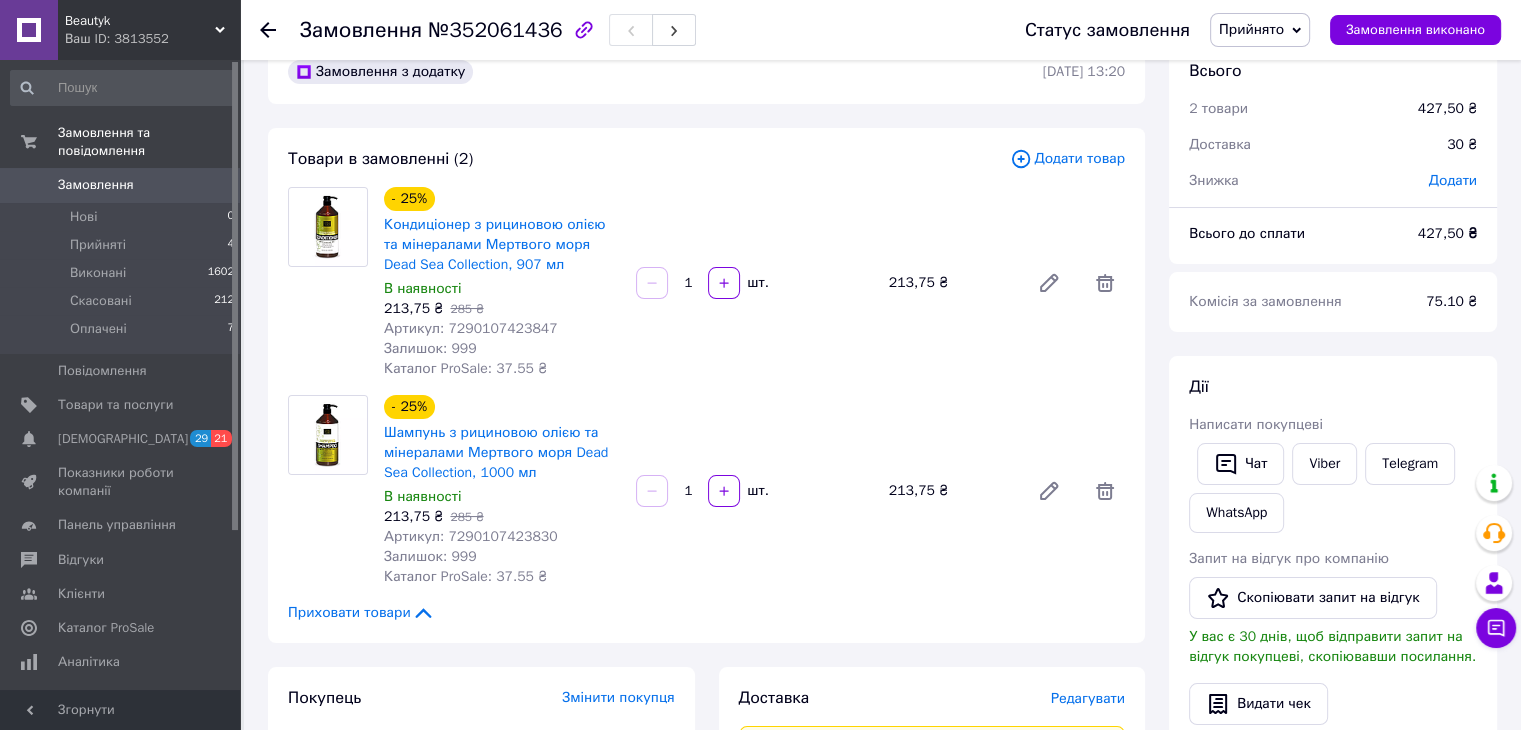 scroll, scrollTop: 0, scrollLeft: 0, axis: both 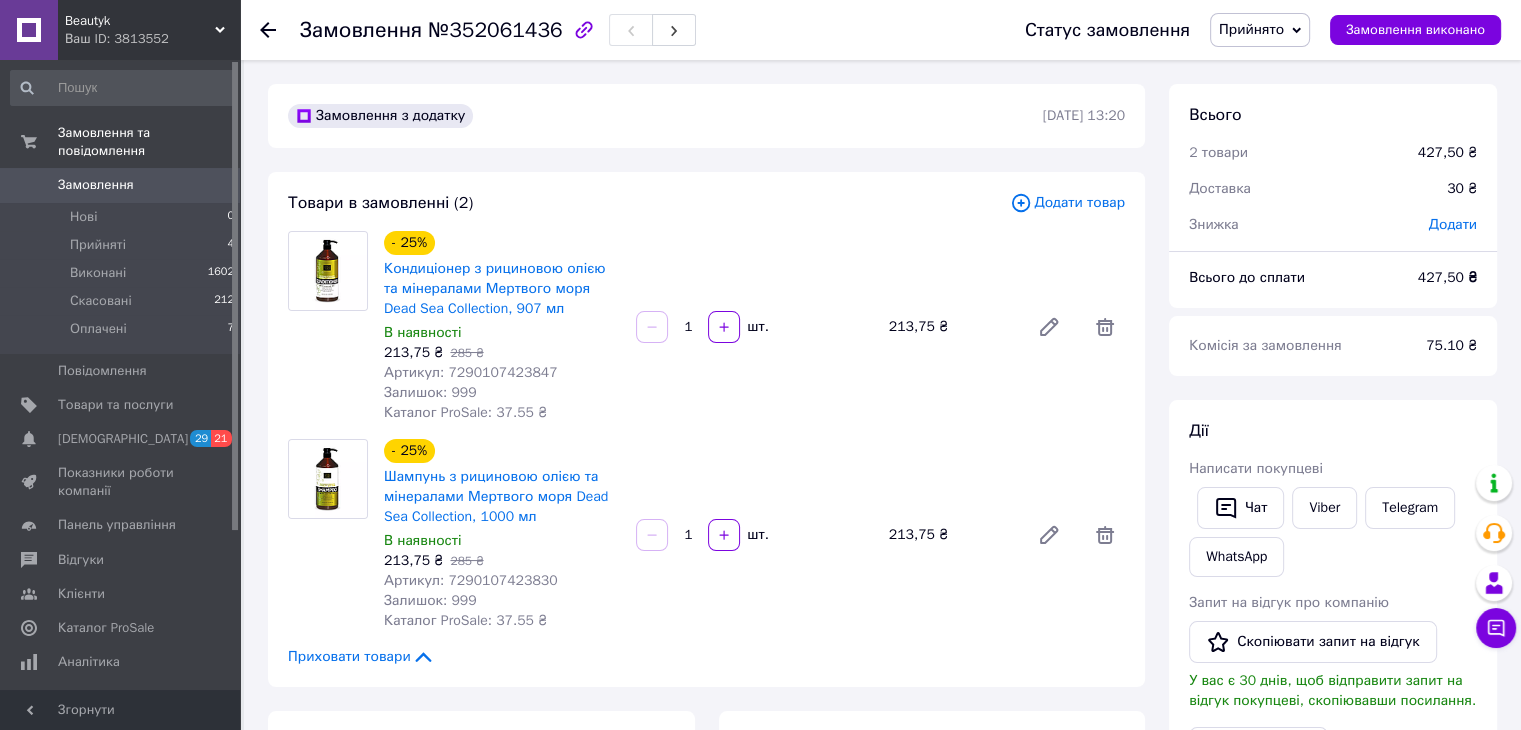 drag, startPoint x: 988, startPoint y: 184, endPoint x: 901, endPoint y: 254, distance: 111.66467 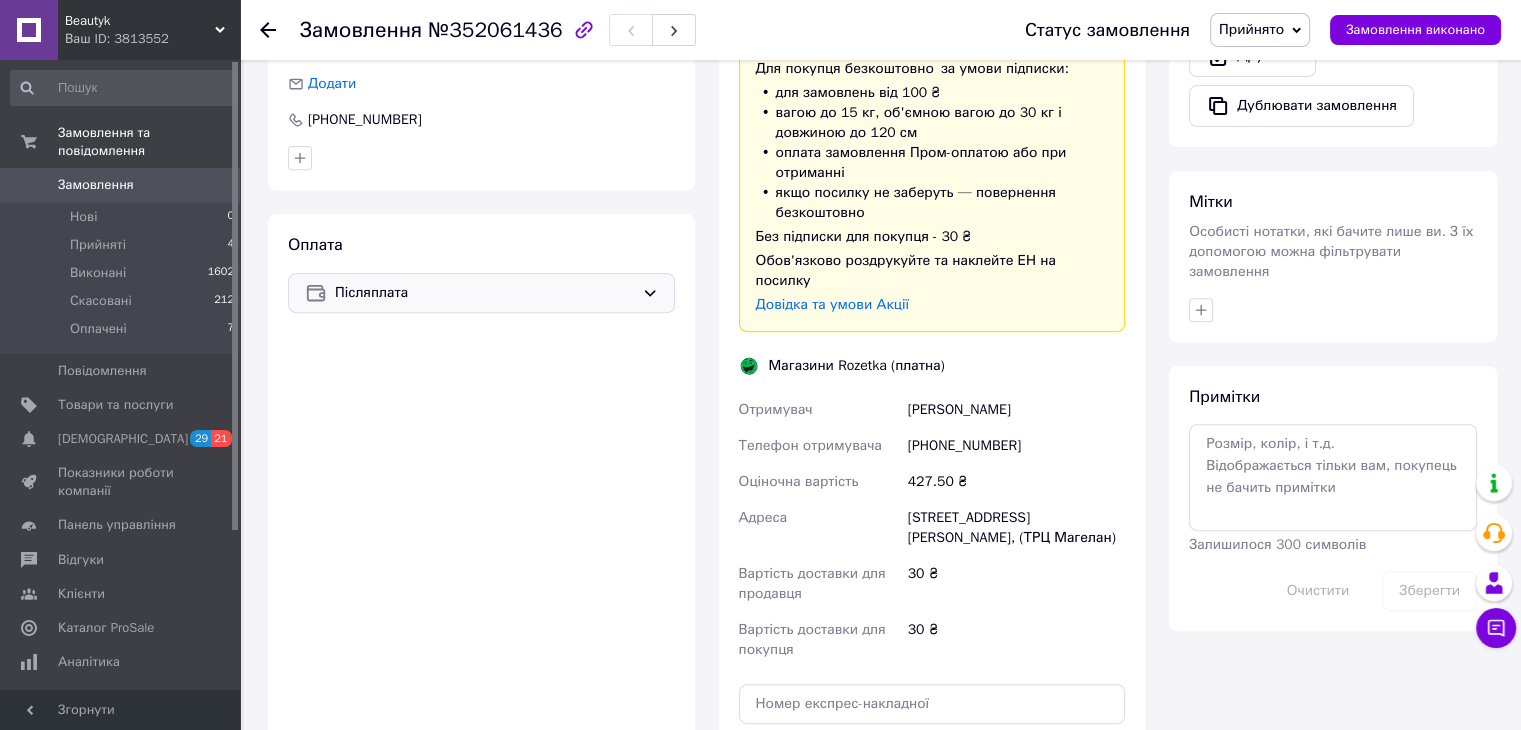 scroll, scrollTop: 1100, scrollLeft: 0, axis: vertical 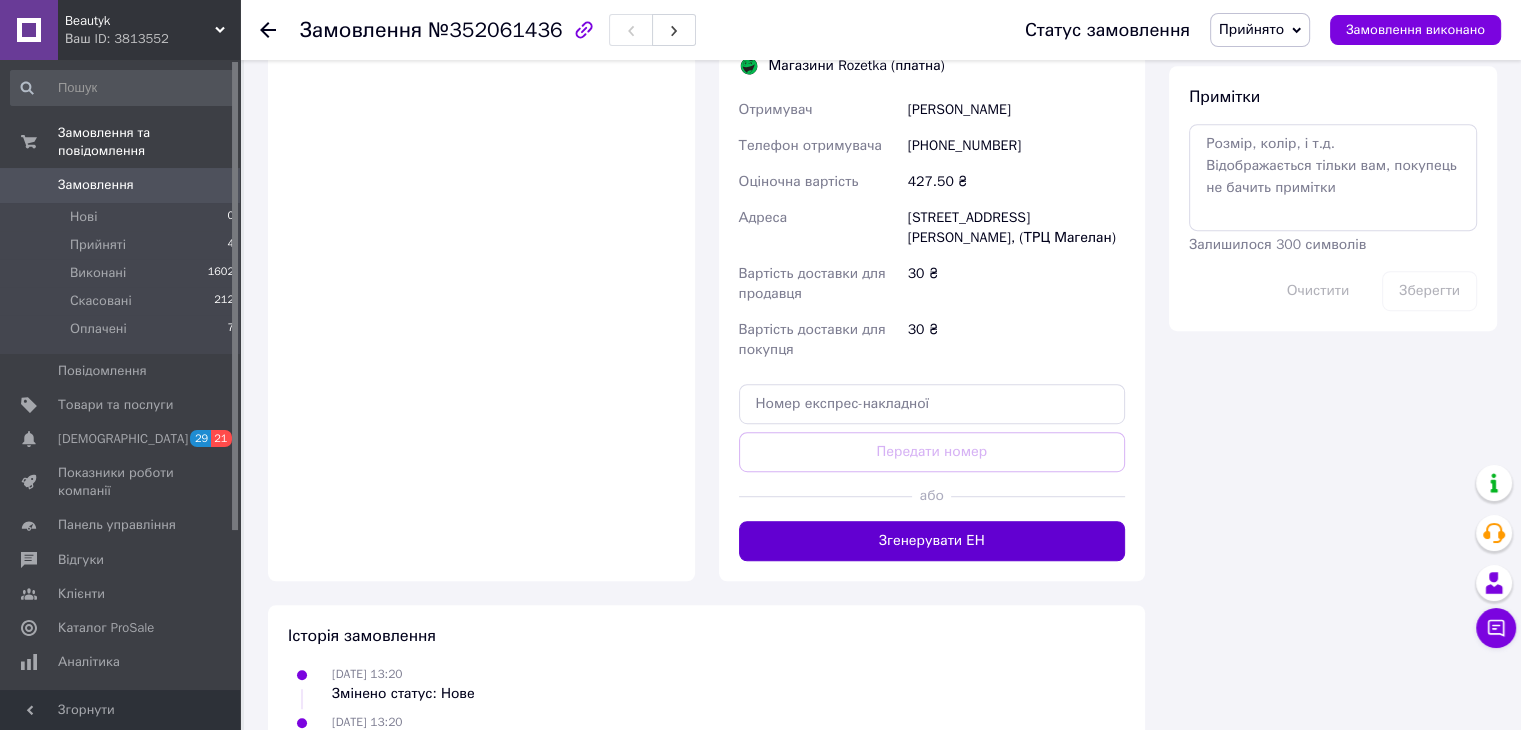click on "Згенерувати ЕН" at bounding box center [932, 541] 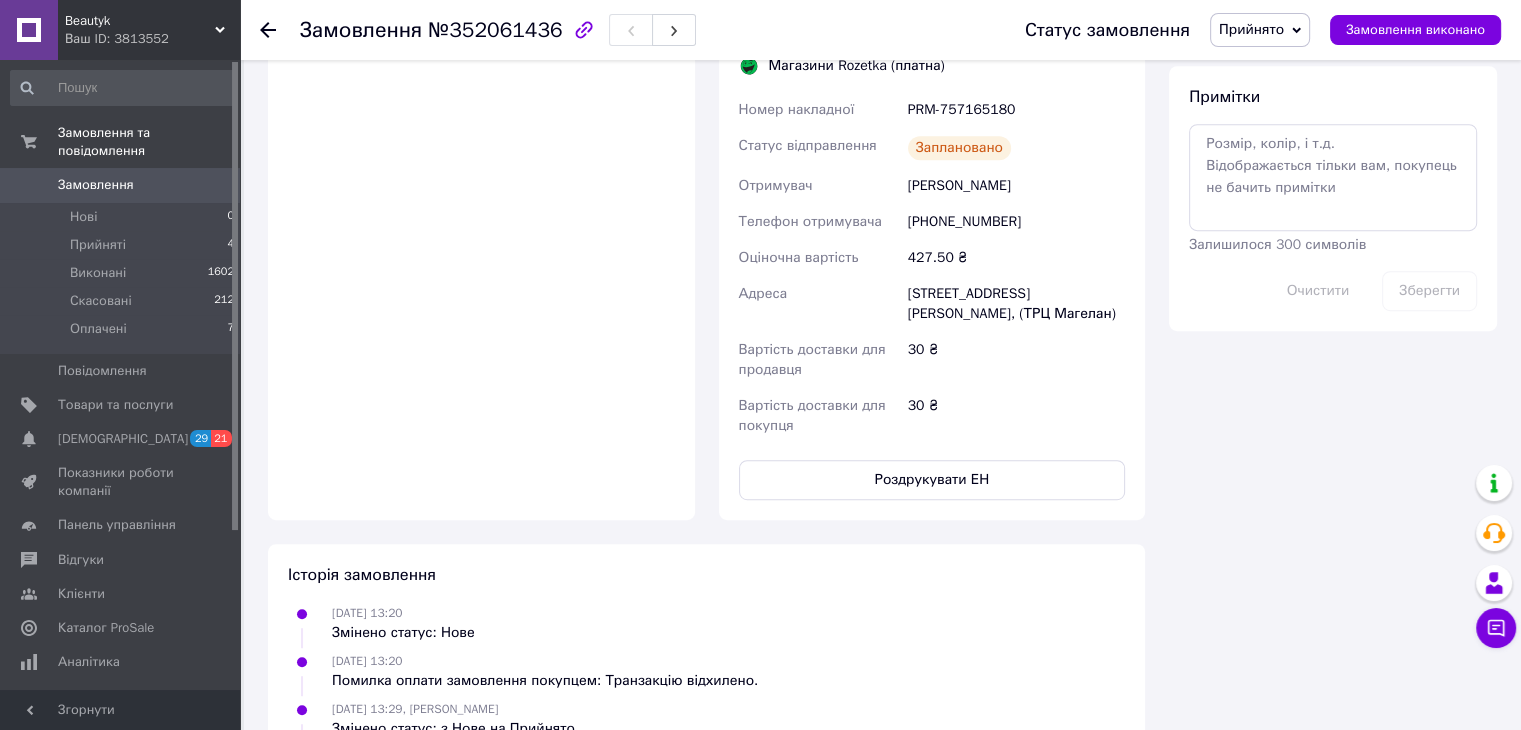 click on "10.07.2025 13:20 Змінено статус: Нове 10.07.2025 13:20 Помилка оплати замовлення покупцем: Транзакцію відхилено. 10.07.2025 13:29, Юля Бодєл Змінено статус: з Нове на Прийнято 10.07.2025 15:50, Юля Бодєл Змінений спосіб оплати з Пром-оплата на Післяплата 10.07.2025 15:52 Створено/додано ЕН PRM-757165180, Магазини Rozetka" at bounding box center (706, 719) 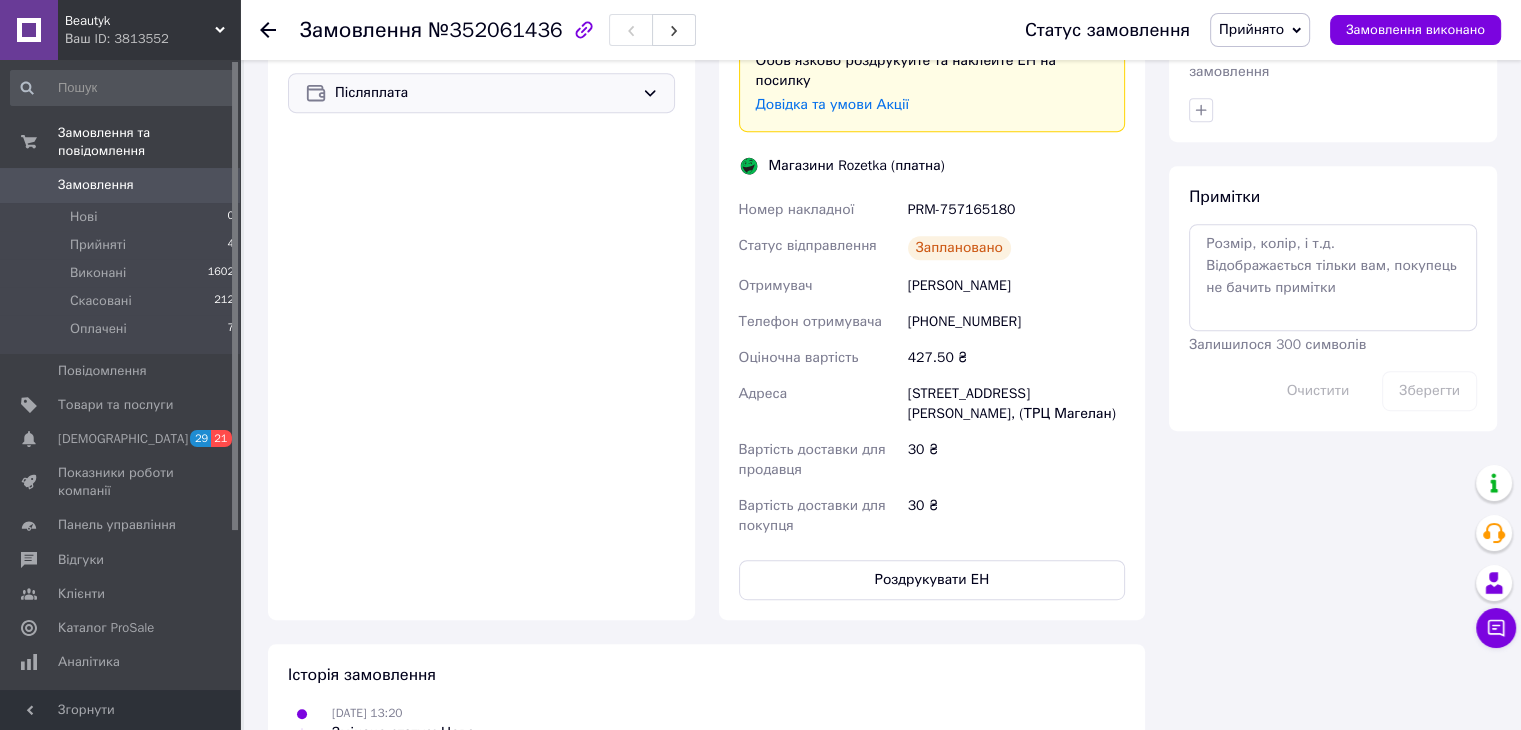 scroll, scrollTop: 800, scrollLeft: 0, axis: vertical 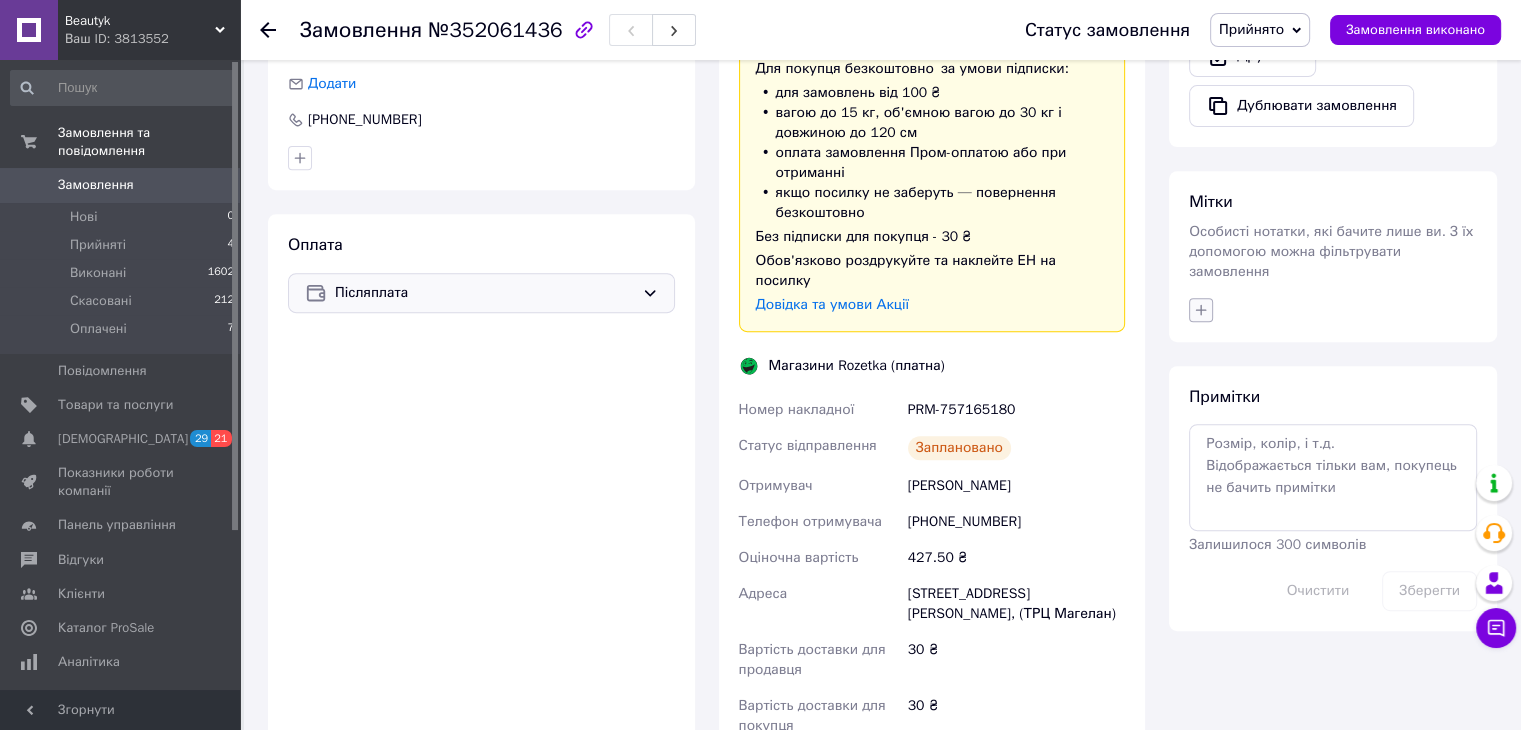 click 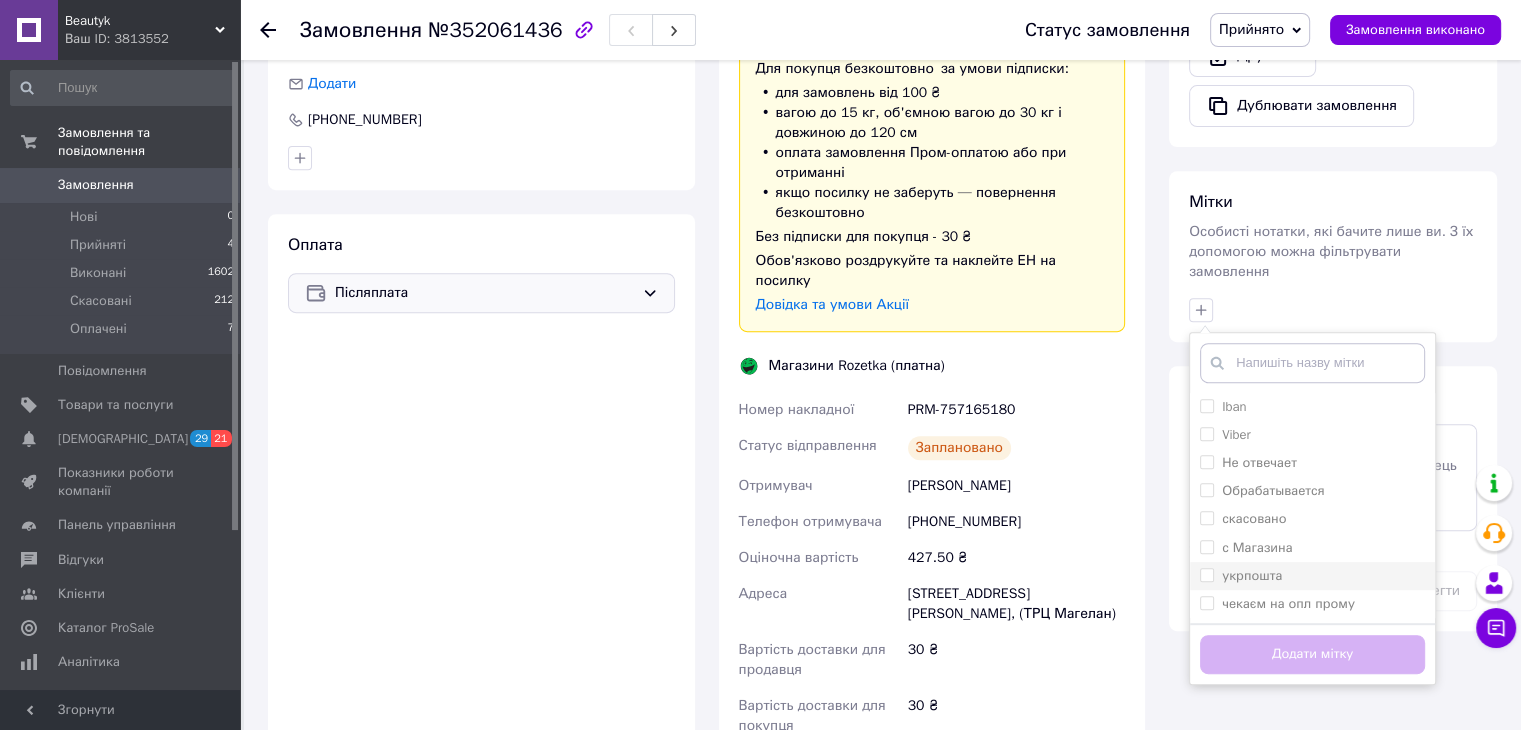 drag, startPoint x: 1248, startPoint y: 469, endPoint x: 1269, endPoint y: 549, distance: 82.710335 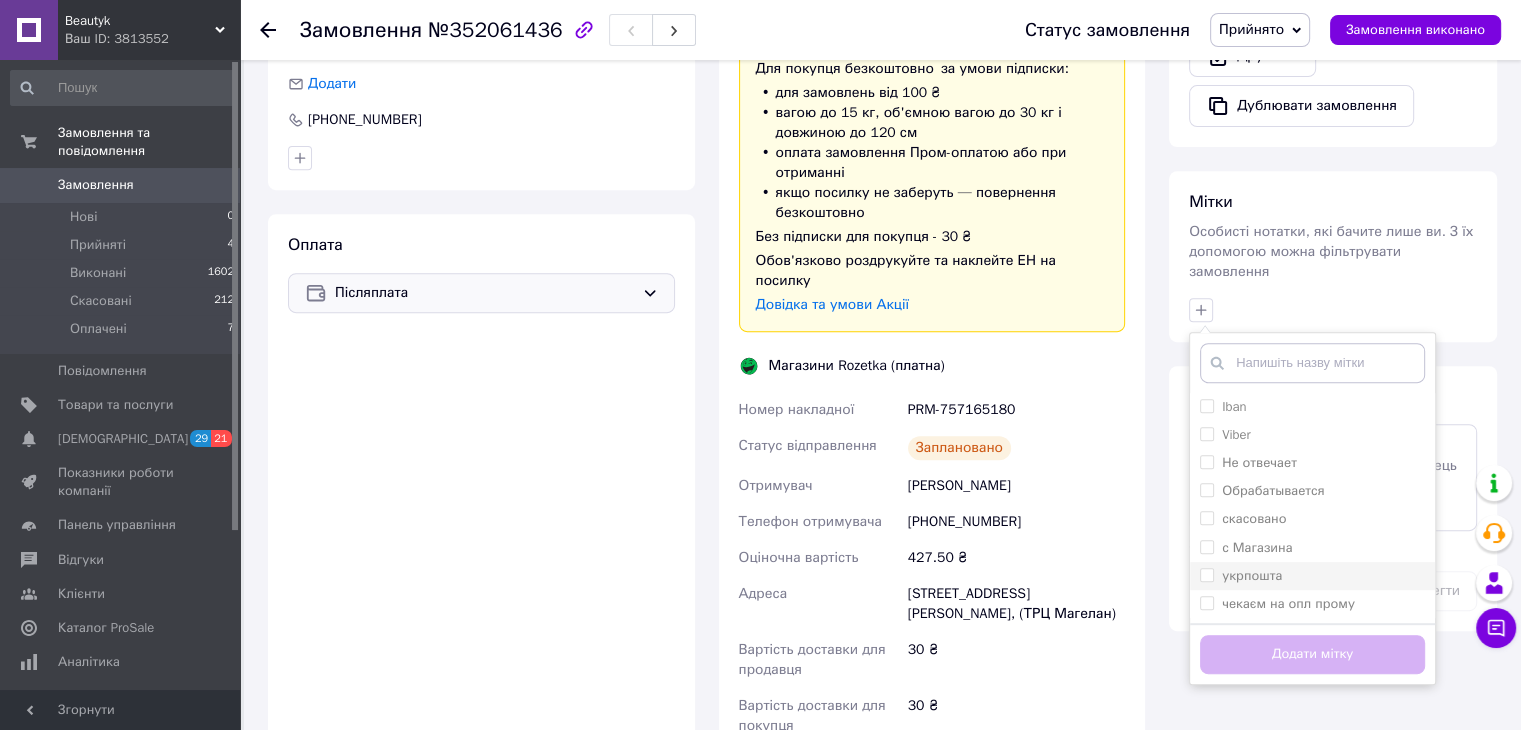 click on "Обрабатывается" at bounding box center (1273, 490) 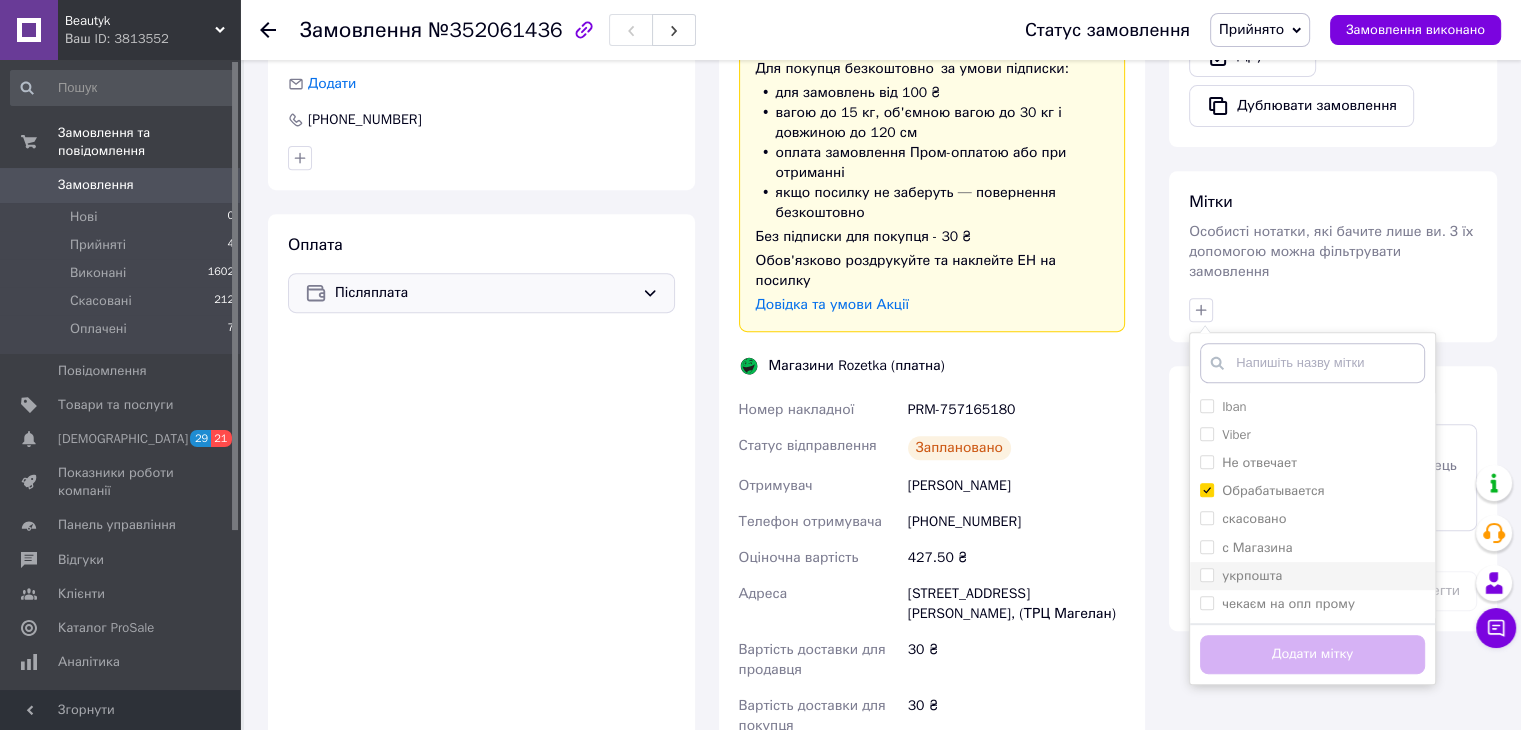 checkbox on "true" 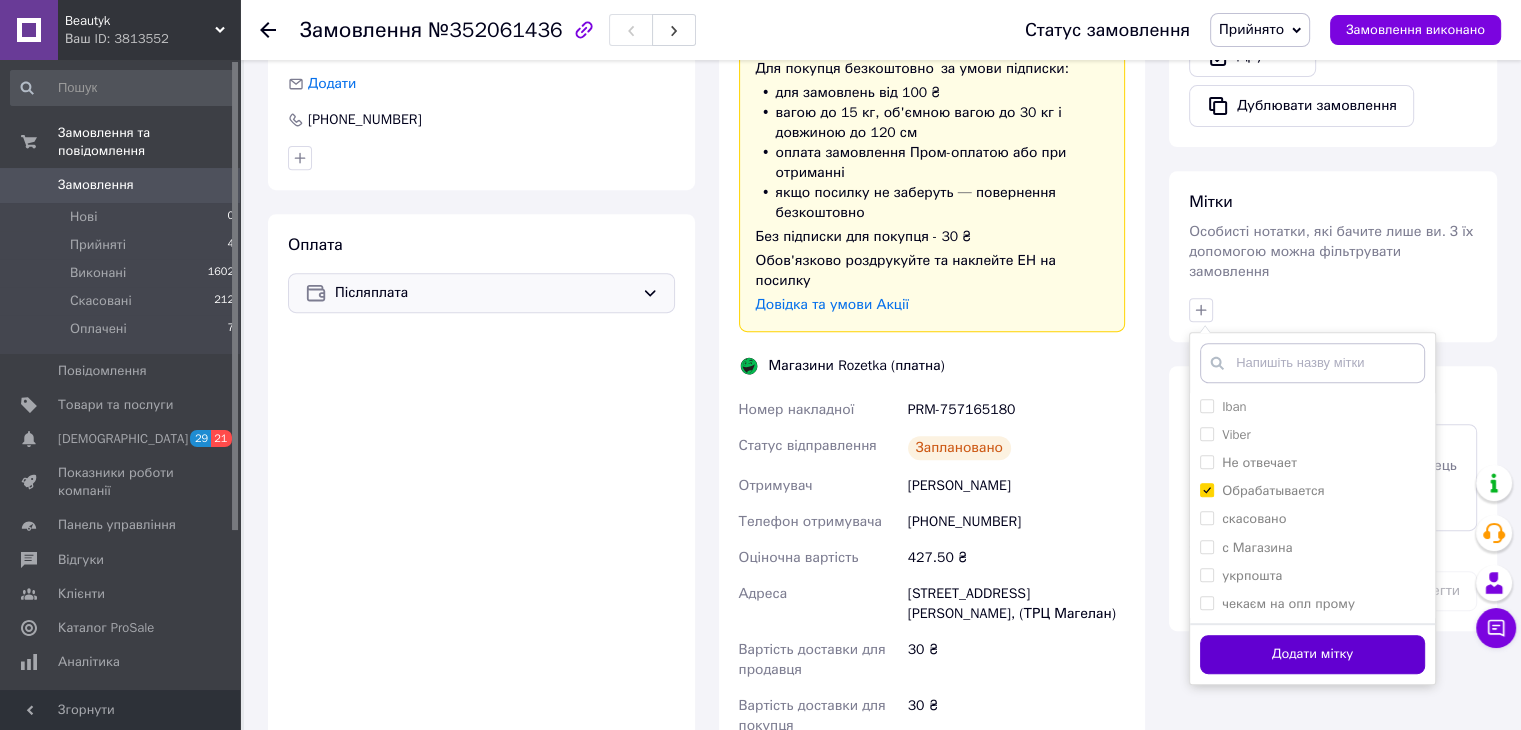 click on "Додати мітку" at bounding box center (1312, 654) 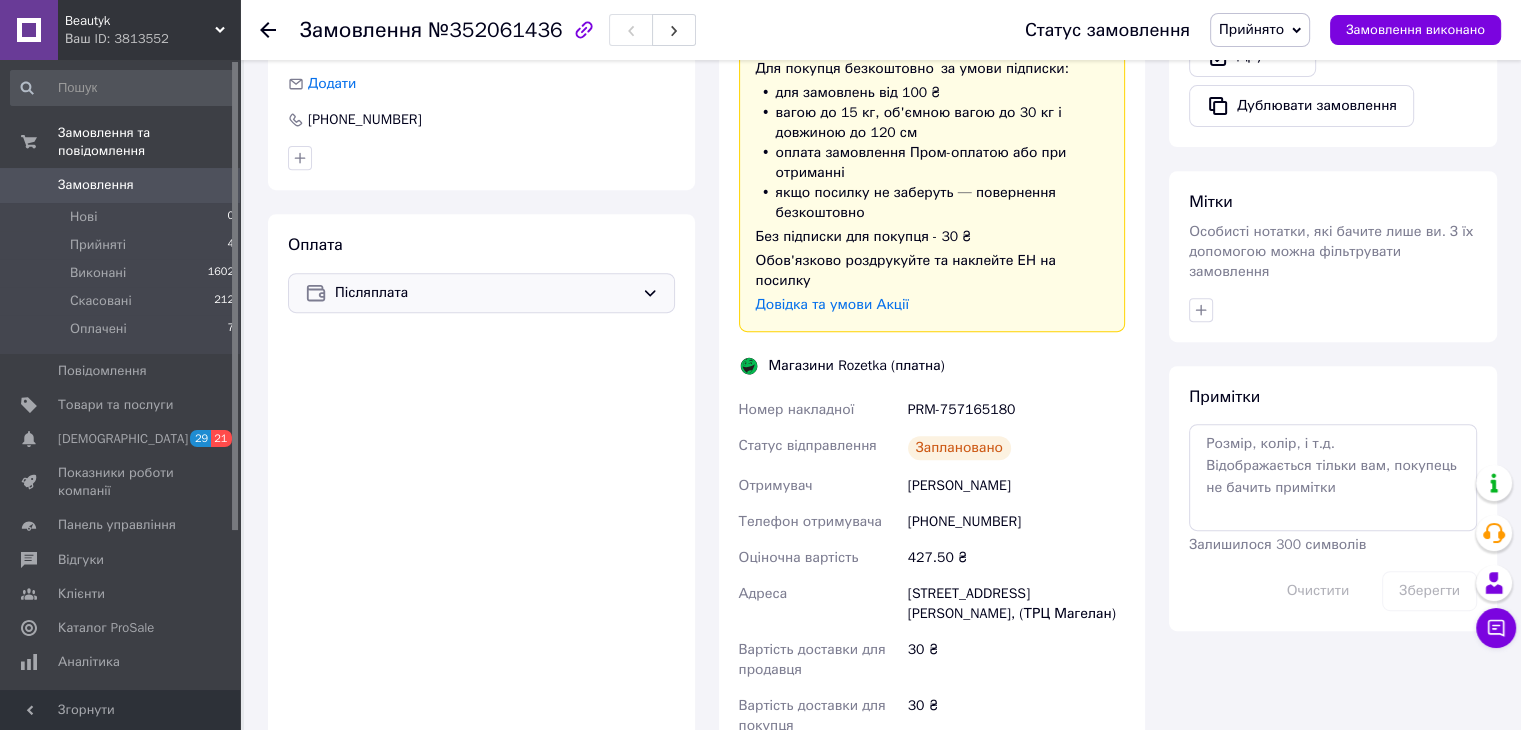 scroll, scrollTop: 1100, scrollLeft: 0, axis: vertical 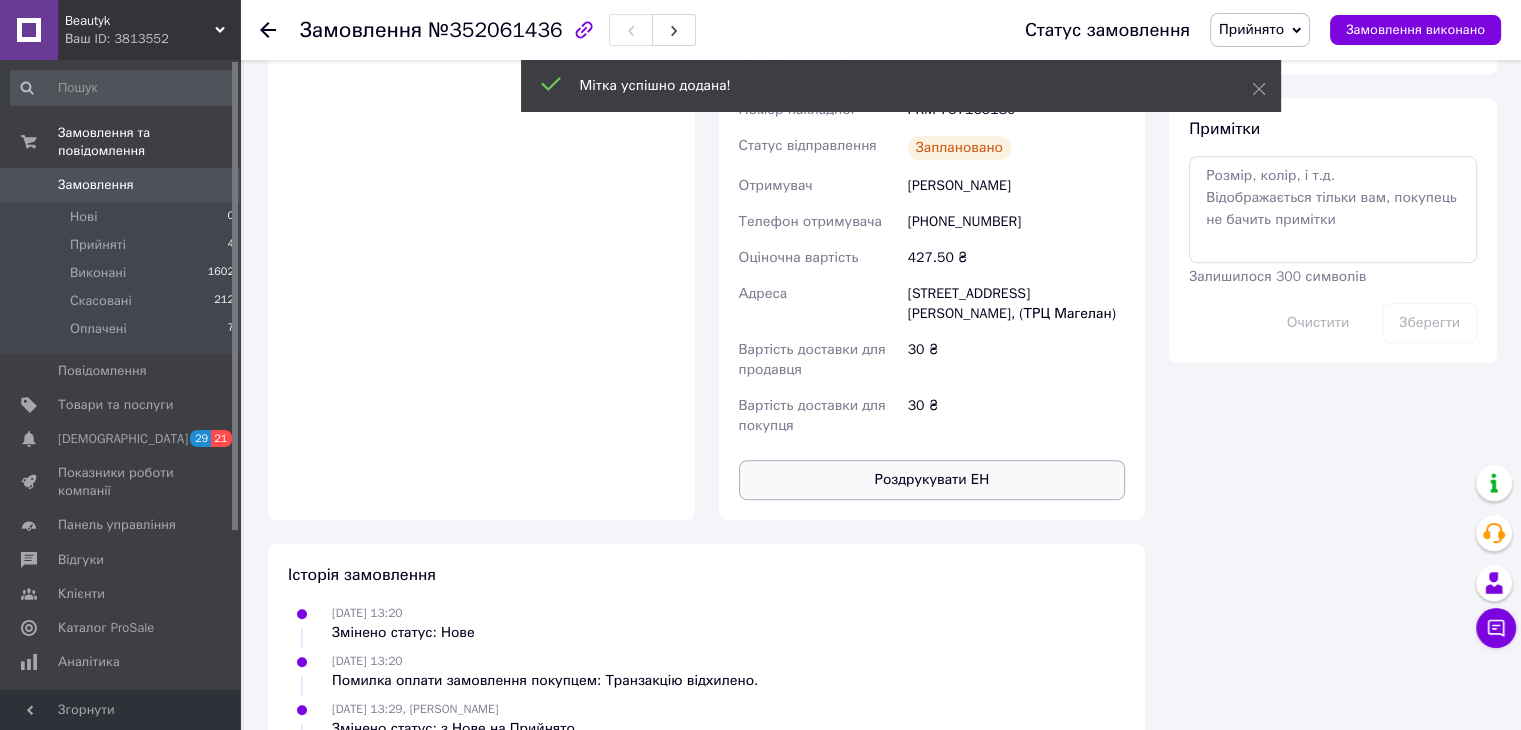 click on "Роздрукувати ЕН" at bounding box center [932, 480] 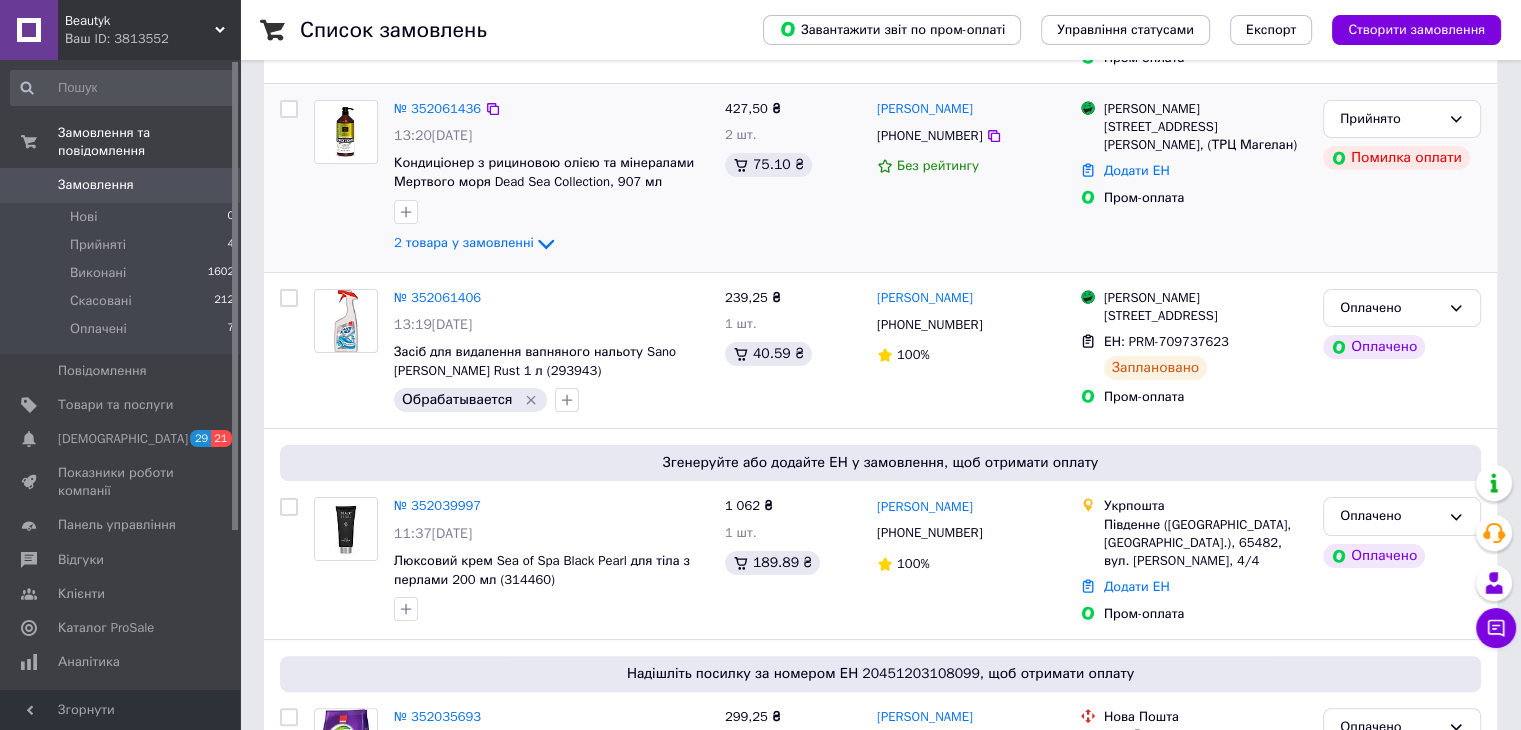 scroll, scrollTop: 400, scrollLeft: 0, axis: vertical 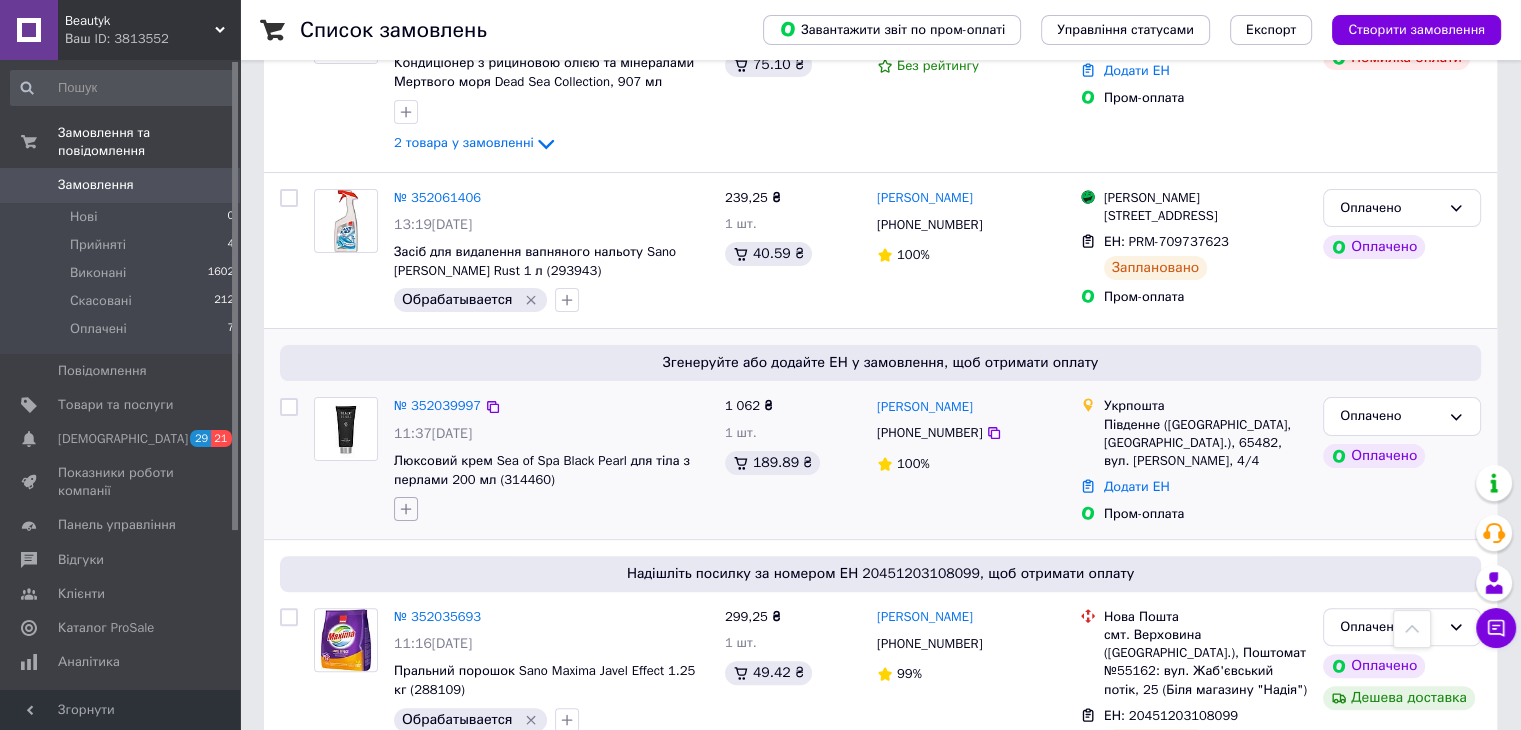 click 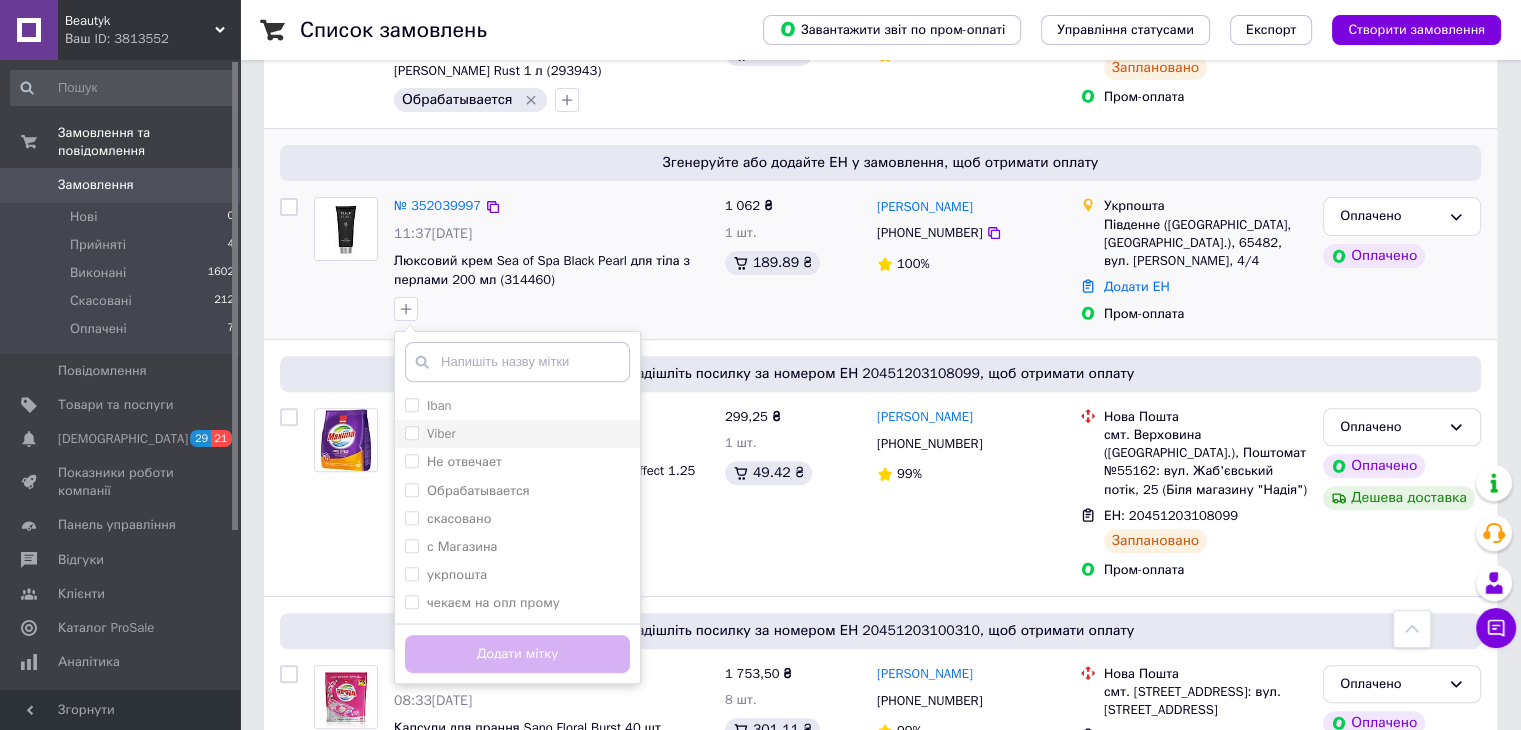 scroll, scrollTop: 700, scrollLeft: 0, axis: vertical 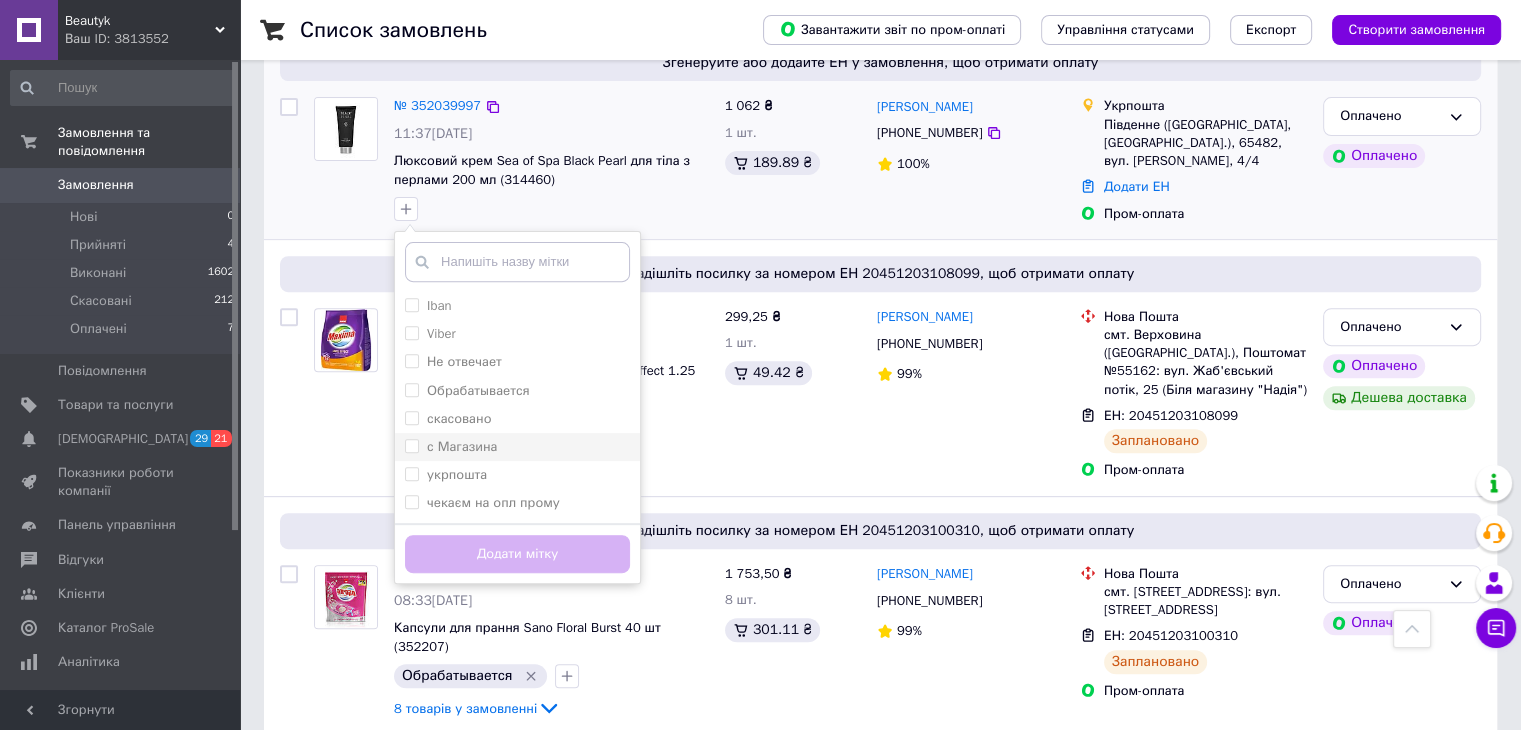 click on "с Магазина" at bounding box center [462, 446] 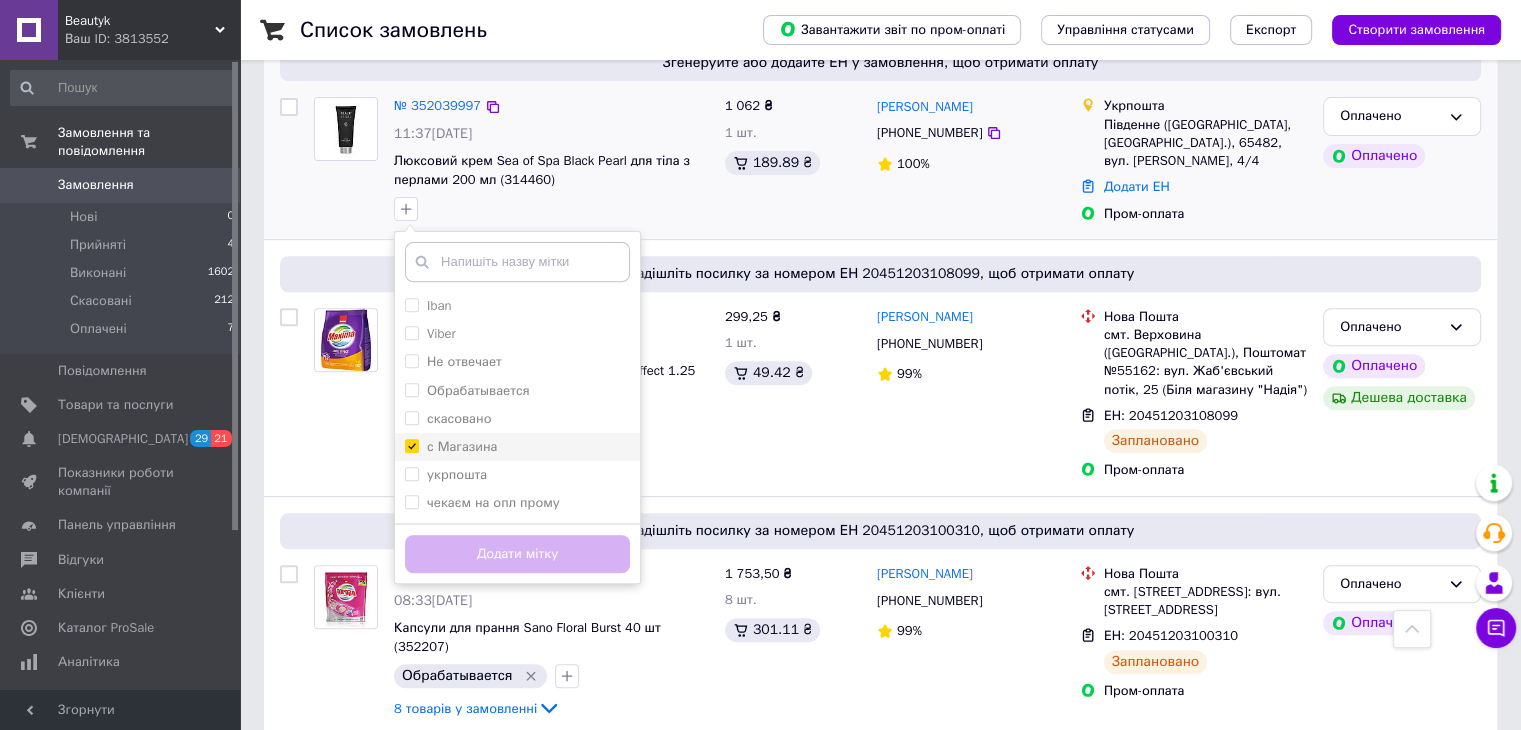 checkbox on "true" 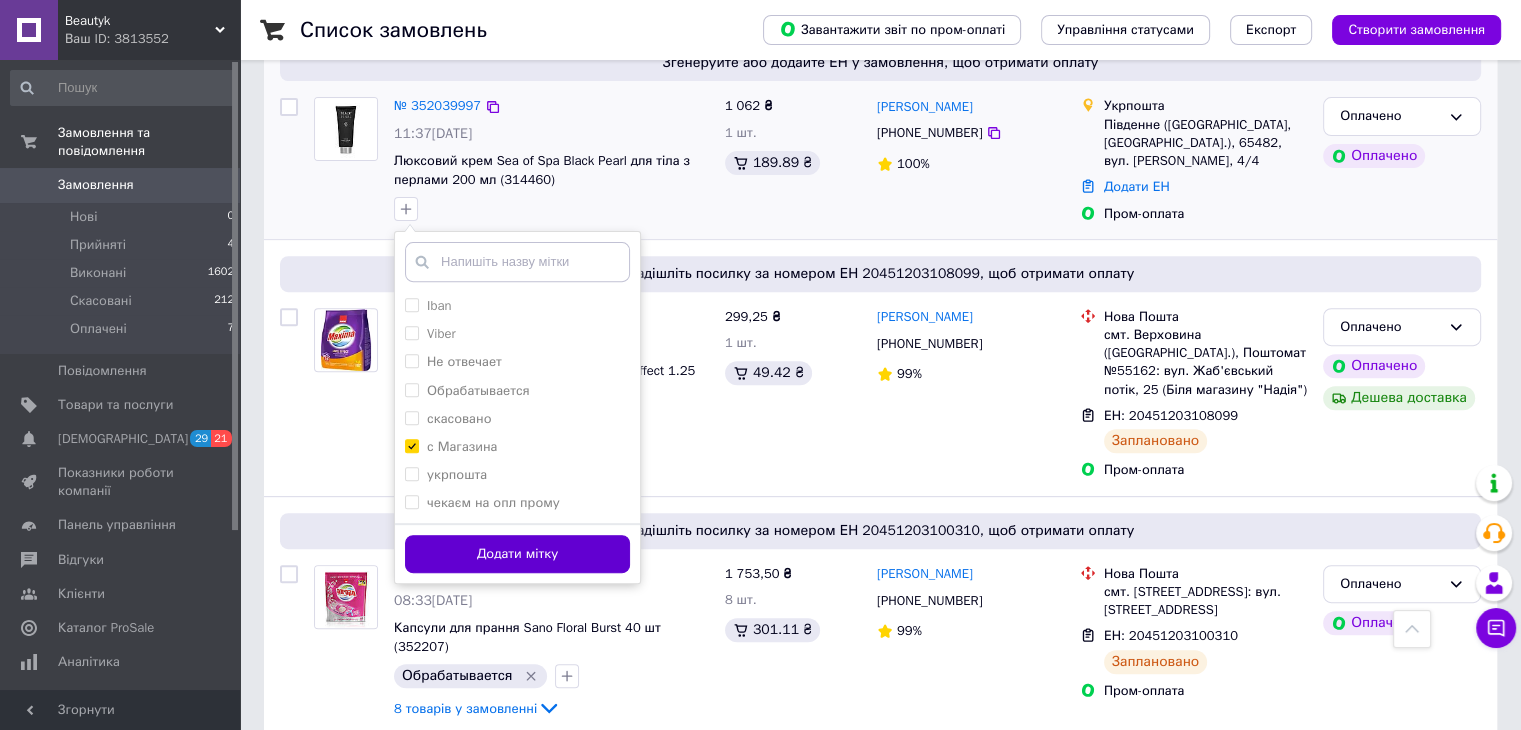 click on "Додати мітку" at bounding box center (517, 554) 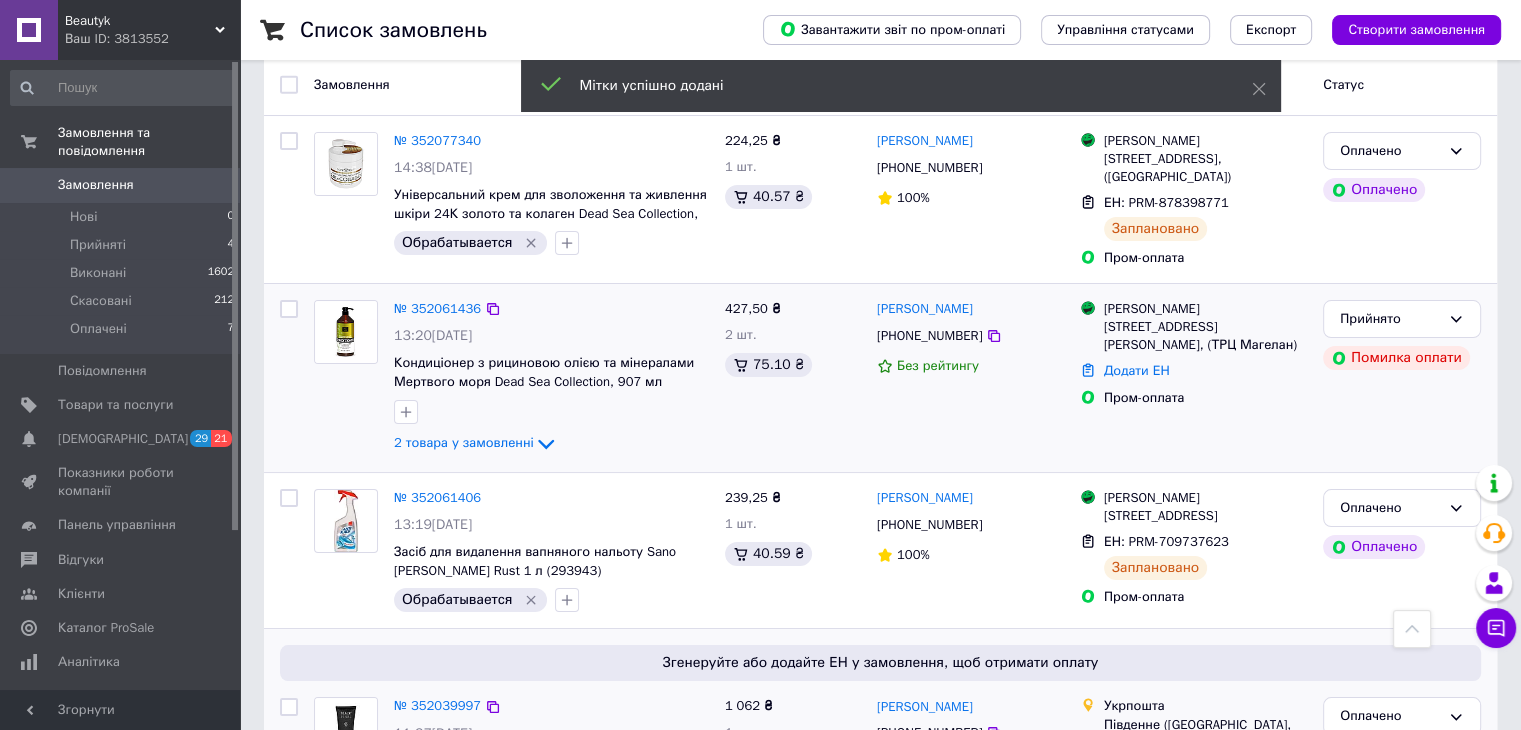 scroll, scrollTop: 400, scrollLeft: 0, axis: vertical 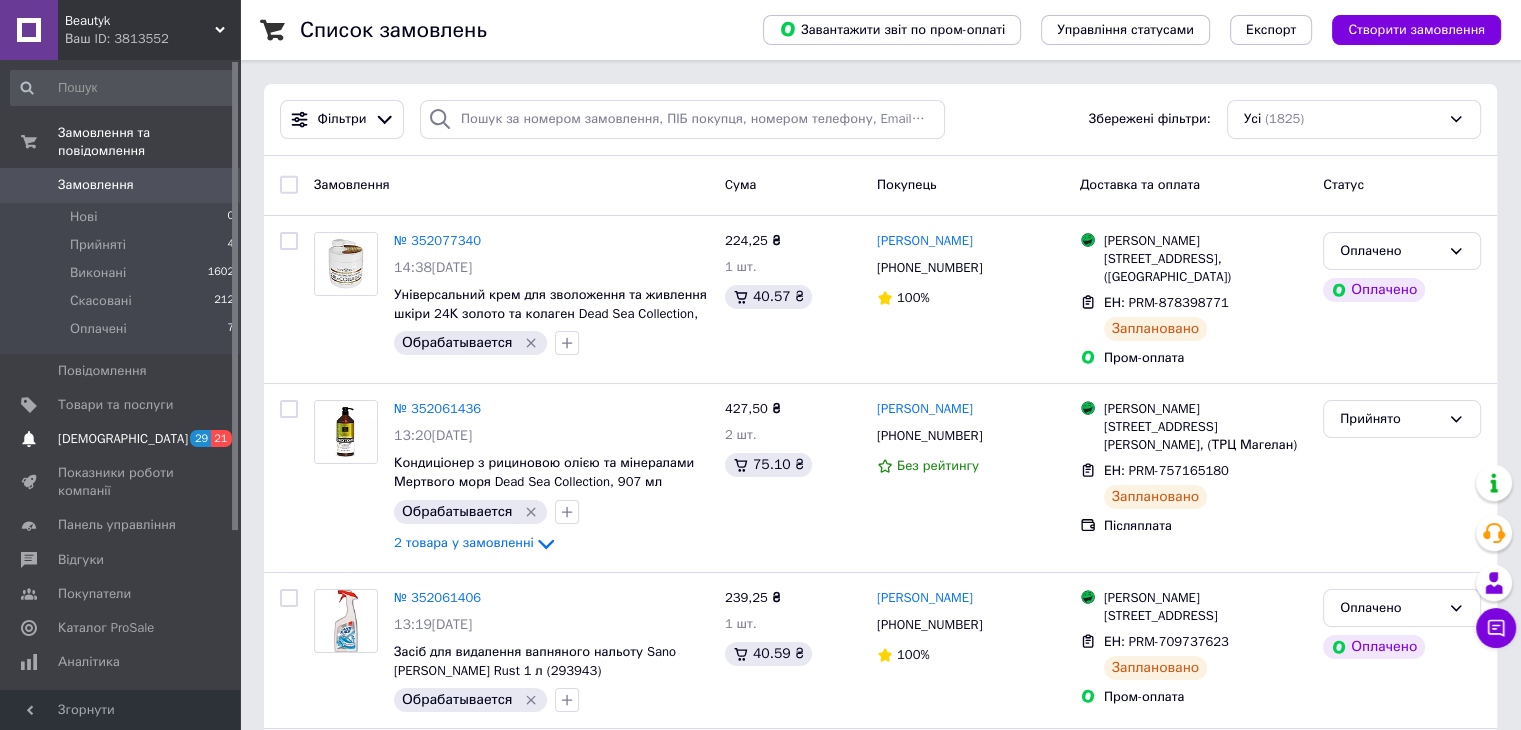 click on "[DEMOGRAPHIC_DATA]" at bounding box center (121, 439) 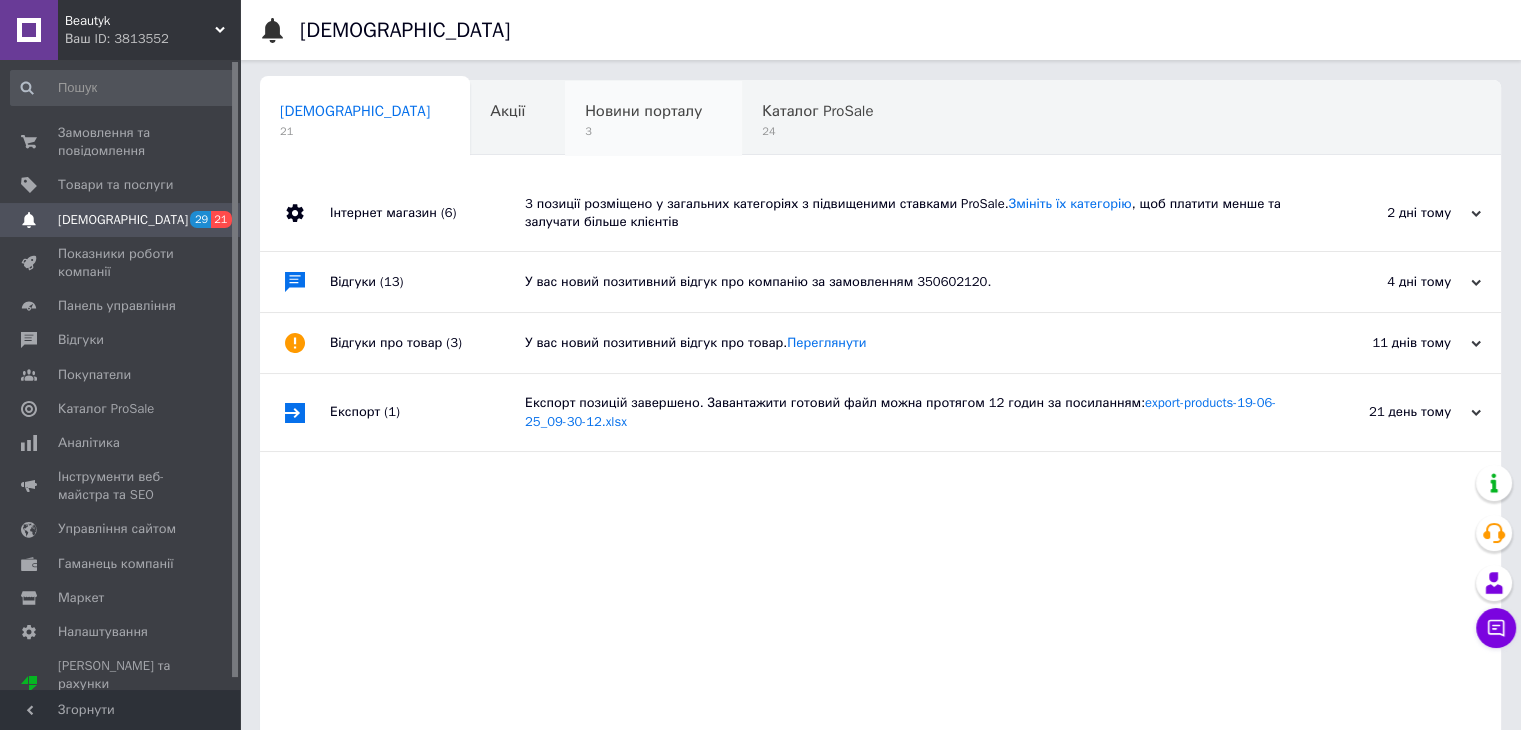 click on "Новини порталу" at bounding box center (643, 111) 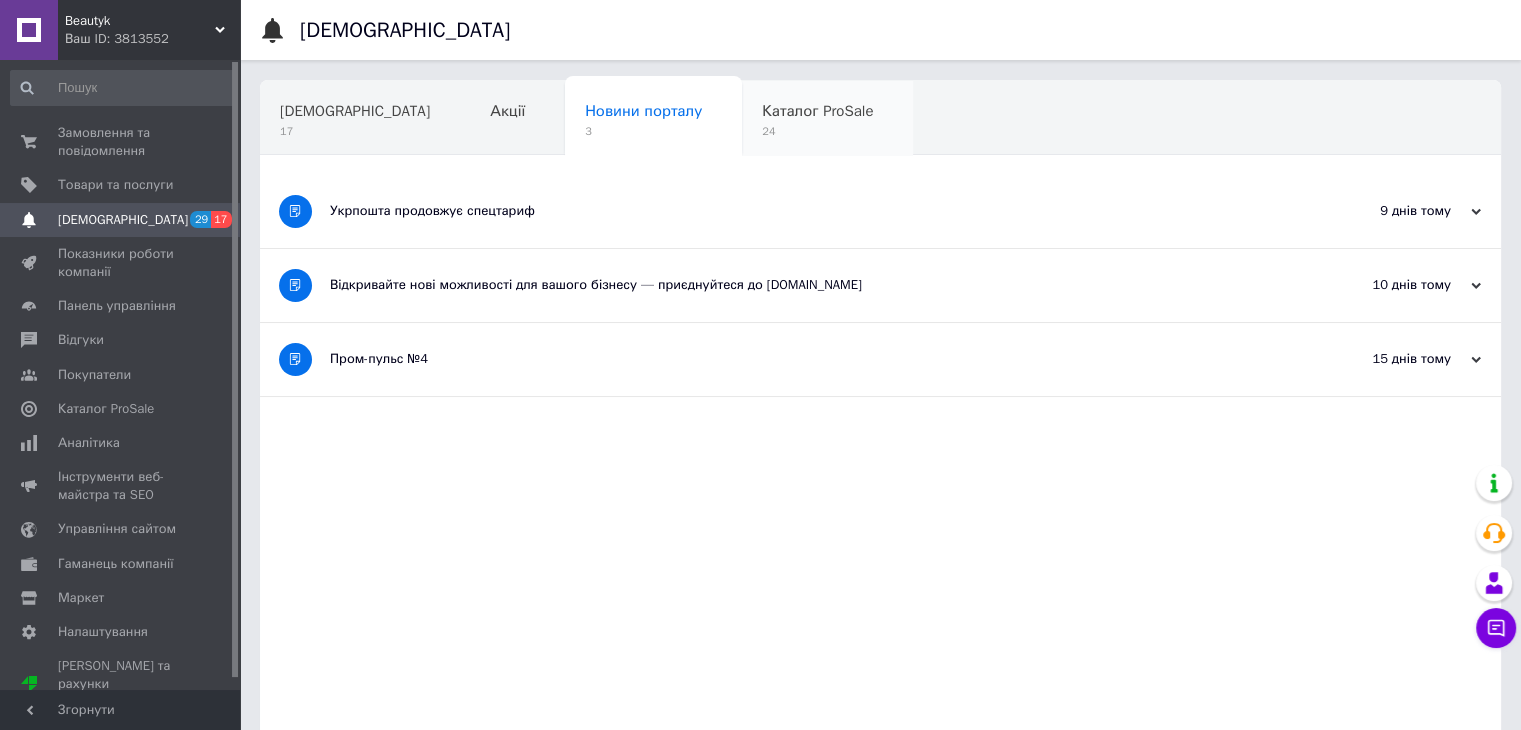 click on "24" at bounding box center (817, 131) 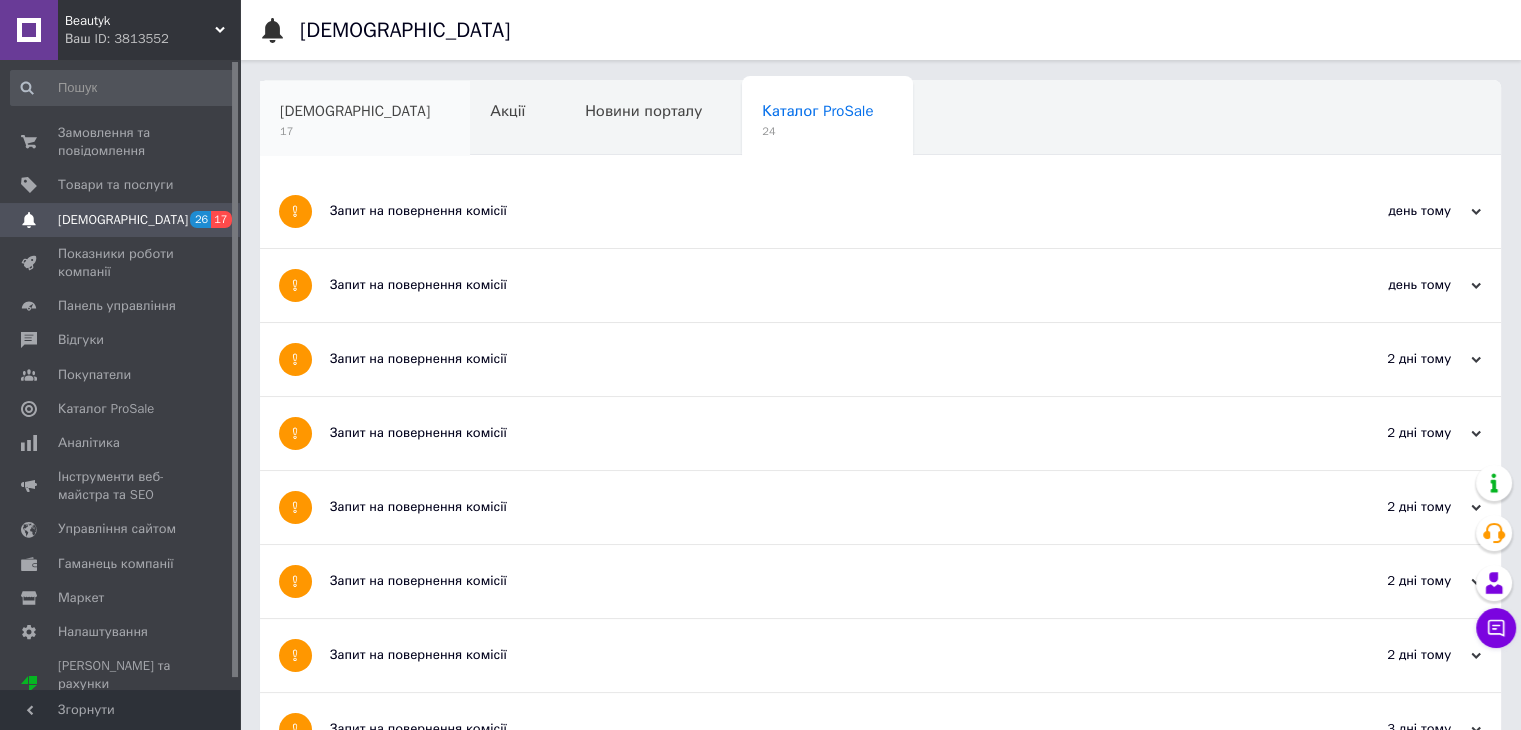click on "17" at bounding box center (355, 131) 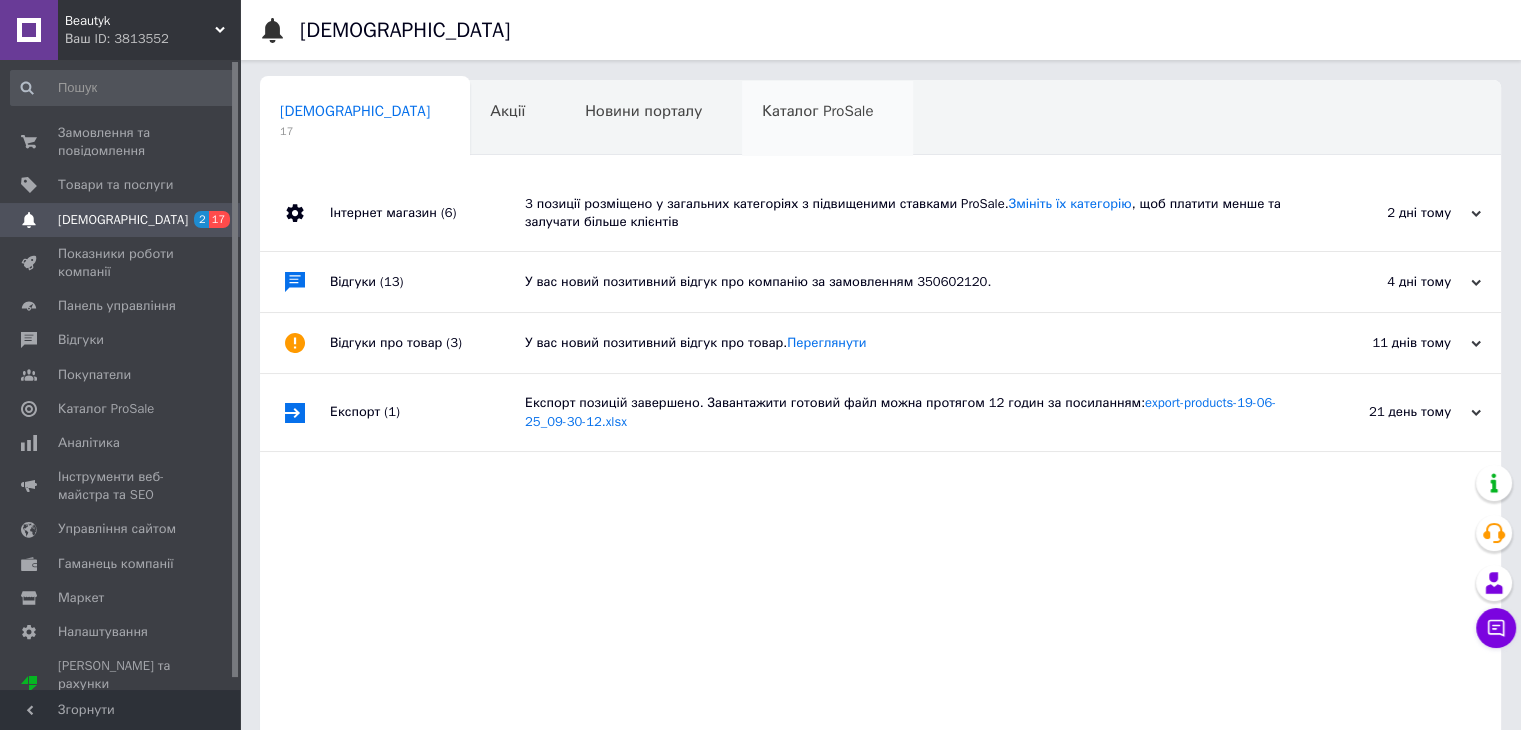 click on "Каталог ProSale" at bounding box center [817, 111] 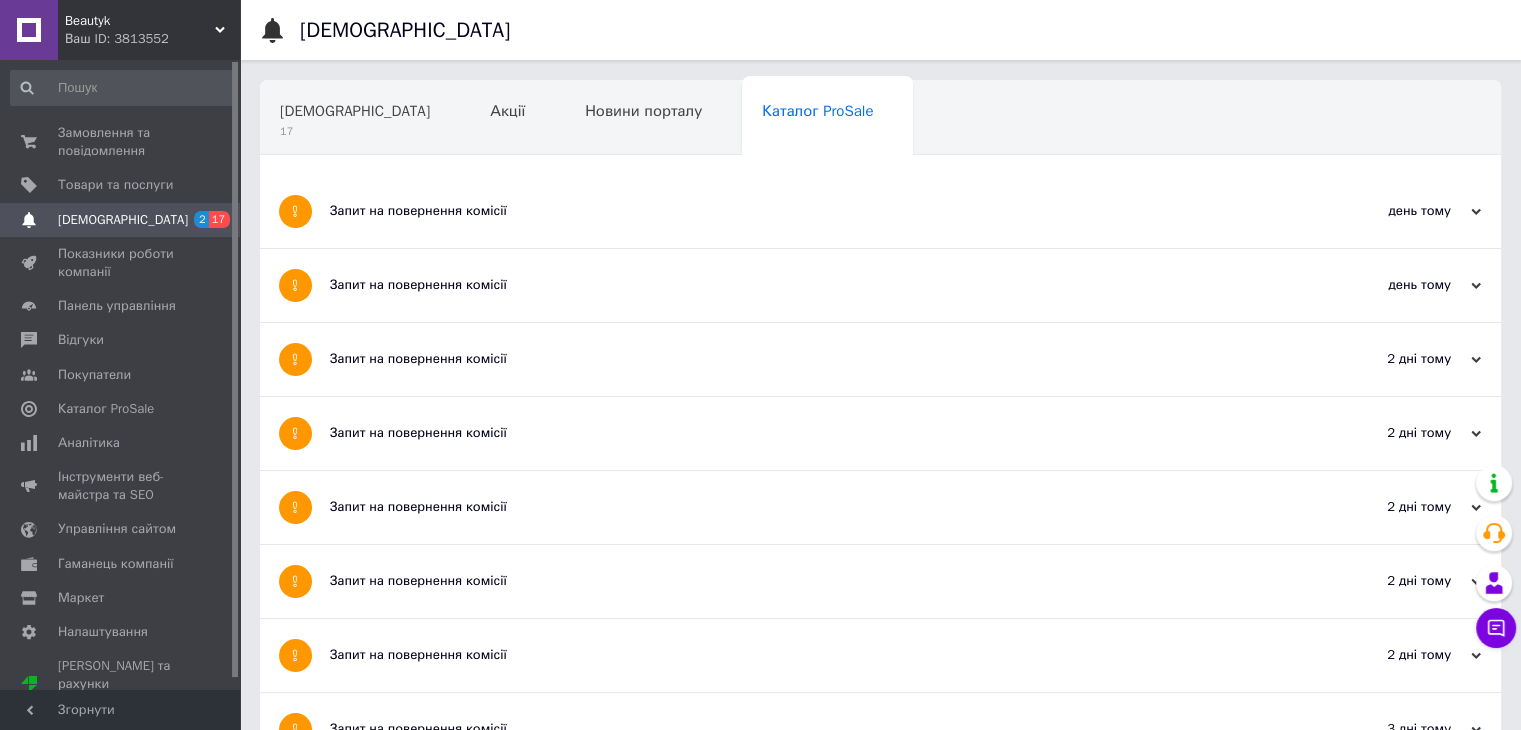 click on "Запит на повернення комісії" at bounding box center (805, 211) 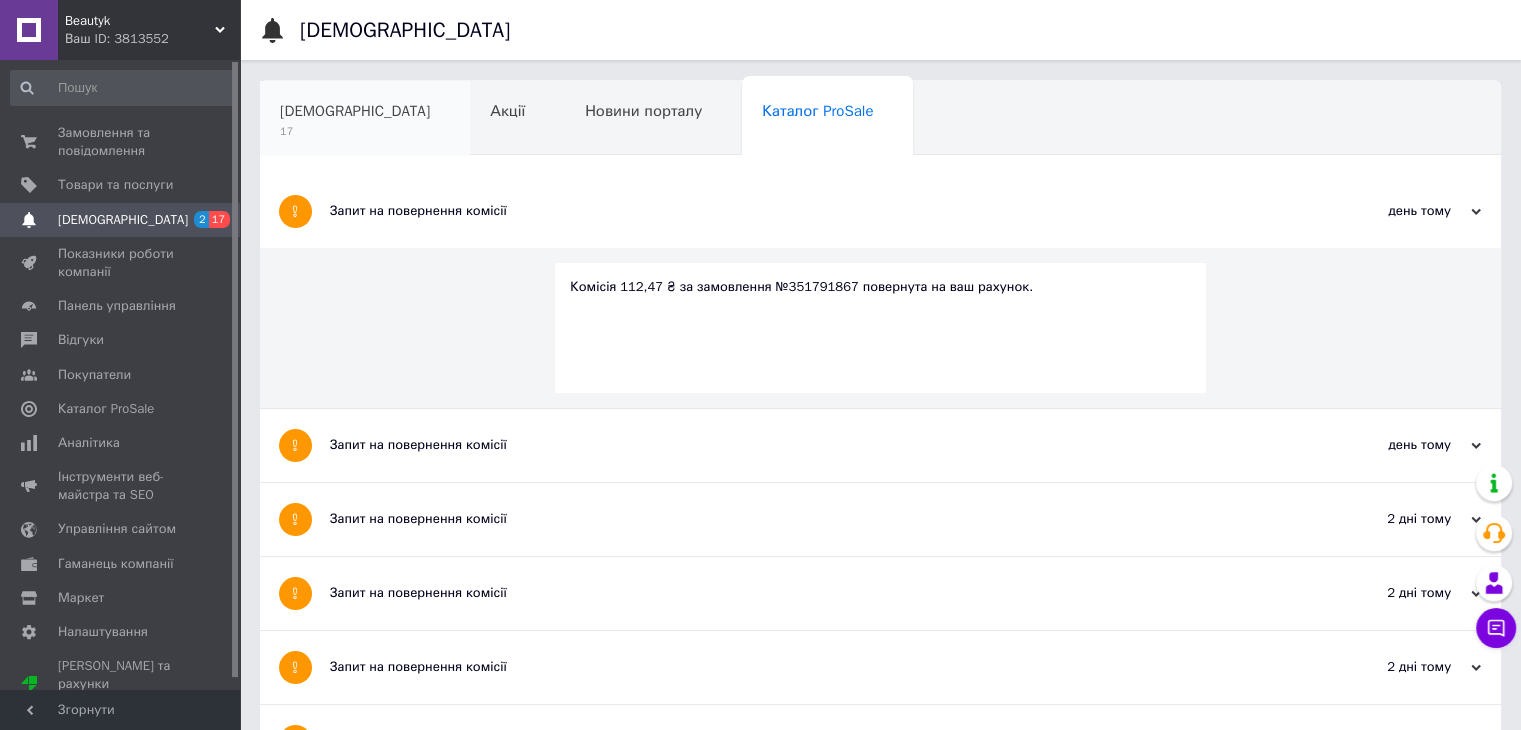 click on "17" at bounding box center (355, 131) 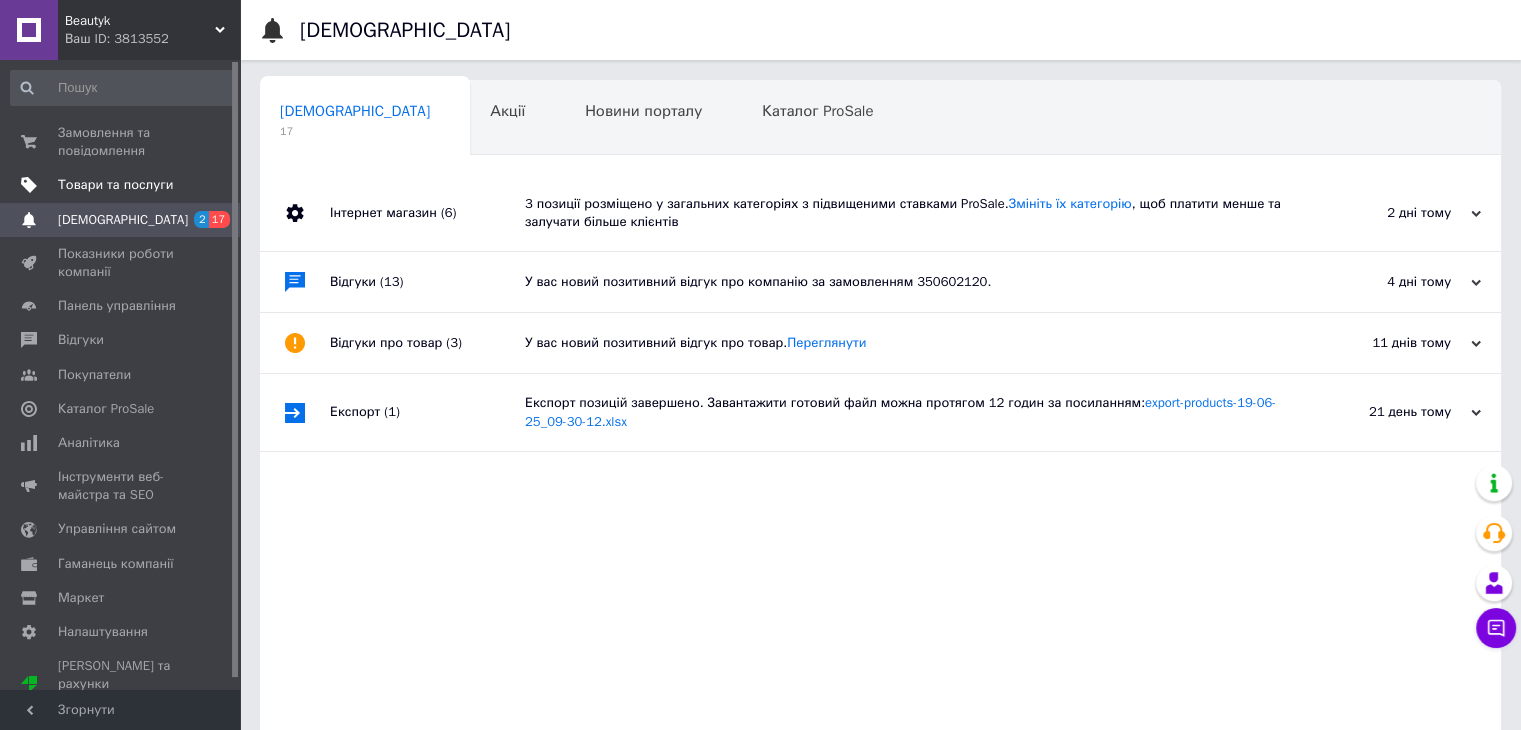 click on "Товари та послуги" at bounding box center [115, 185] 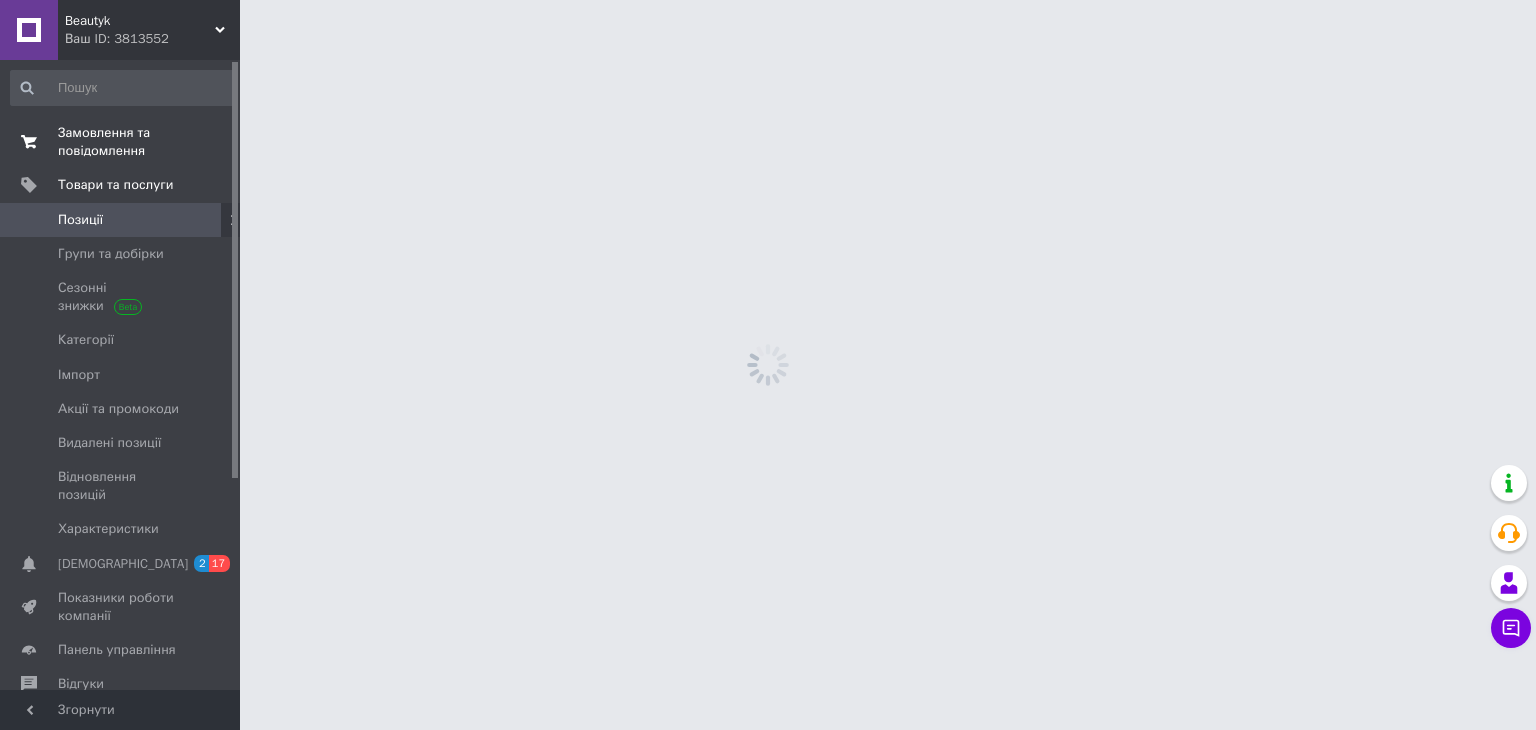 click on "Замовлення та повідомлення" at bounding box center [121, 142] 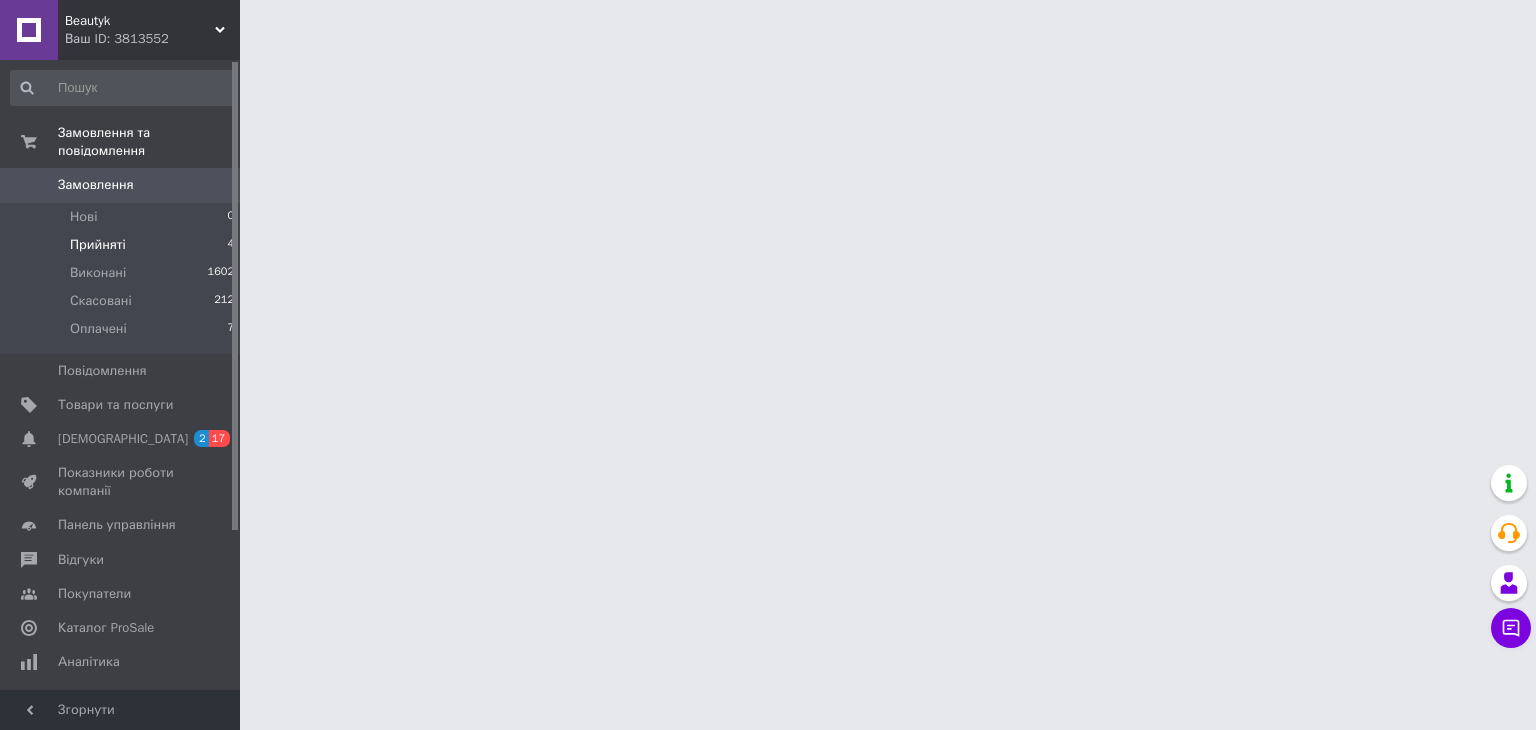 click on "Прийняті 4" at bounding box center [123, 245] 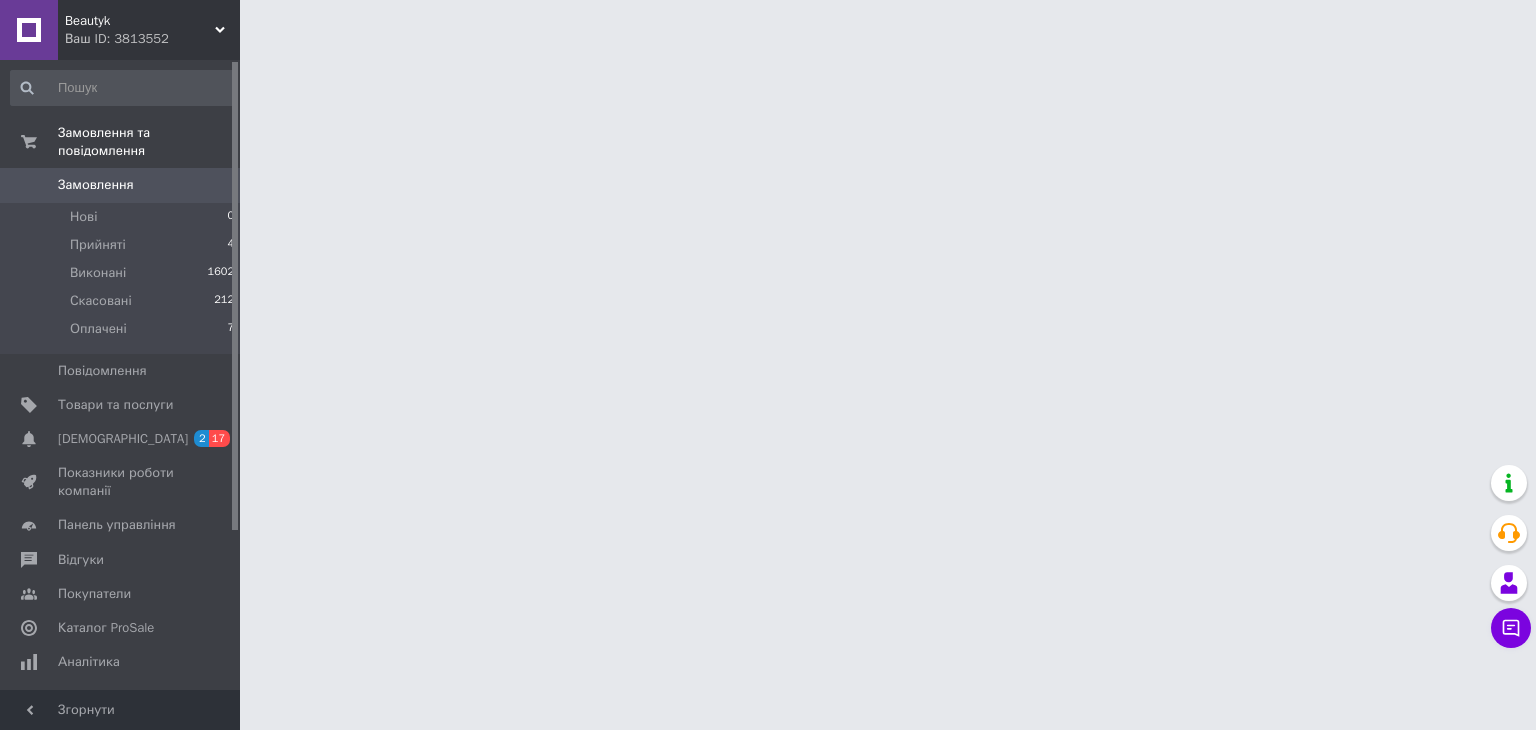 click on "Замовлення" at bounding box center [96, 185] 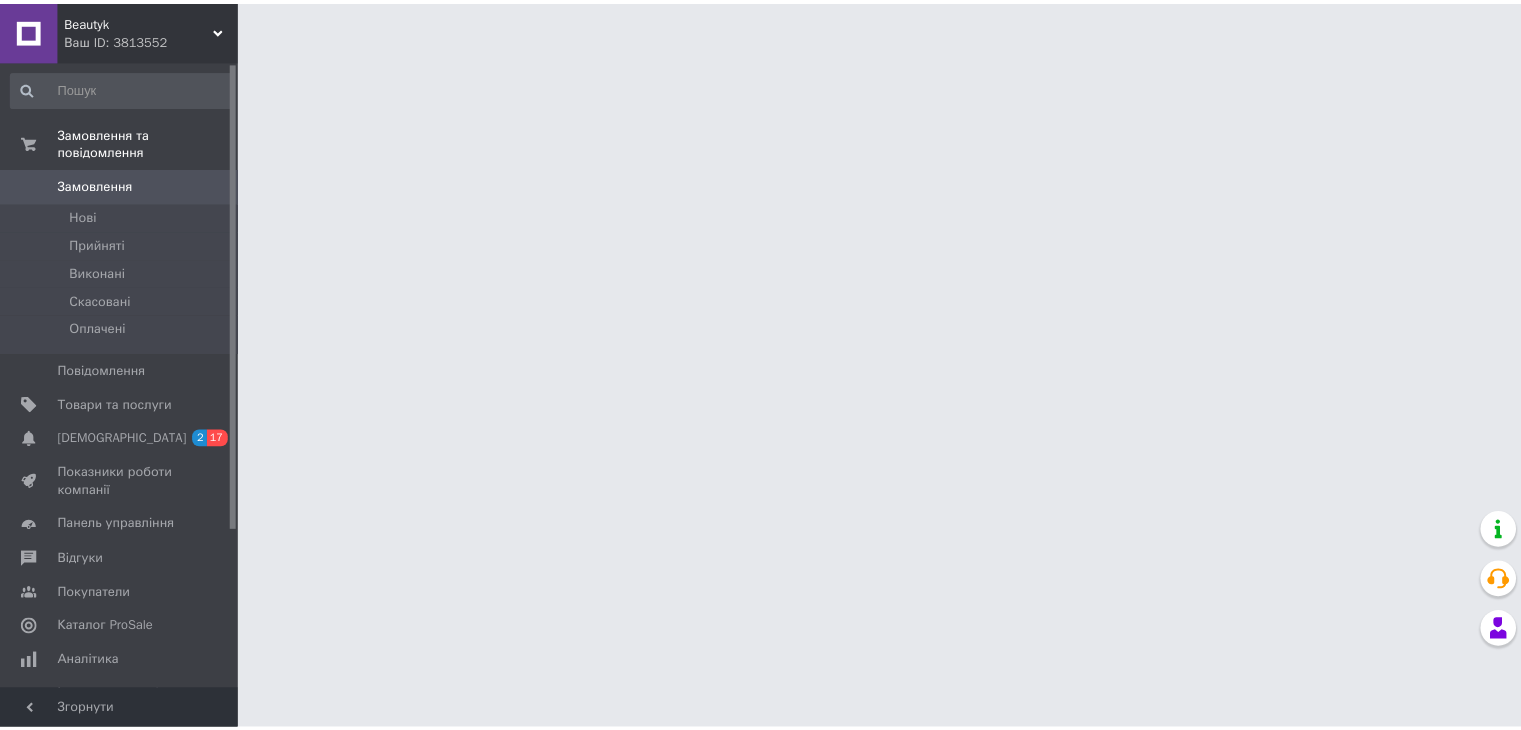 scroll, scrollTop: 0, scrollLeft: 0, axis: both 